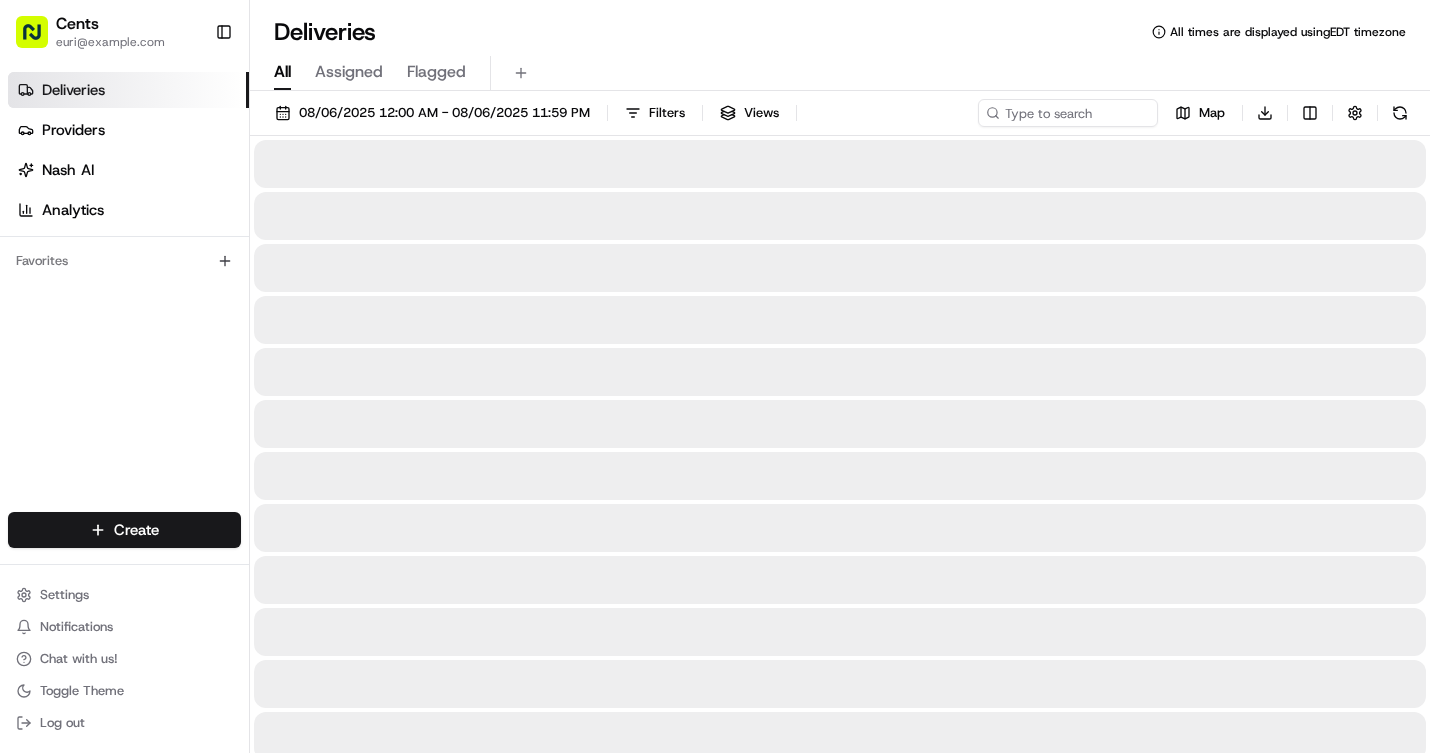scroll, scrollTop: 0, scrollLeft: 0, axis: both 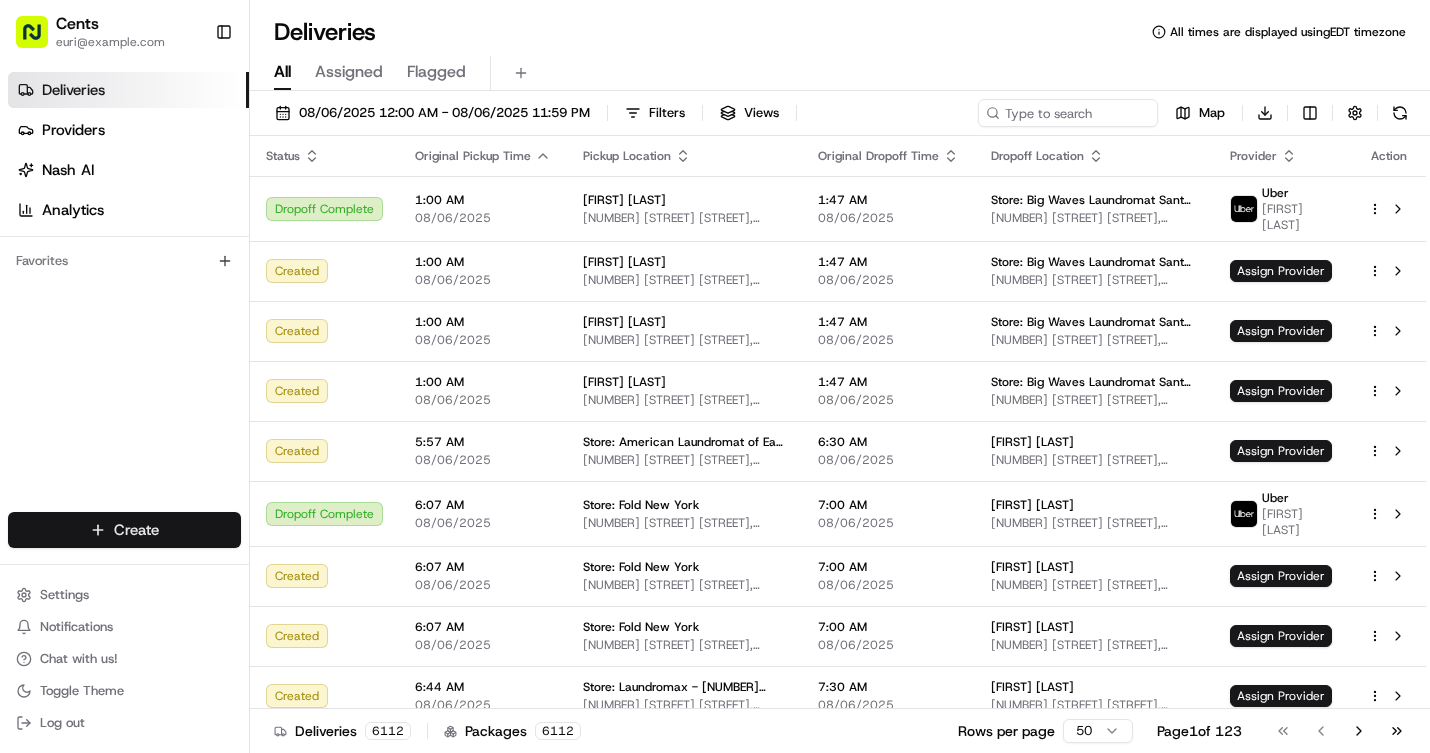 click on "Cents euri@trycents.com Toggle Sidebar Deliveries Providers Nash AI Analytics Favorites Main Menu Members & Organization Organization Users Roles Preferences Customization Tracking Orchestration Automations Dispatch Strategy Locations Pickup Locations Dropoff Locations Billing Billing Refund Requests Integrations Notification Triggers Webhooks API Keys Request Logs Create Settings Notifications Chat with us! Toggle Theme Log out Deliveries All times are displayed using  EDT   timezone All Assigned Flagged [DATE] [TIME] - [DATE] [TIME] Filters Views Map Download Status Original Pickup Time Pickup Location Original Dropoff Time Dropoff Location Provider Action Dropoff Complete [TIME] [DATE] [FIRST] [LAST] [NUMBER] [STREET] [STREET], [CITY], [STATE] [POSTAL_CODE], US [TIME] [DATE] Store: Big Waves Laundromat Santa Monica [NUMBER] [STREET] [STREET], [CITY], [STATE] [POSTAL_CODE], US Uber [FIRST] [LAST] Created [TIME] [DATE] [FIRST] [LAST] [TIME] [DATE] Assign Provider Created [NUMBER]" at bounding box center (715, 376) 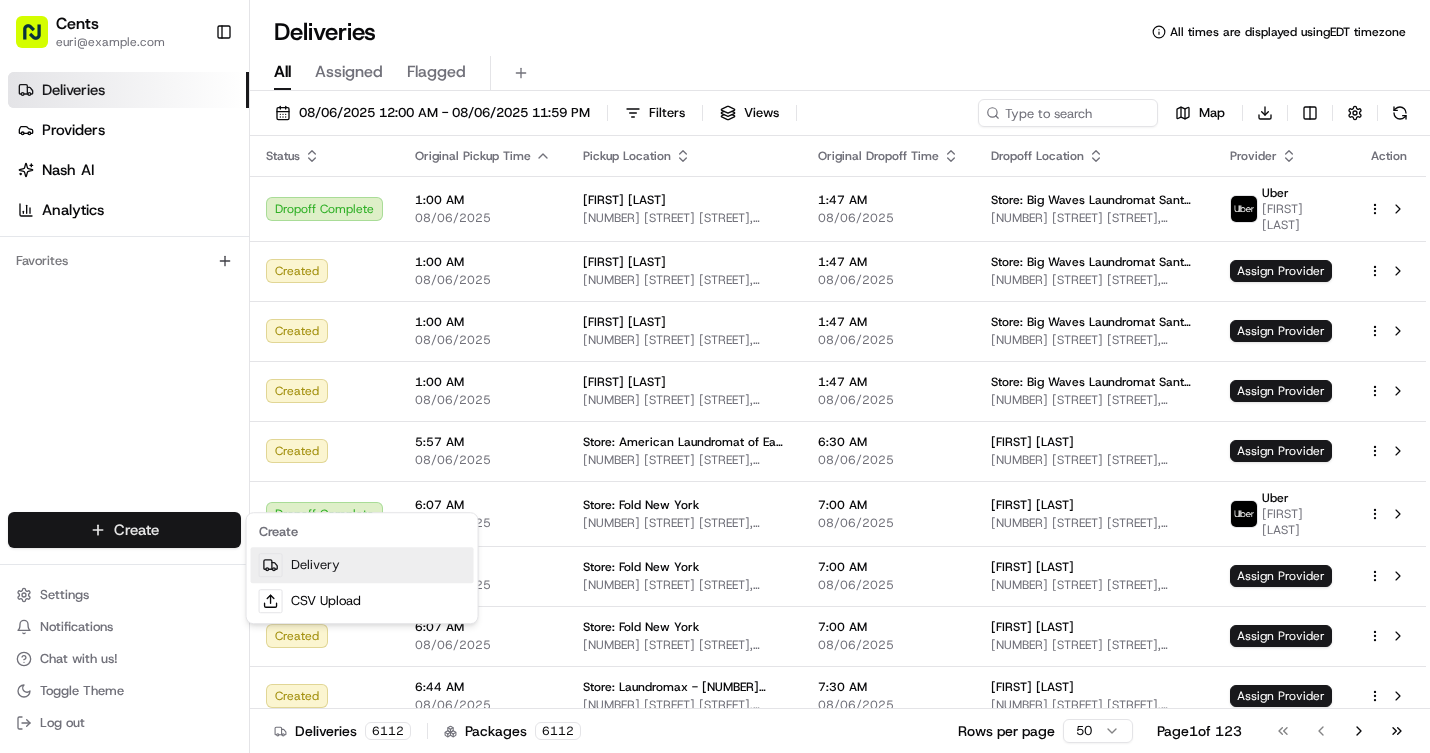 click on "Delivery" at bounding box center [362, 565] 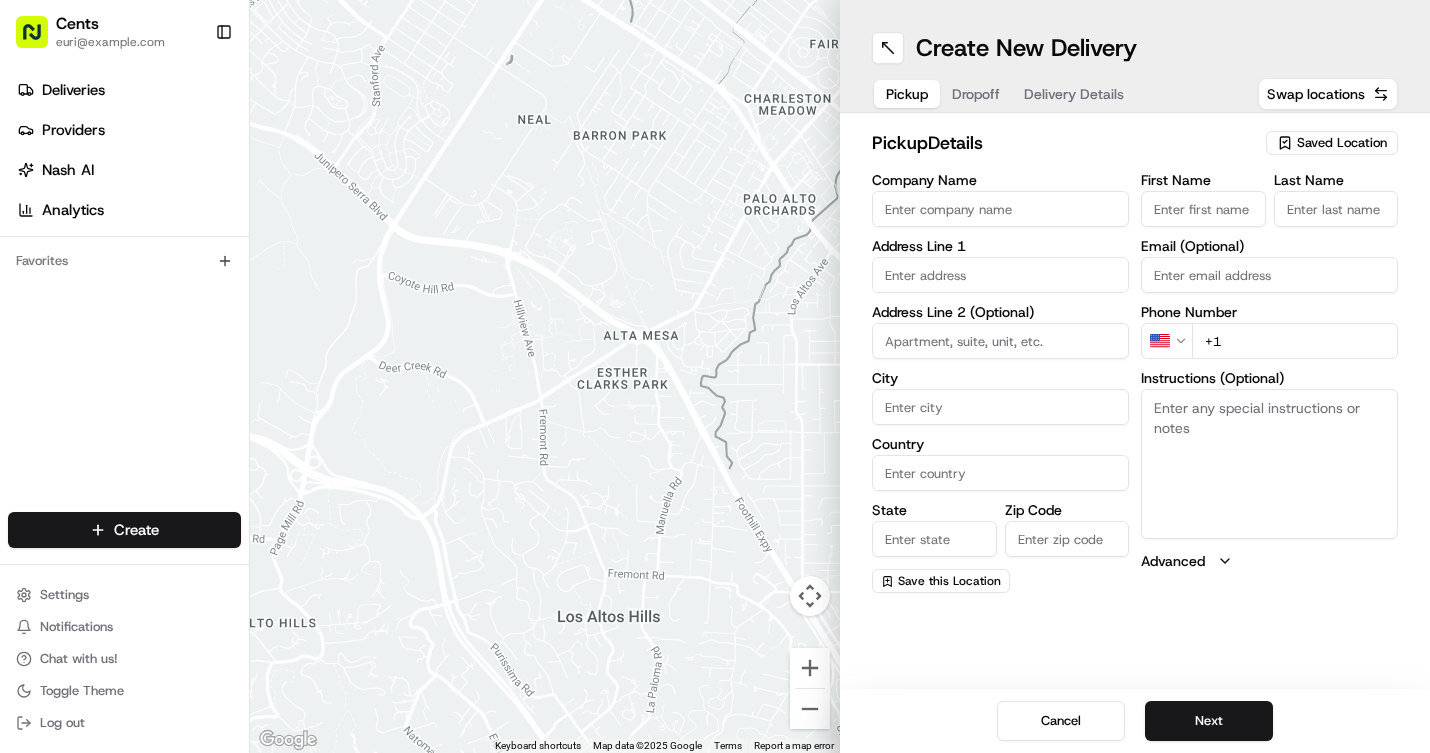 click on "Company Name" at bounding box center (1000, 209) 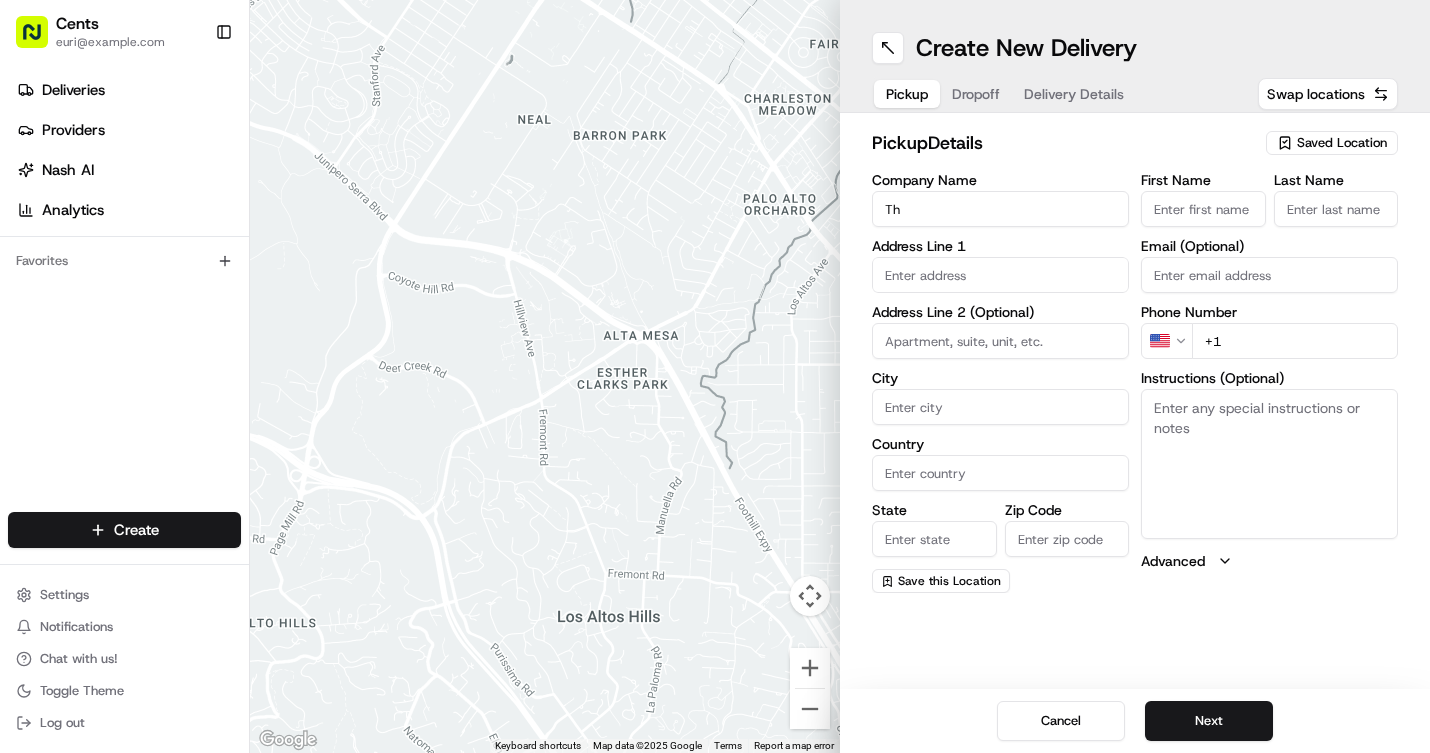 type on "T" 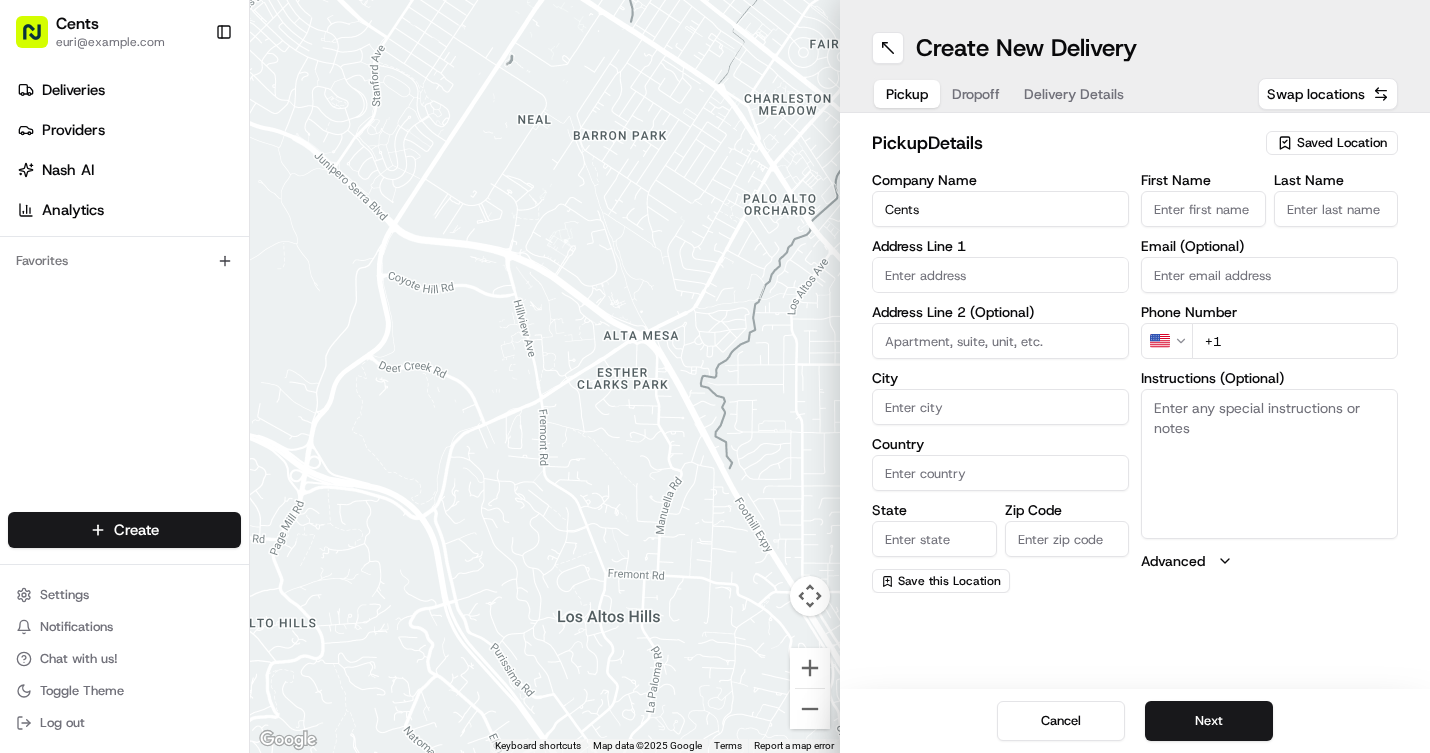type on "Cents" 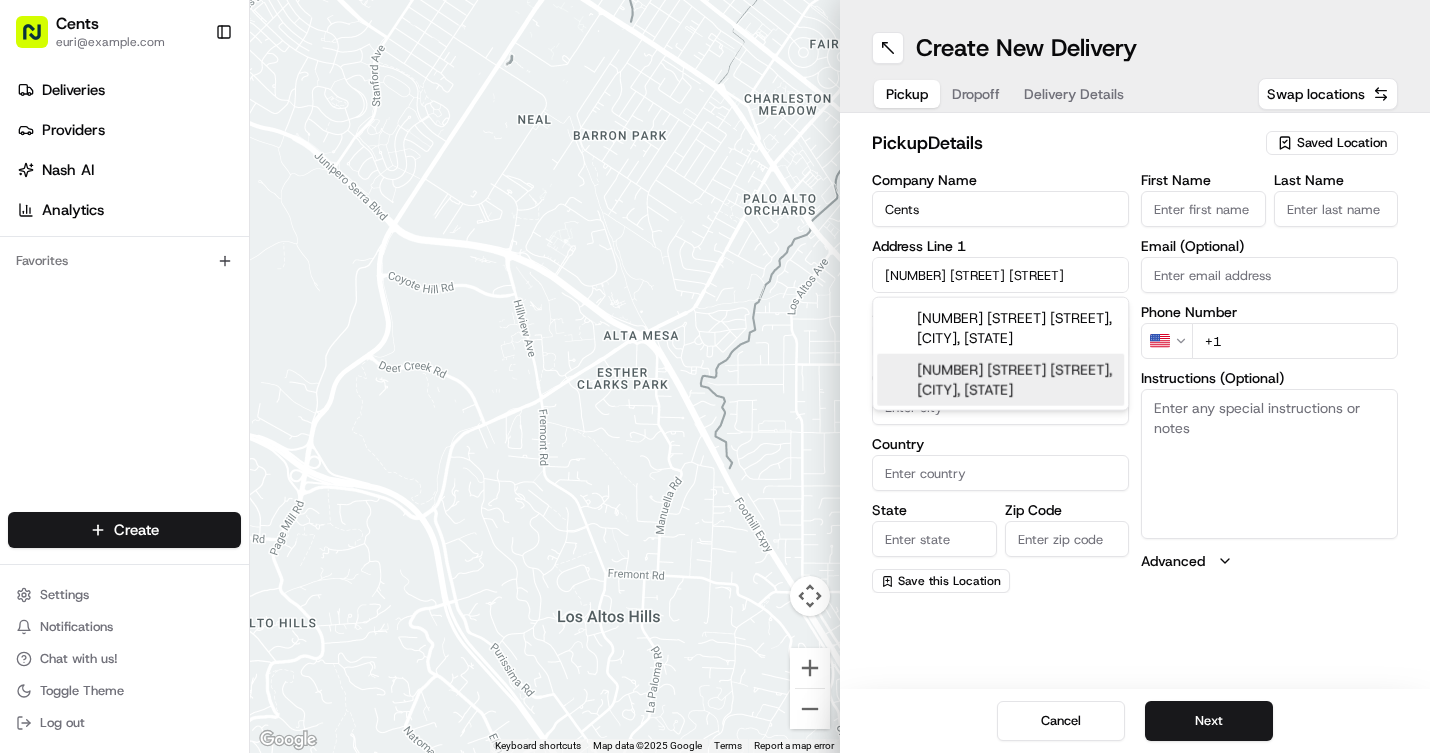 click on "[NUMBER] [STREET] [STREET], [CITY], [STATE]" at bounding box center [1000, 380] 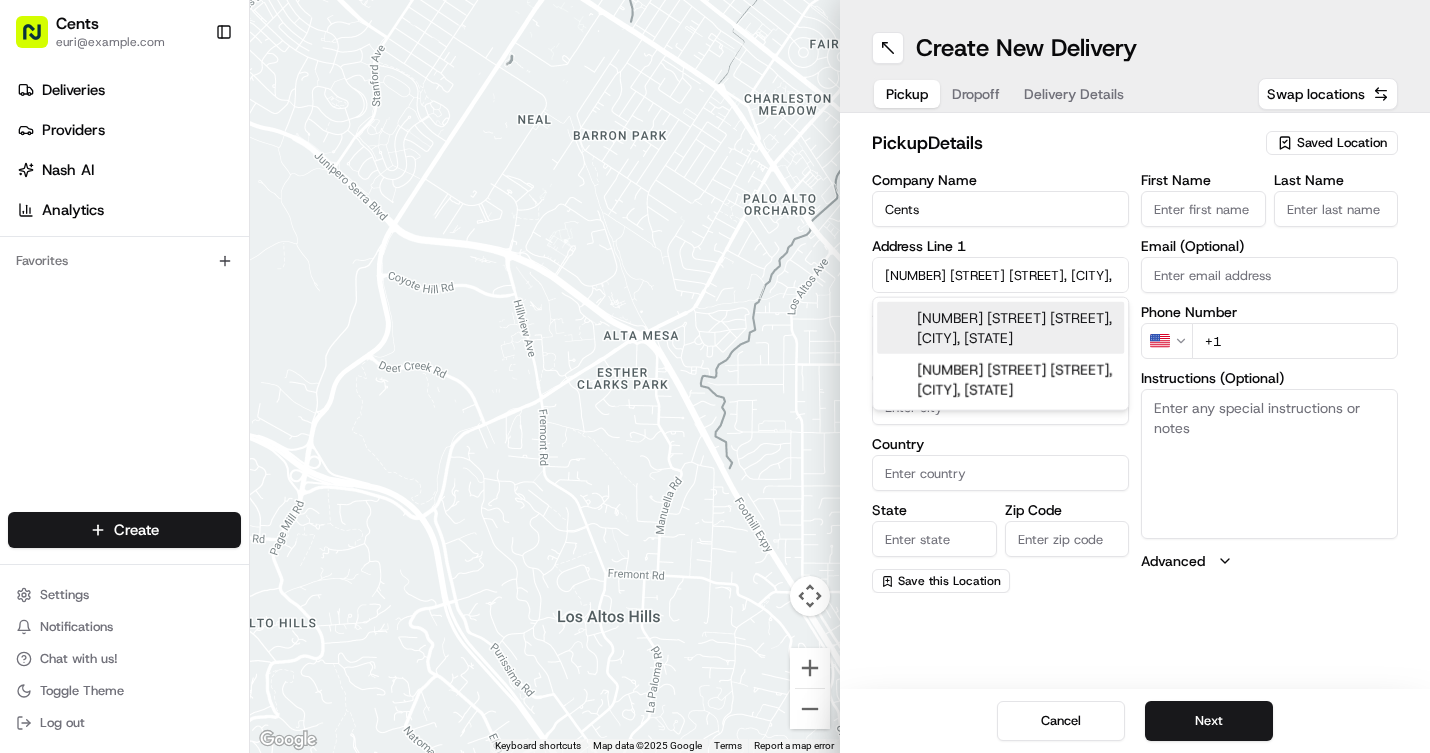 type on "[NUMBER] [STREET] [STREET], [CITY], [STATE] [POSTAL_CODE], USA" 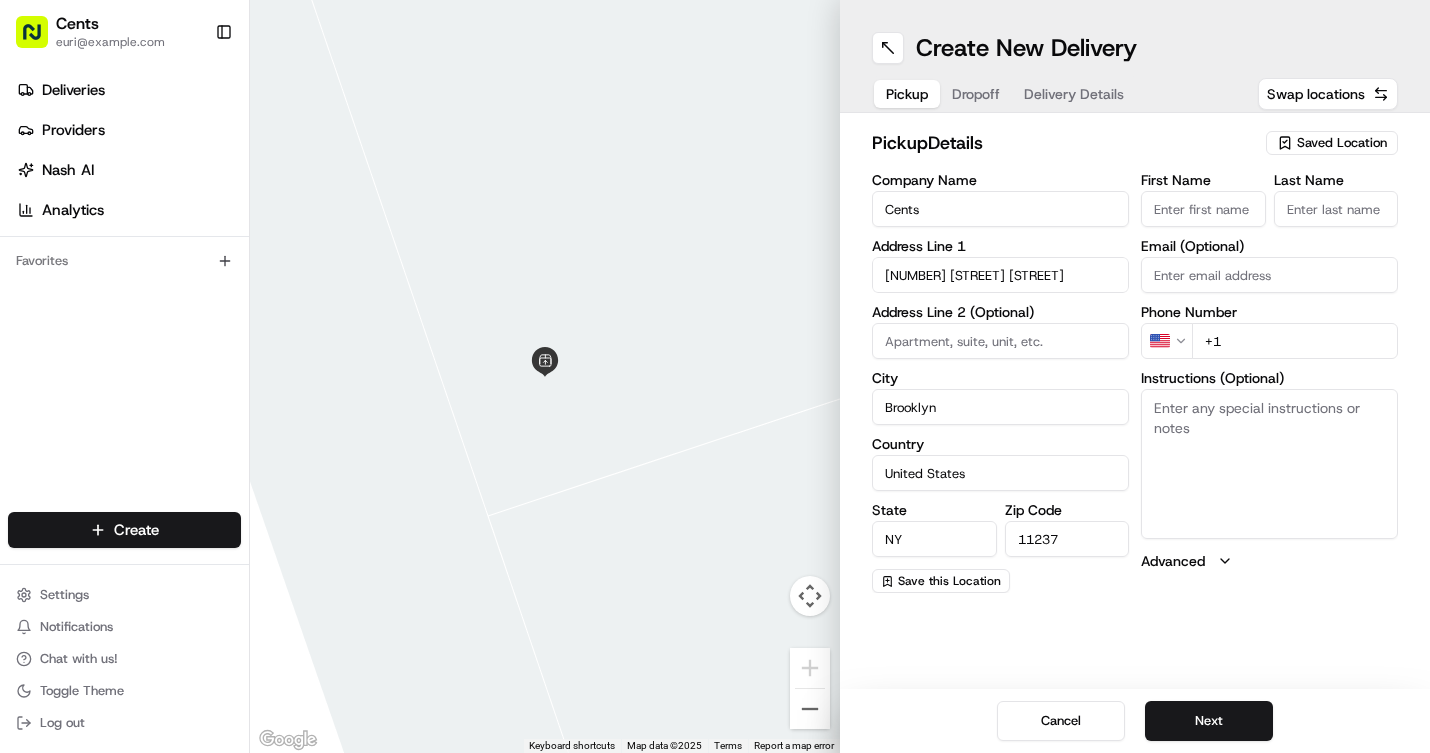 click on "[NUMBER] [STREET] [STREET]" at bounding box center (1000, 275) 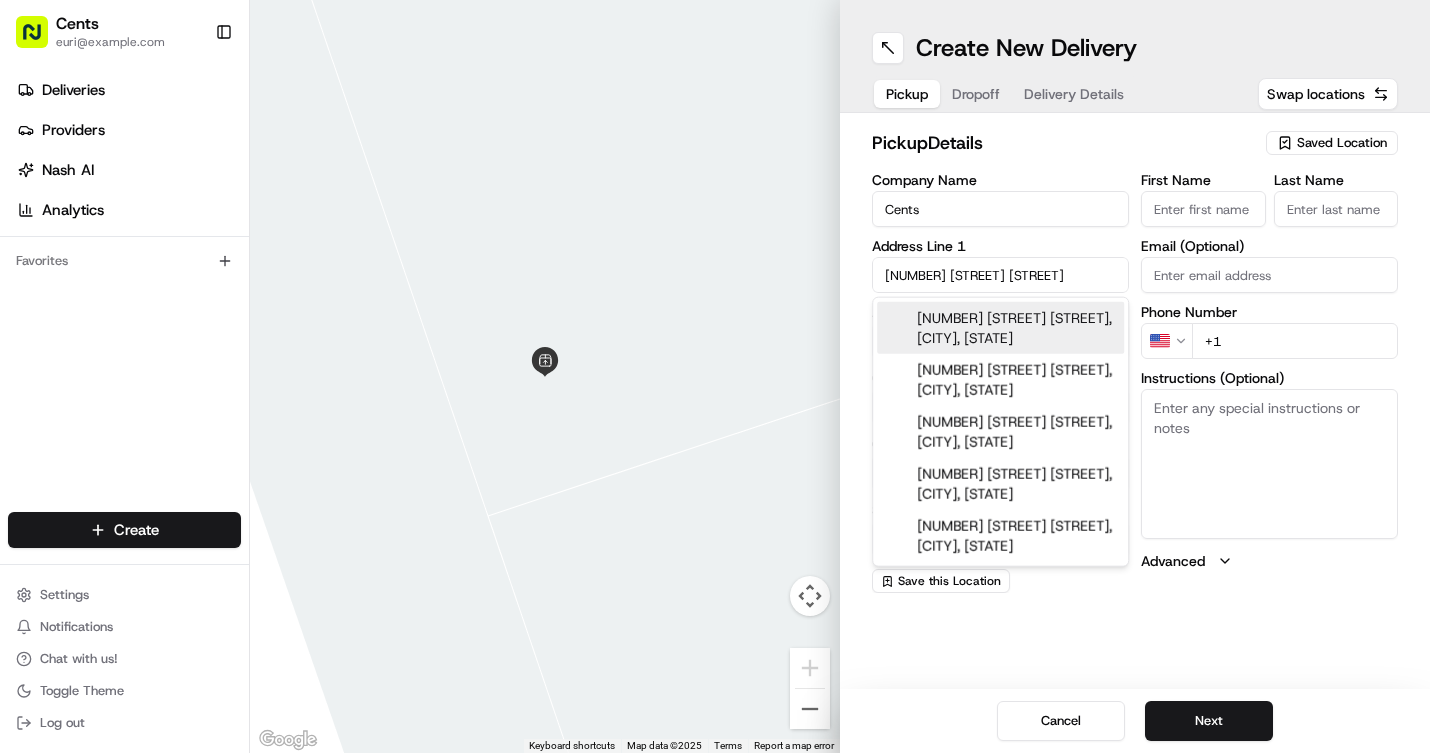 click on "[NUMBER] [STREET] [STREET]" at bounding box center (1000, 275) 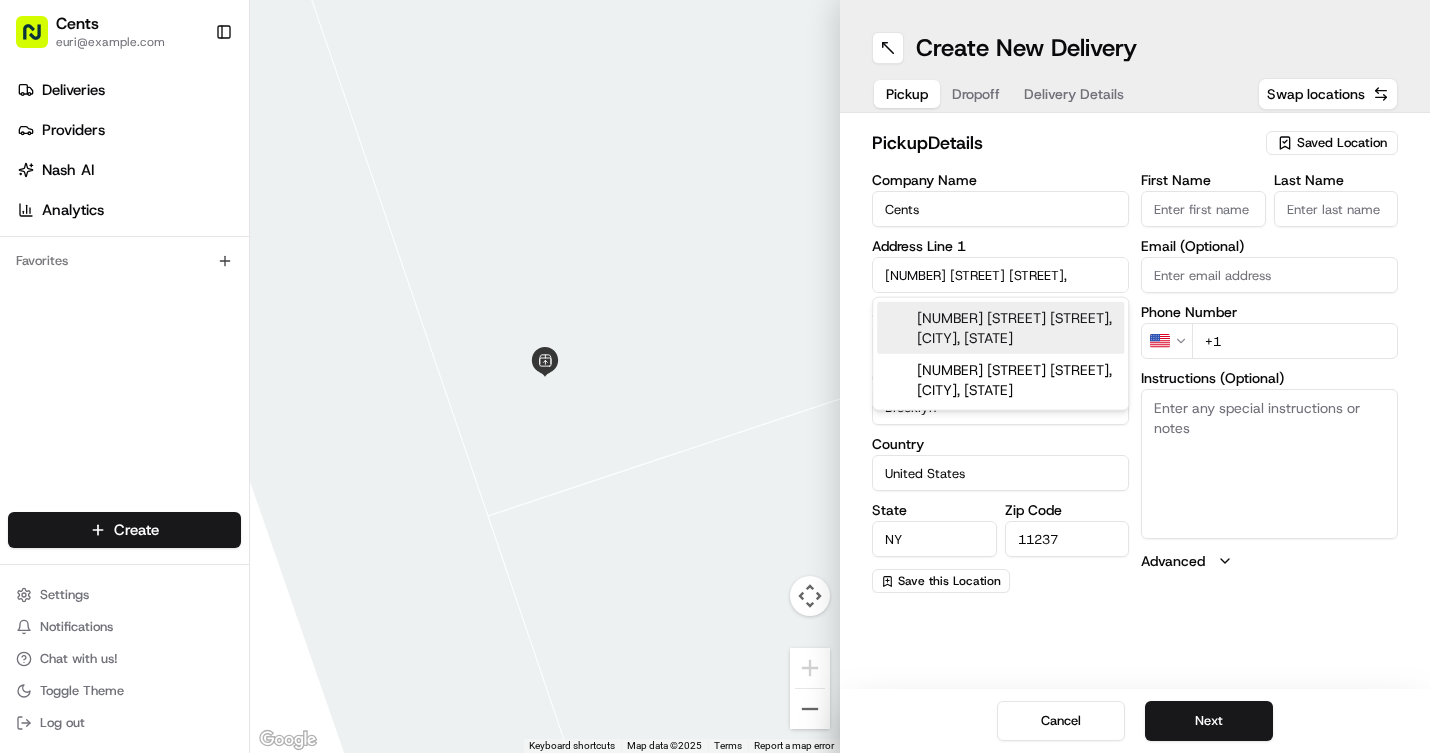 type on "[NUMBER] [STREET] [STREET]," 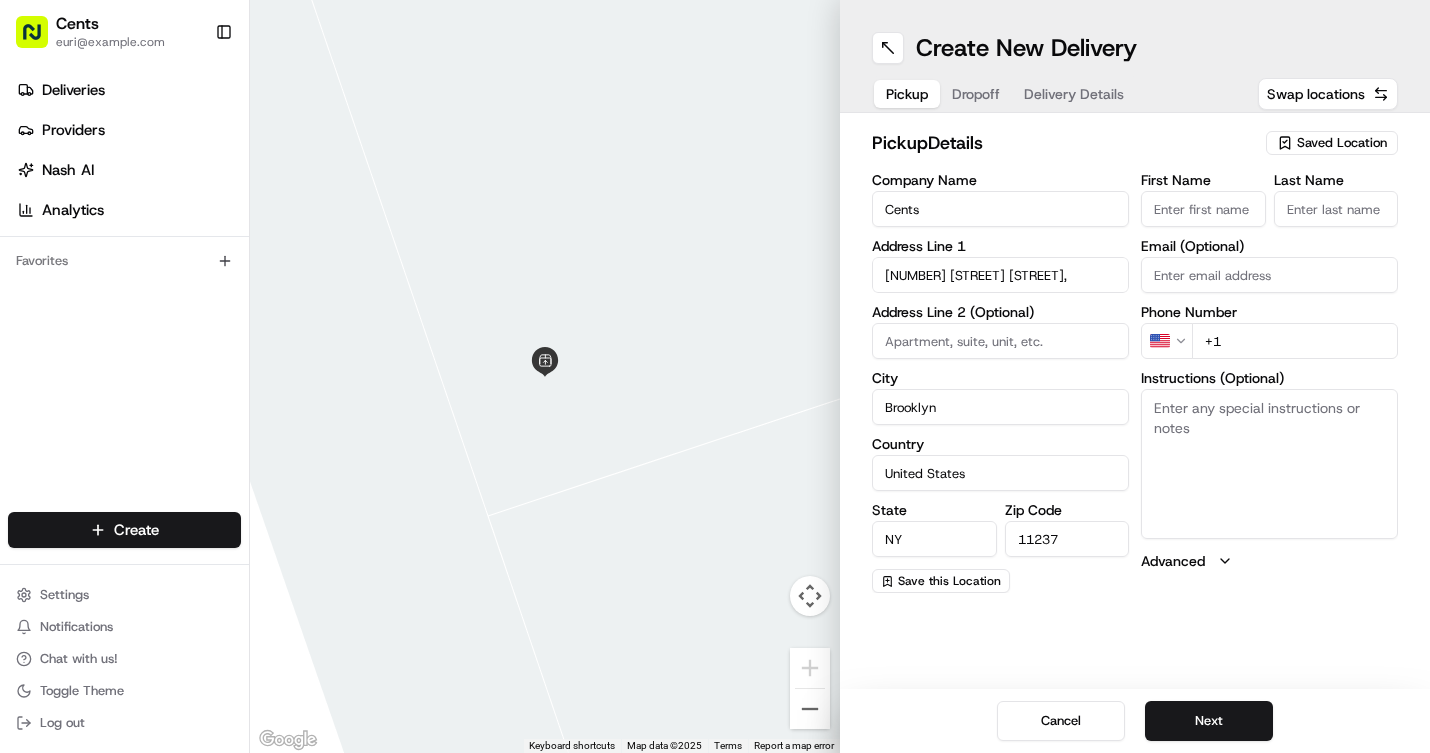 click at bounding box center (1000, 341) 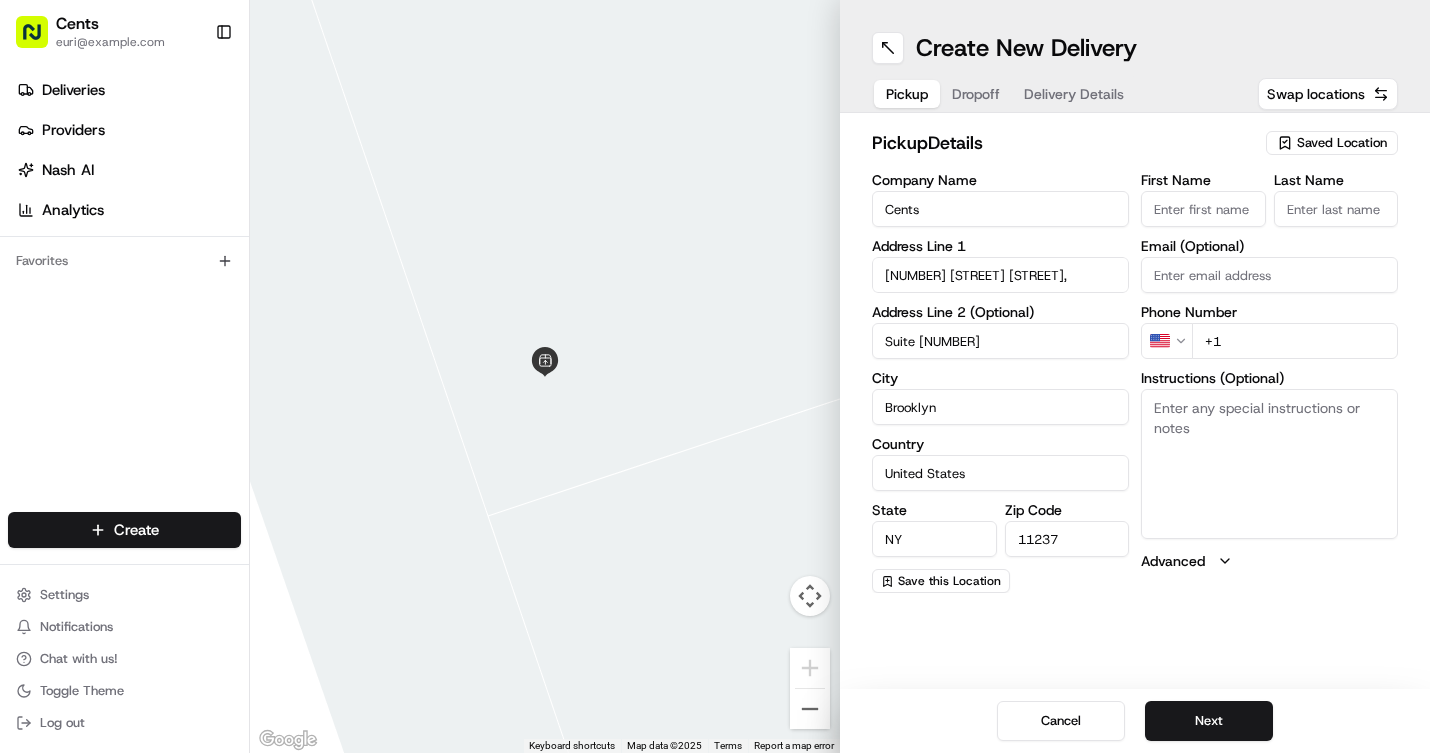 type on "Suite [NUMBER]" 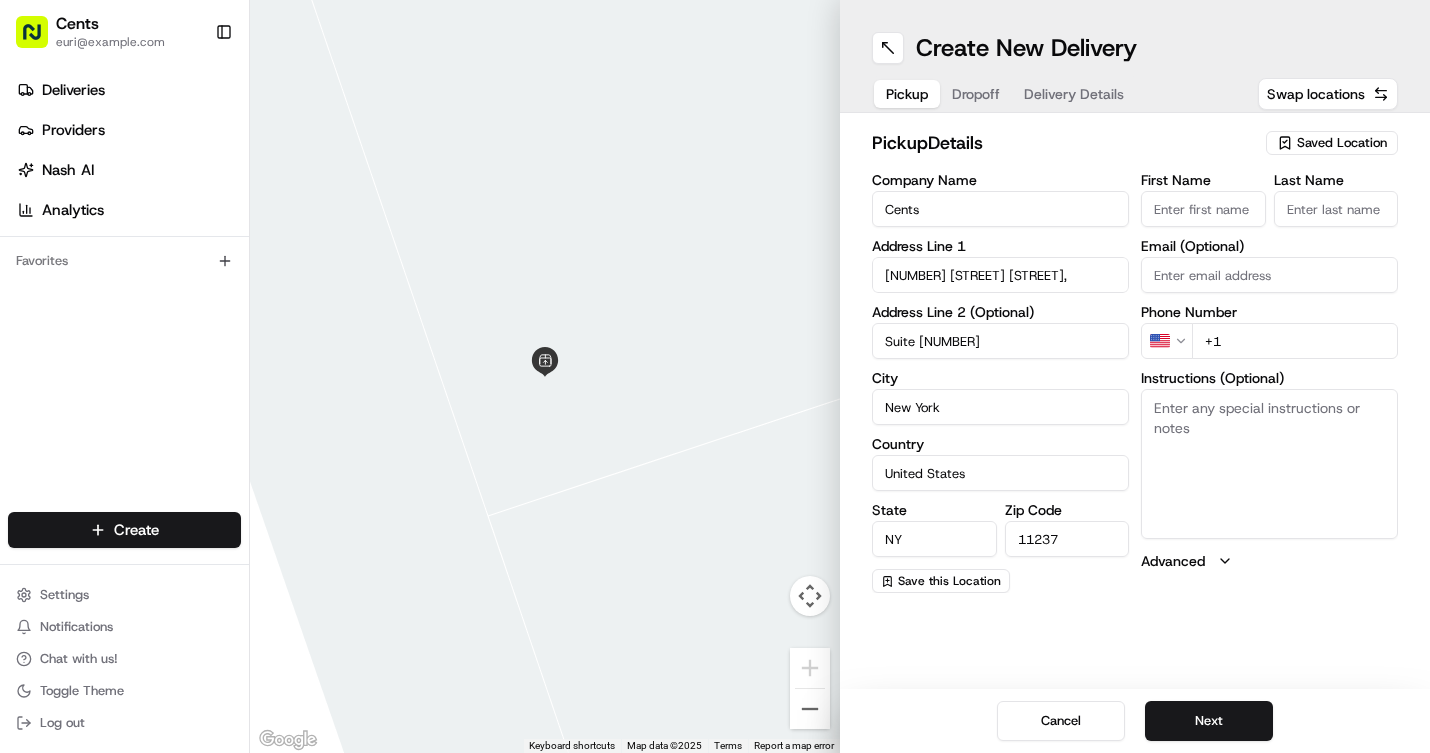 type on "New York" 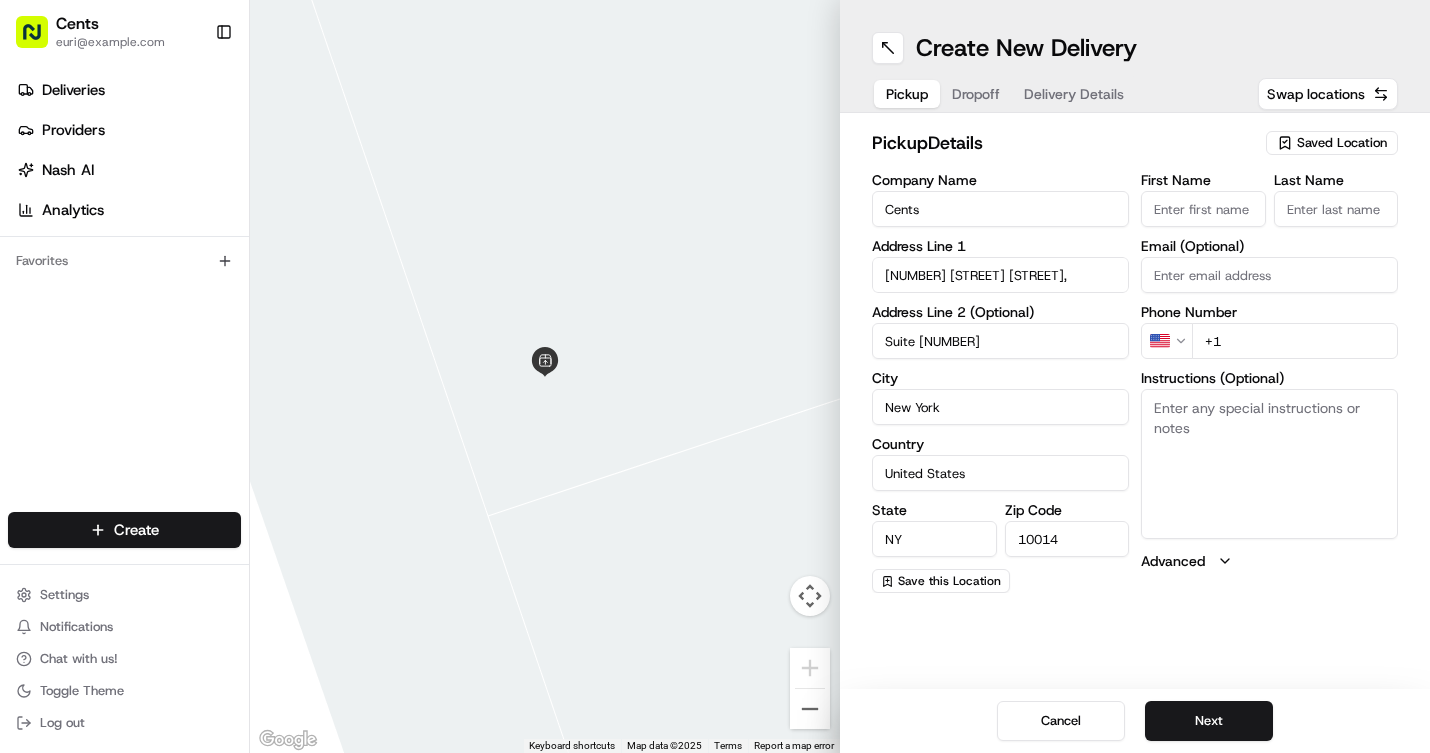 type on "10014" 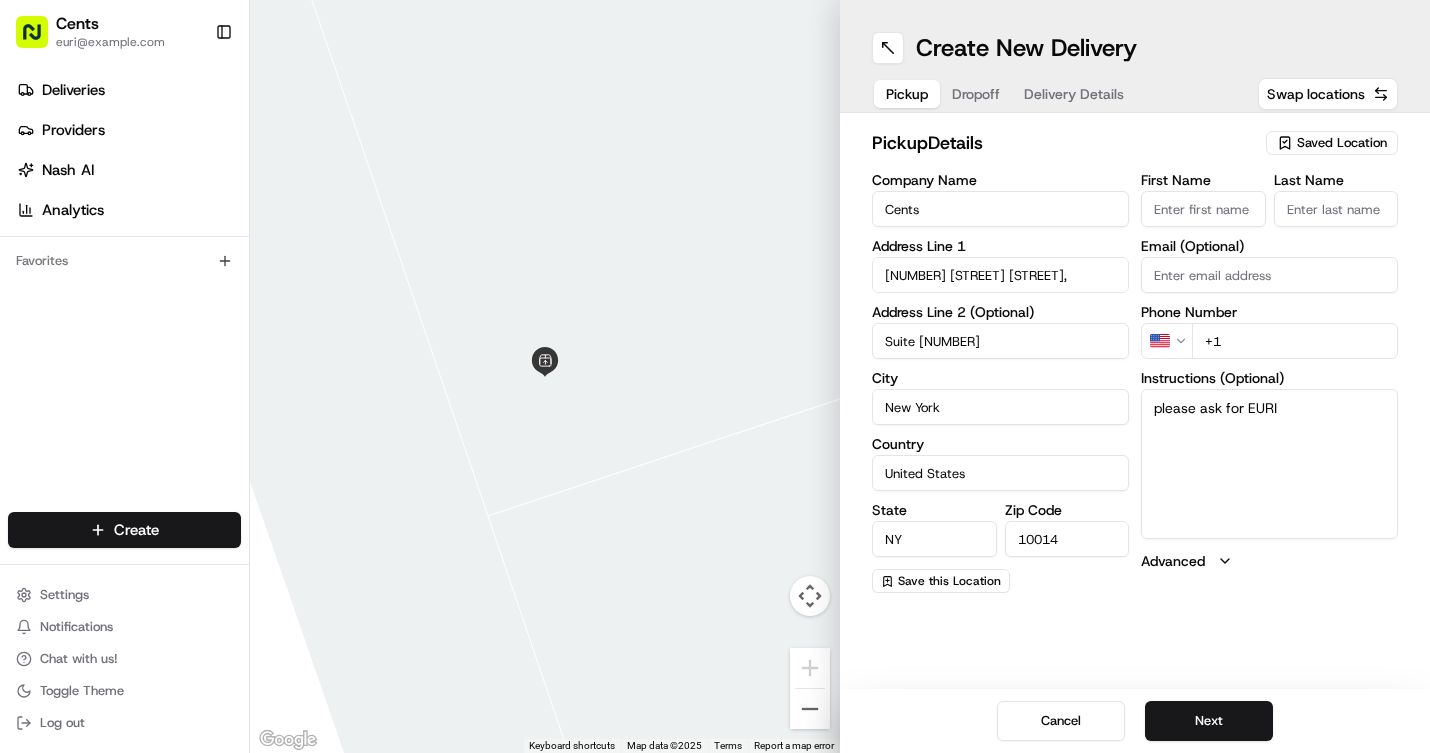 type on "please ask for EURI" 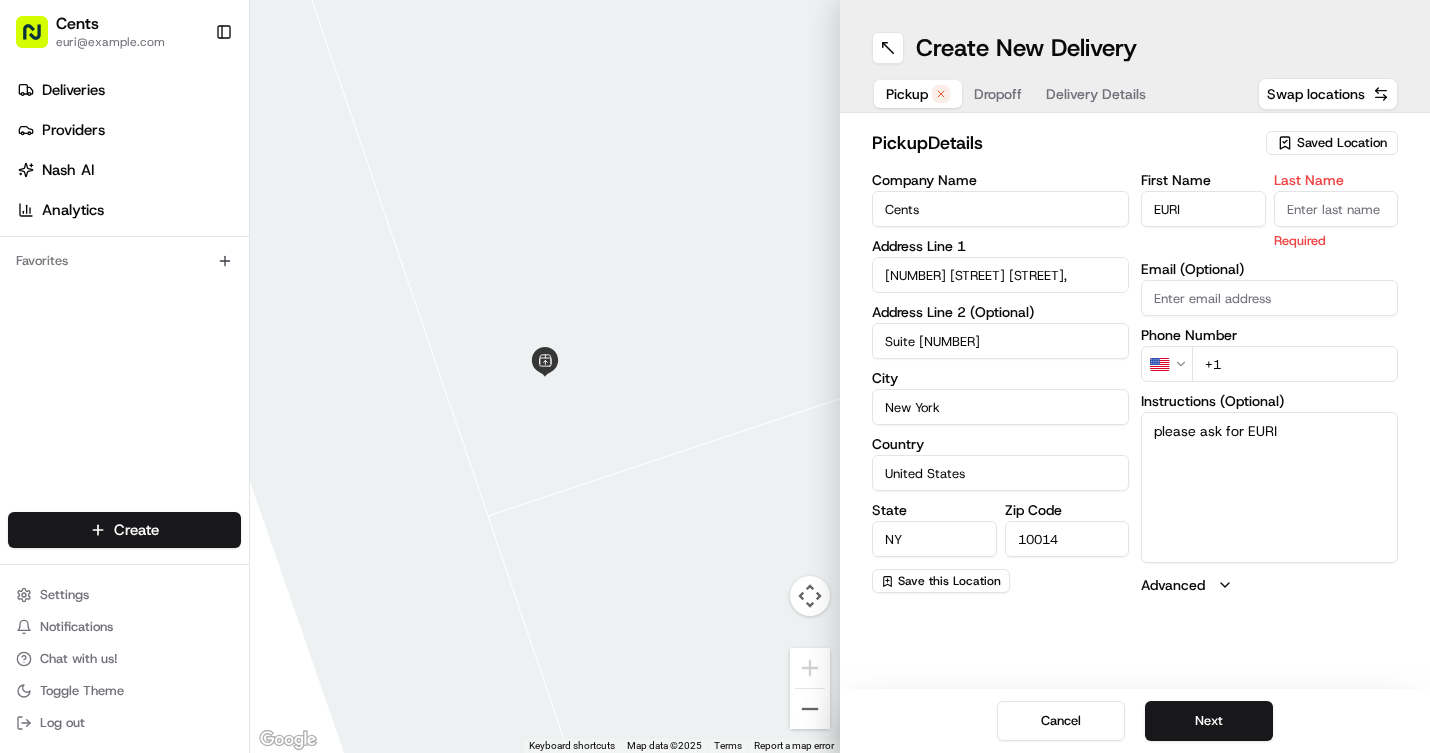click on "EURI" at bounding box center (1203, 209) 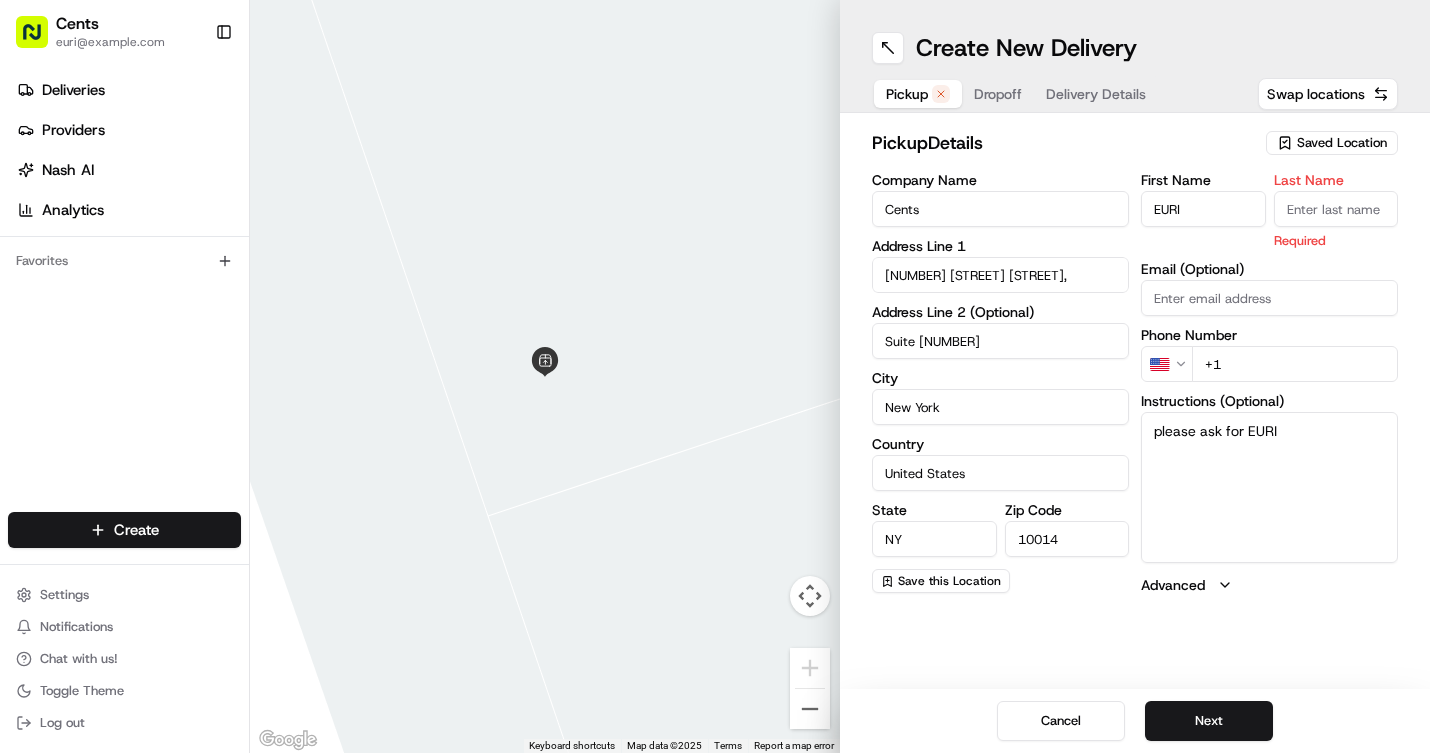 type on "EURI" 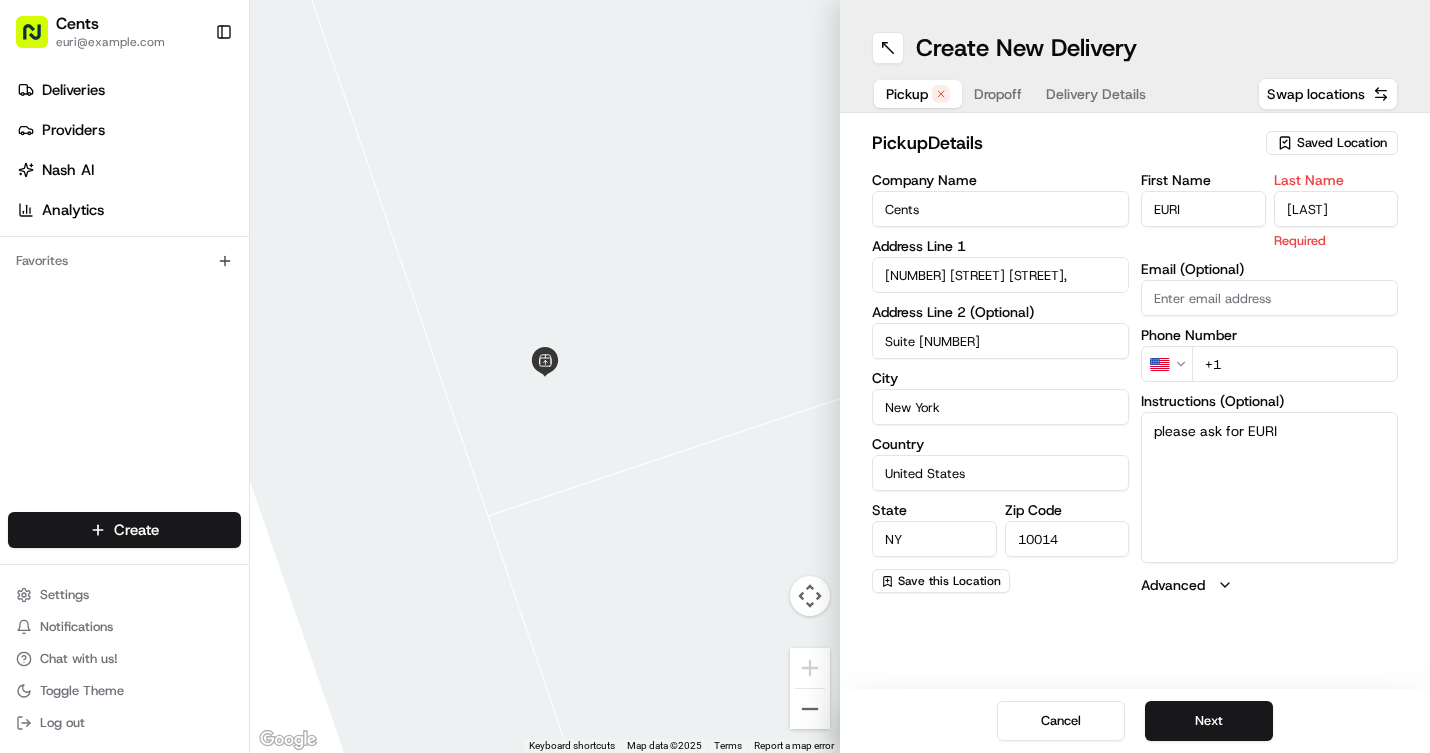 type on "[LAST]" 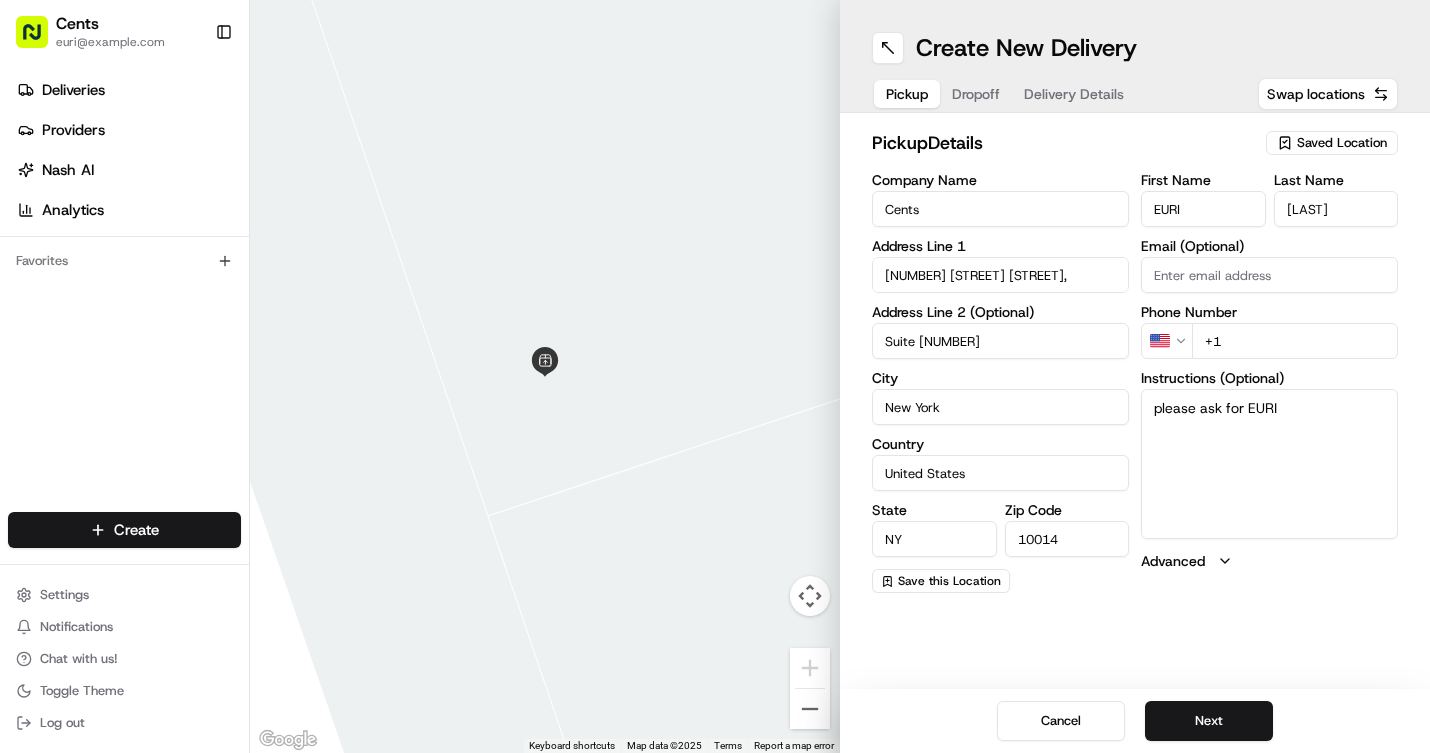 paste on "[PHONE]" 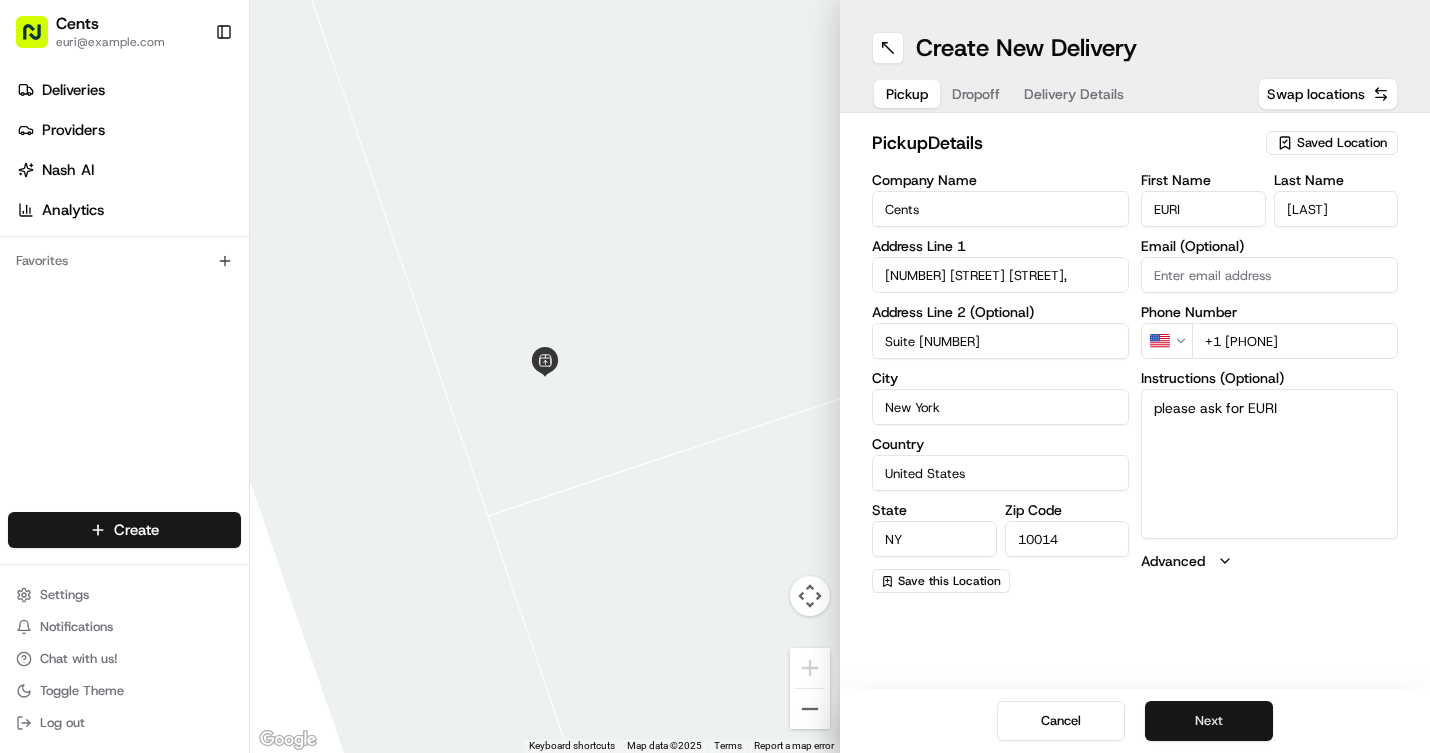 type on "+1 [PHONE]" 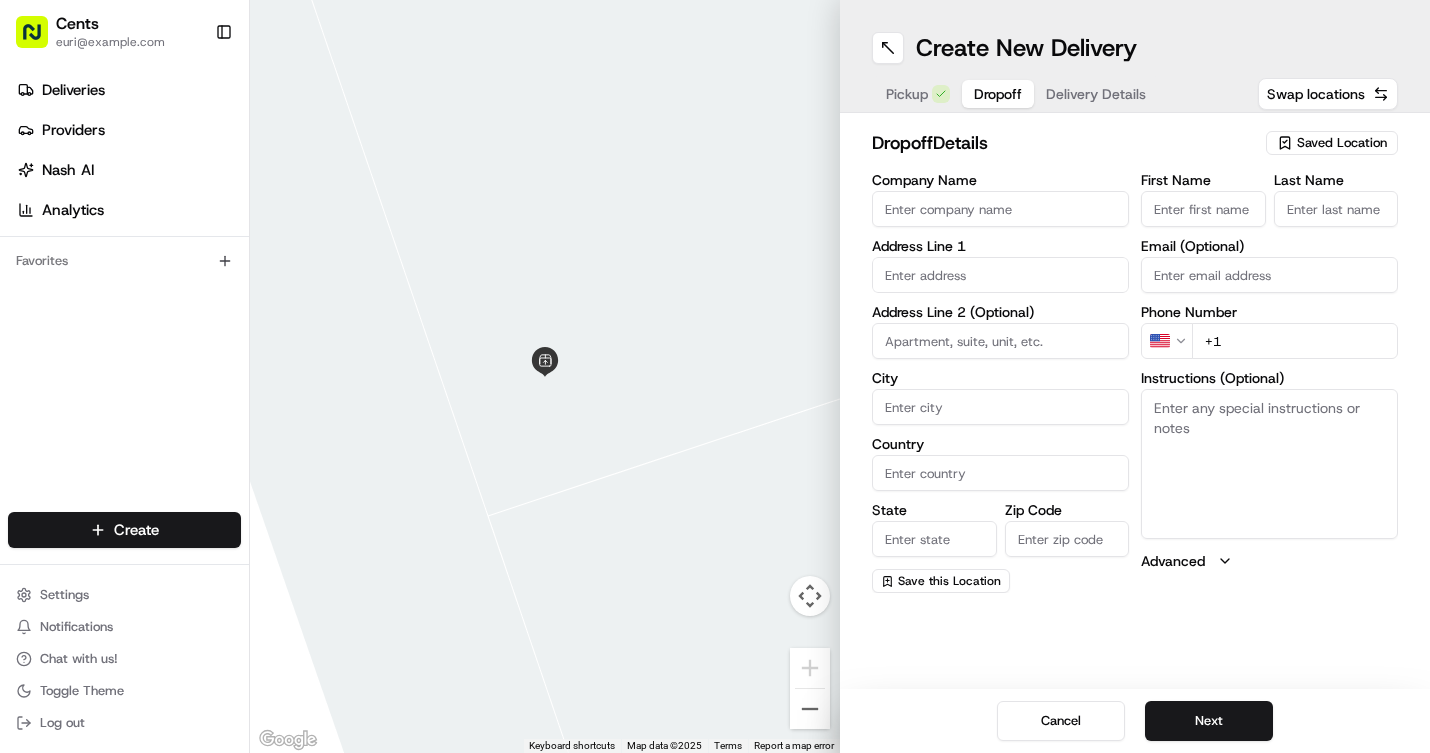 click on "Company Name" at bounding box center [1000, 209] 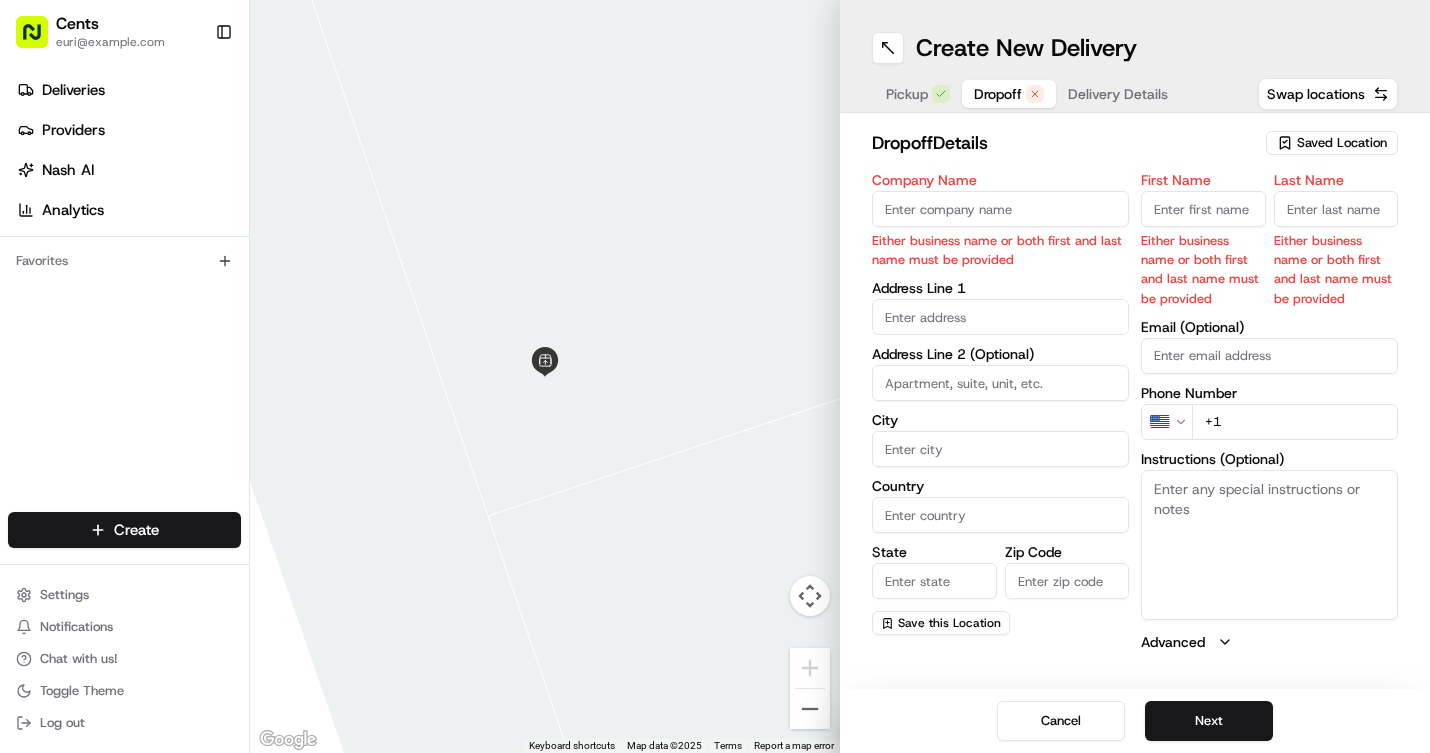 click on "First Name" at bounding box center [1203, 209] 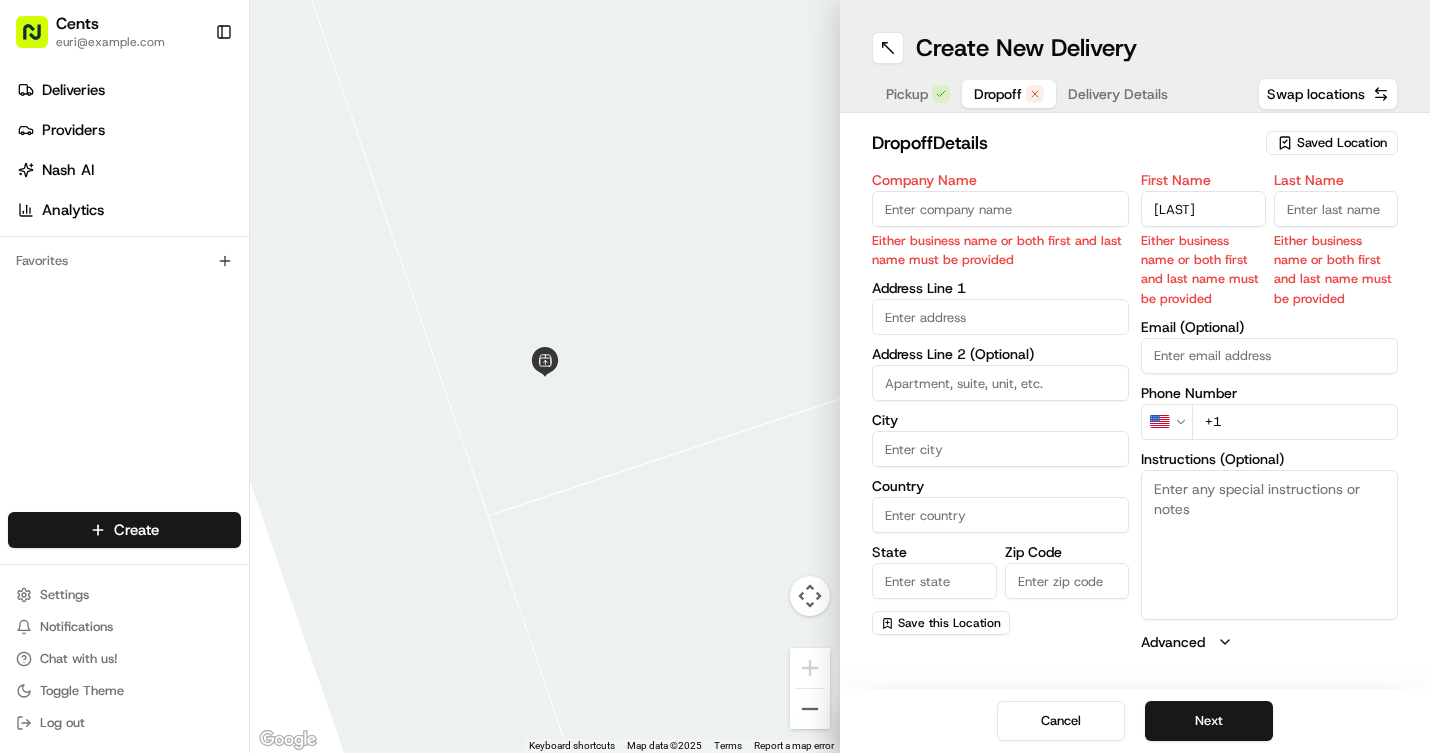 type on "[LAST]" 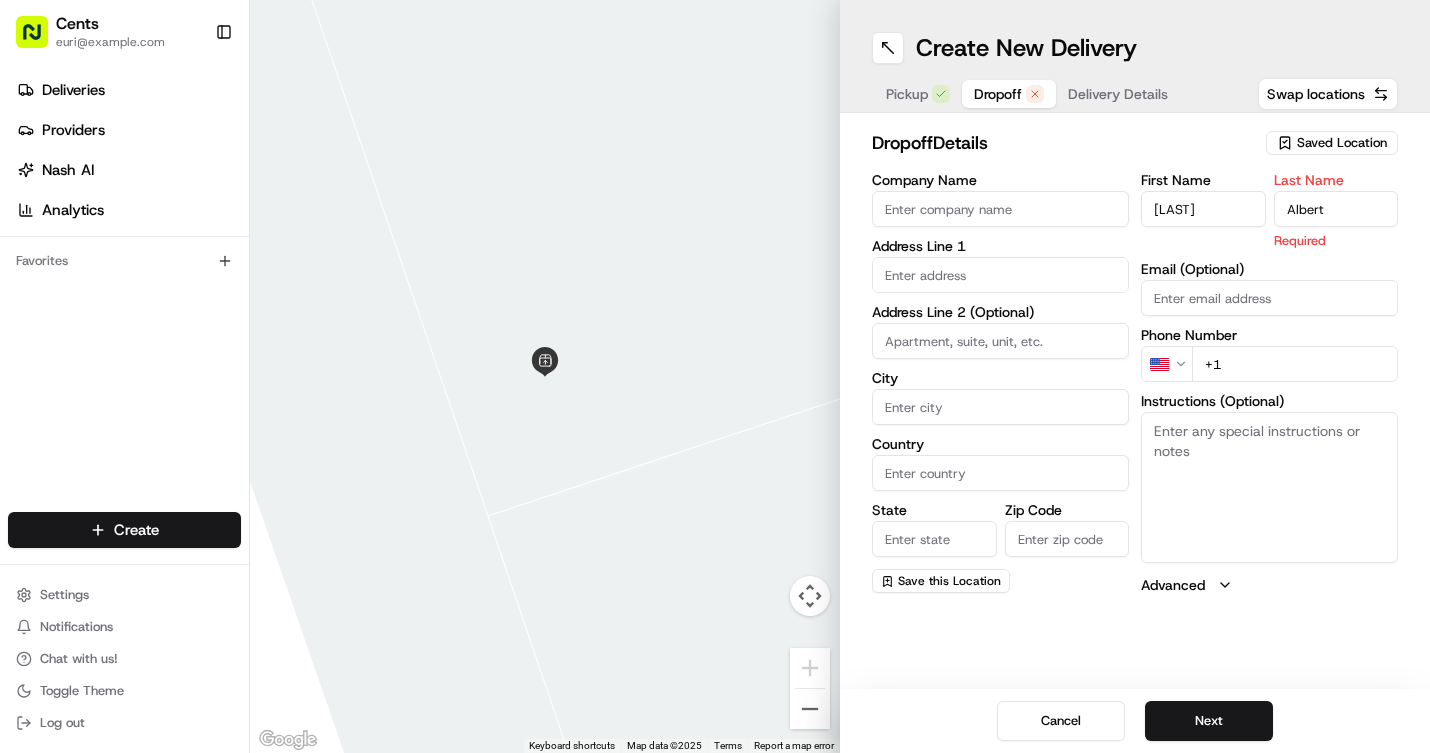 type on "Albert" 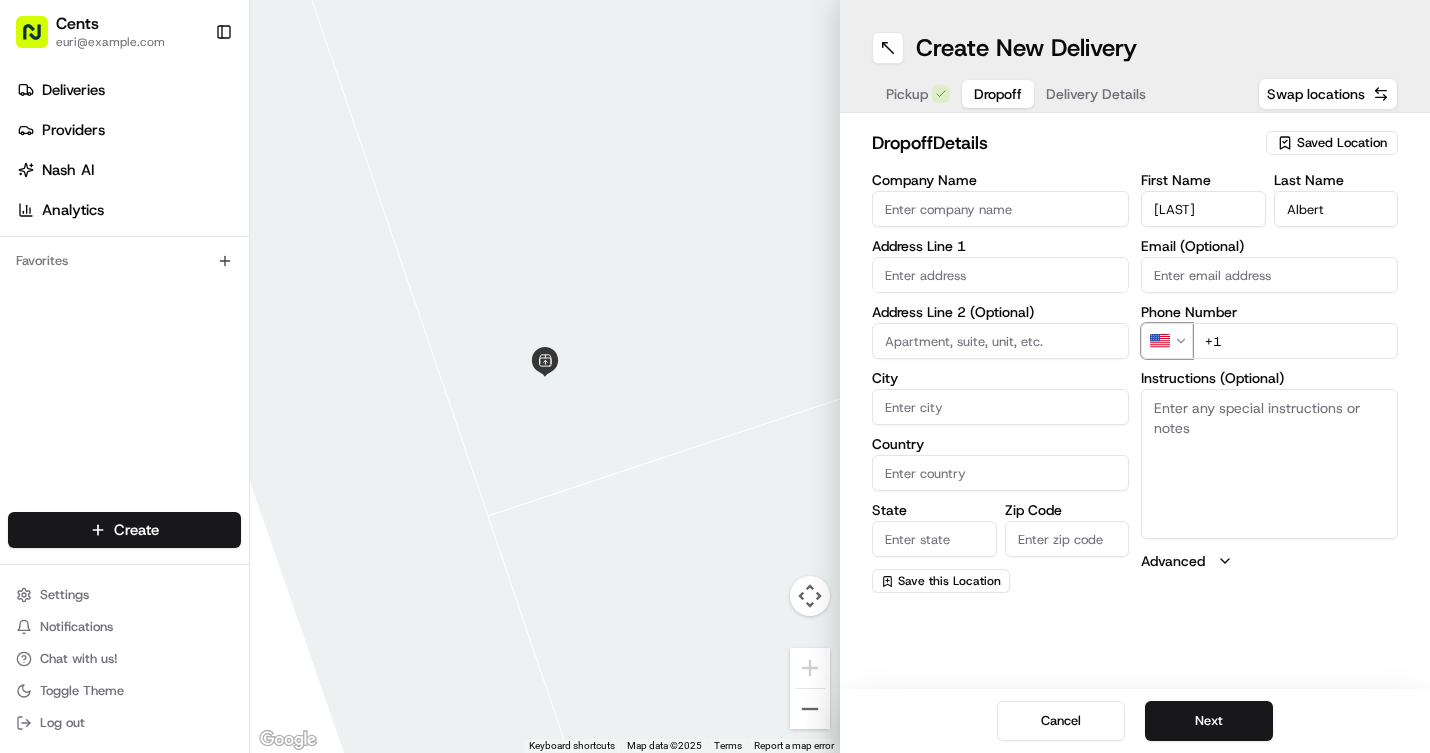 type 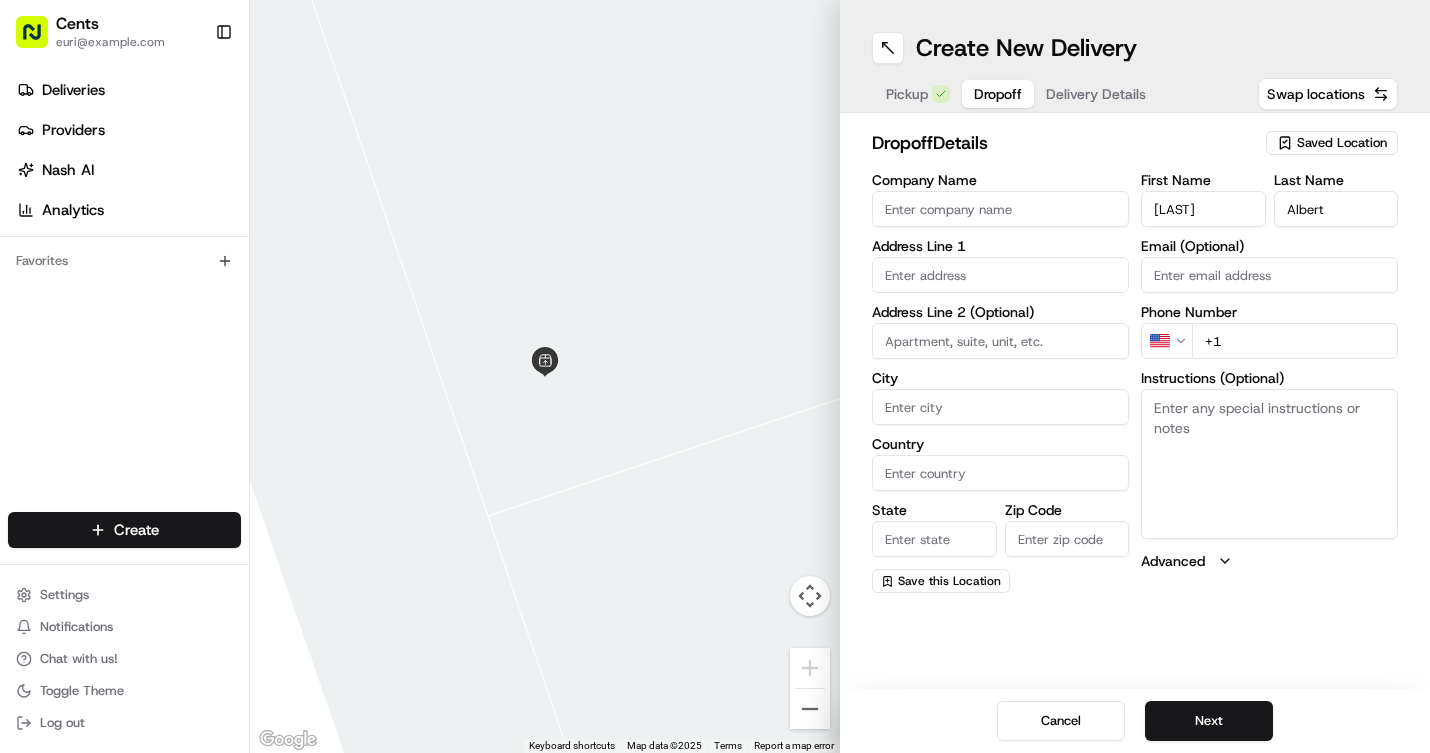 click on "+1" at bounding box center (1295, 341) 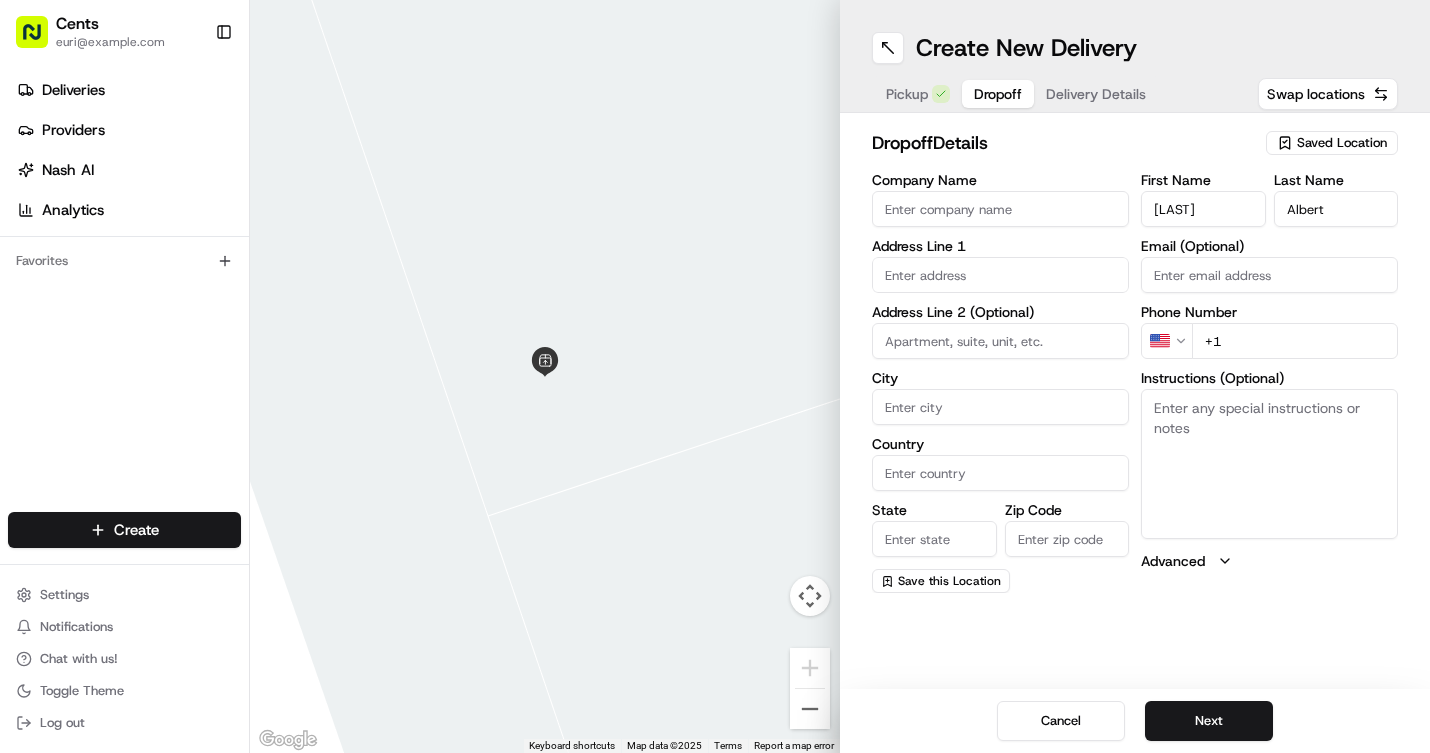 paste on "[PHONE]" 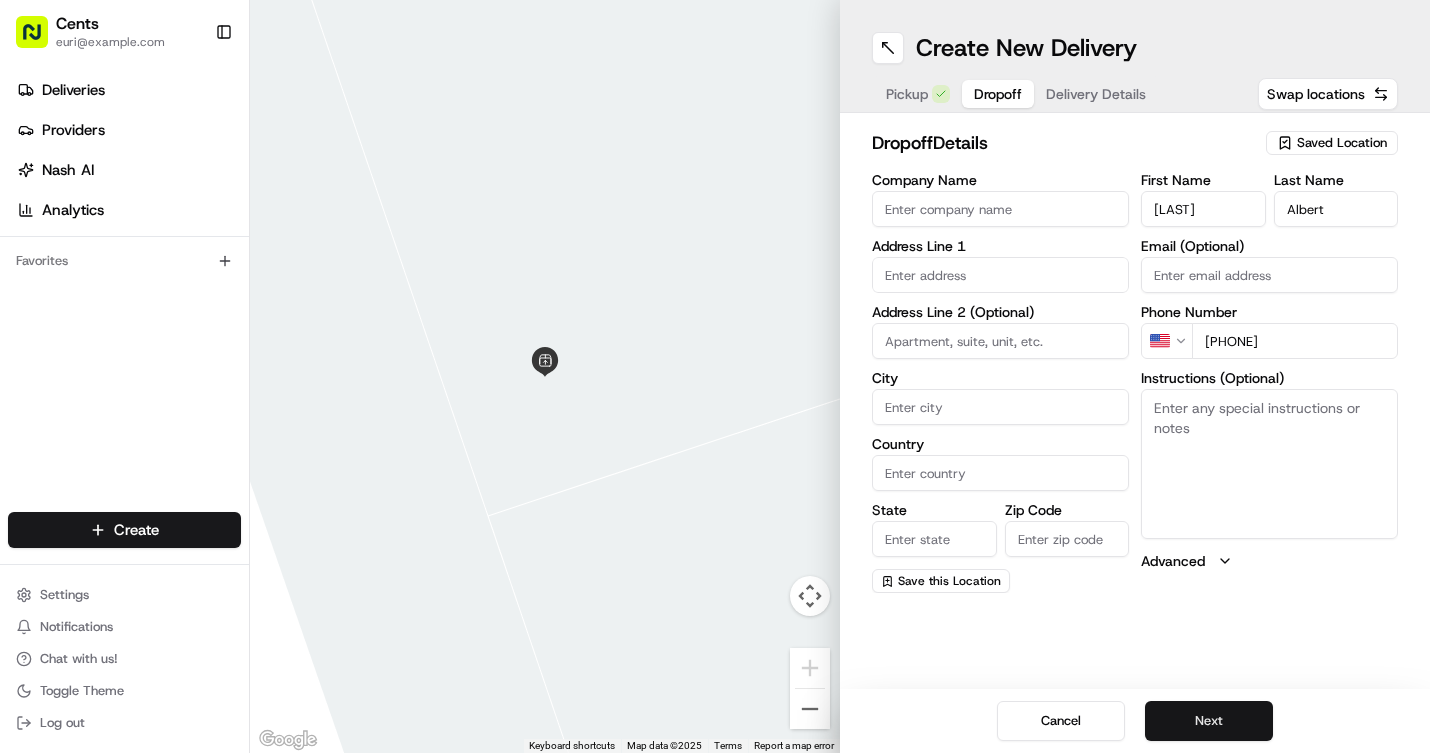 type on "[PHONE]" 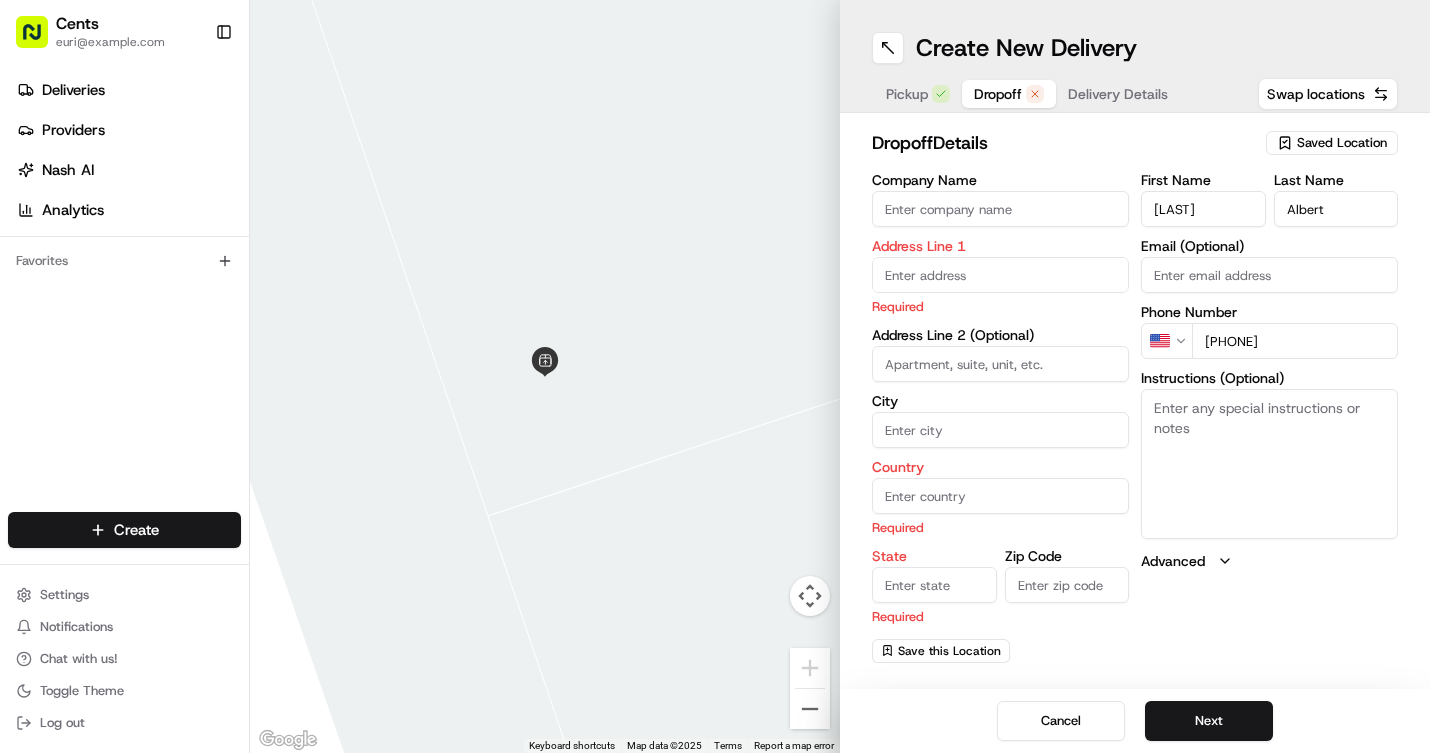 click at bounding box center [1000, 275] 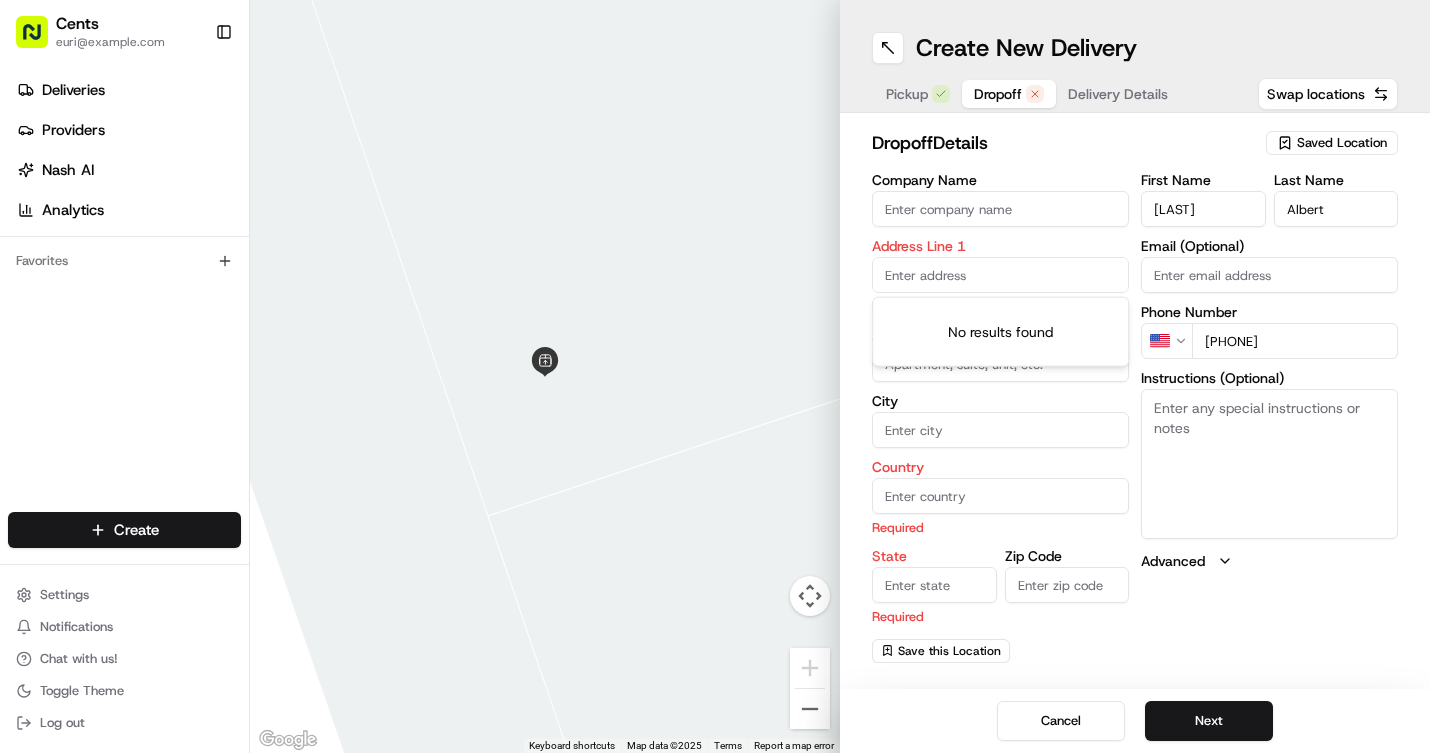 paste on "[NUMBER] [STREET] [STREET]" 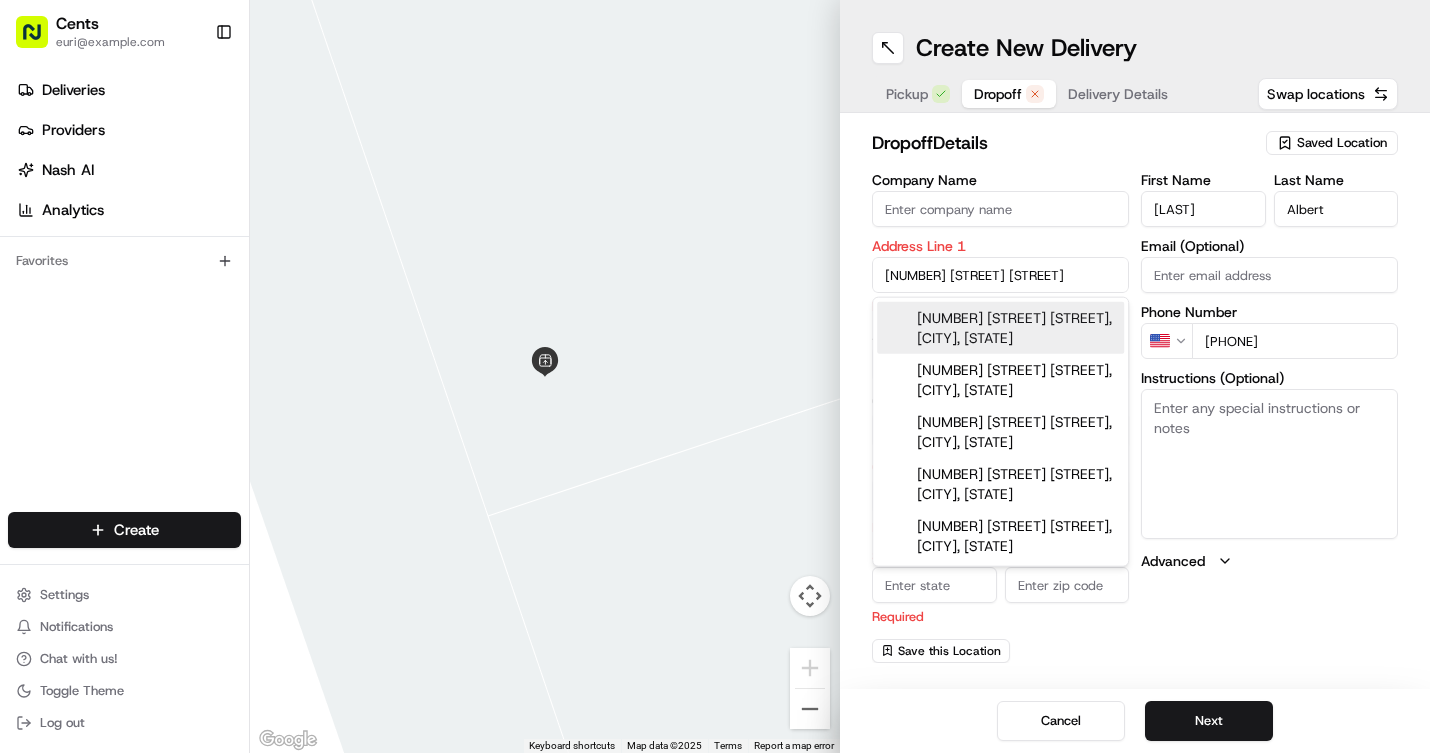 click on "[NUMBER] [STREET] [STREET], [CITY], [STATE]" at bounding box center (1000, 328) 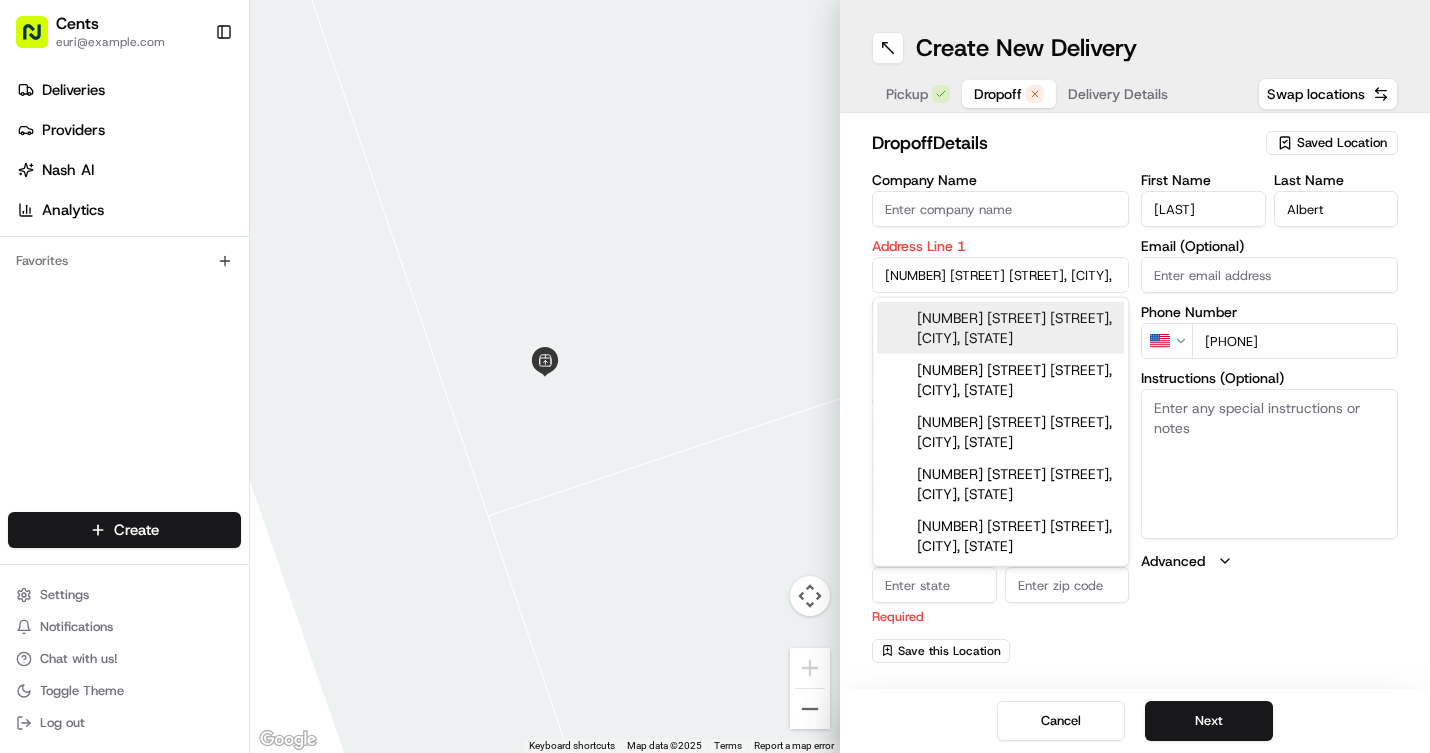 type on "[NUMBER] [STREET] [STREET], [CITY], [STATE] [POSTAL_CODE], USA" 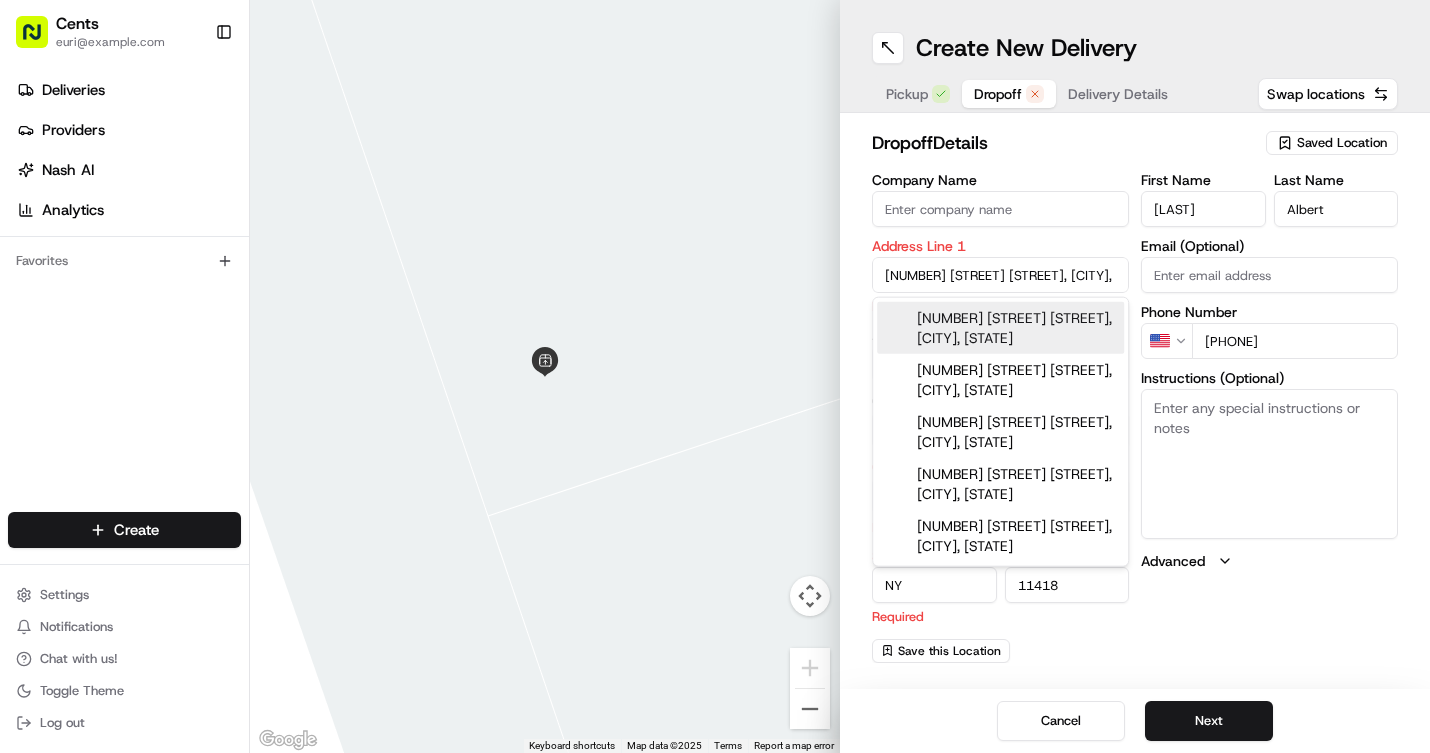 type on "[NUMBER] [STREET] [STREET]" 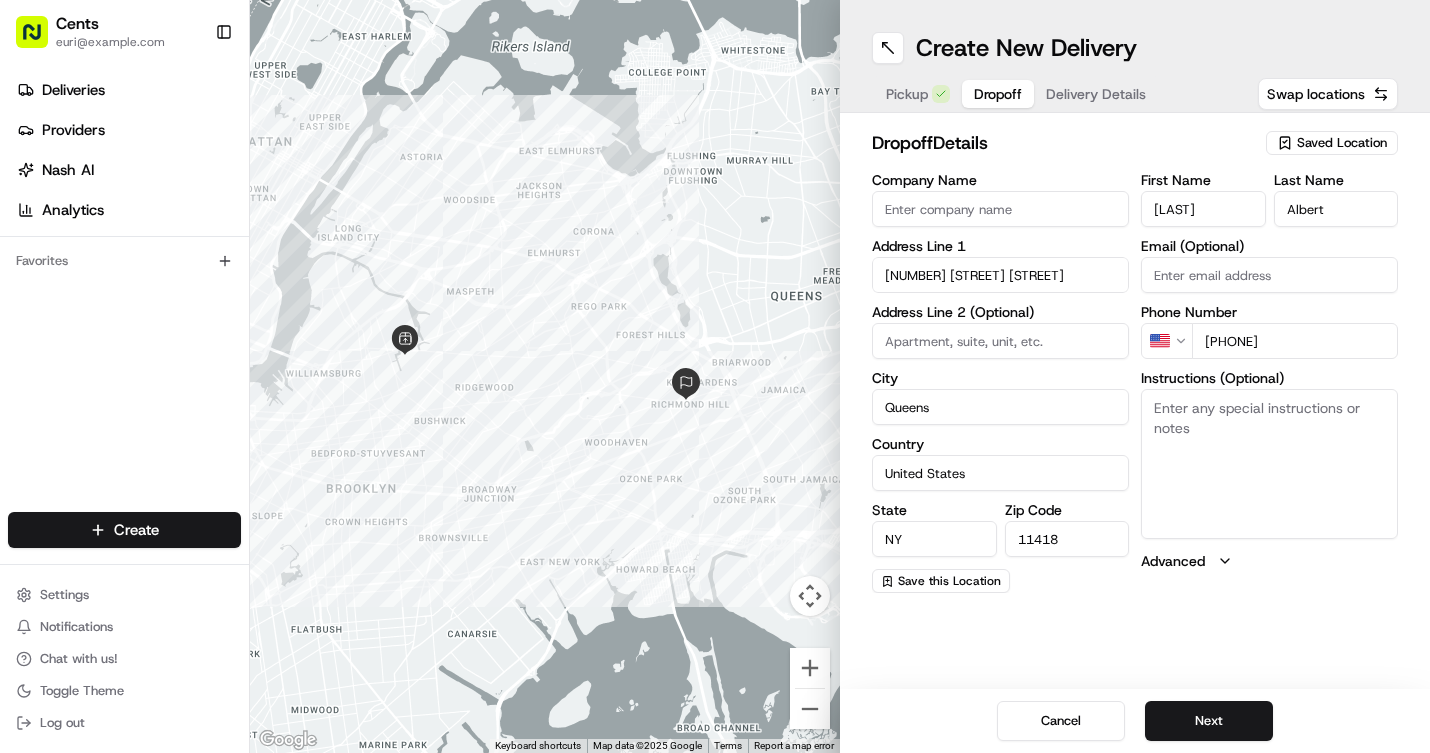 click on "Company Name" at bounding box center [1000, 209] 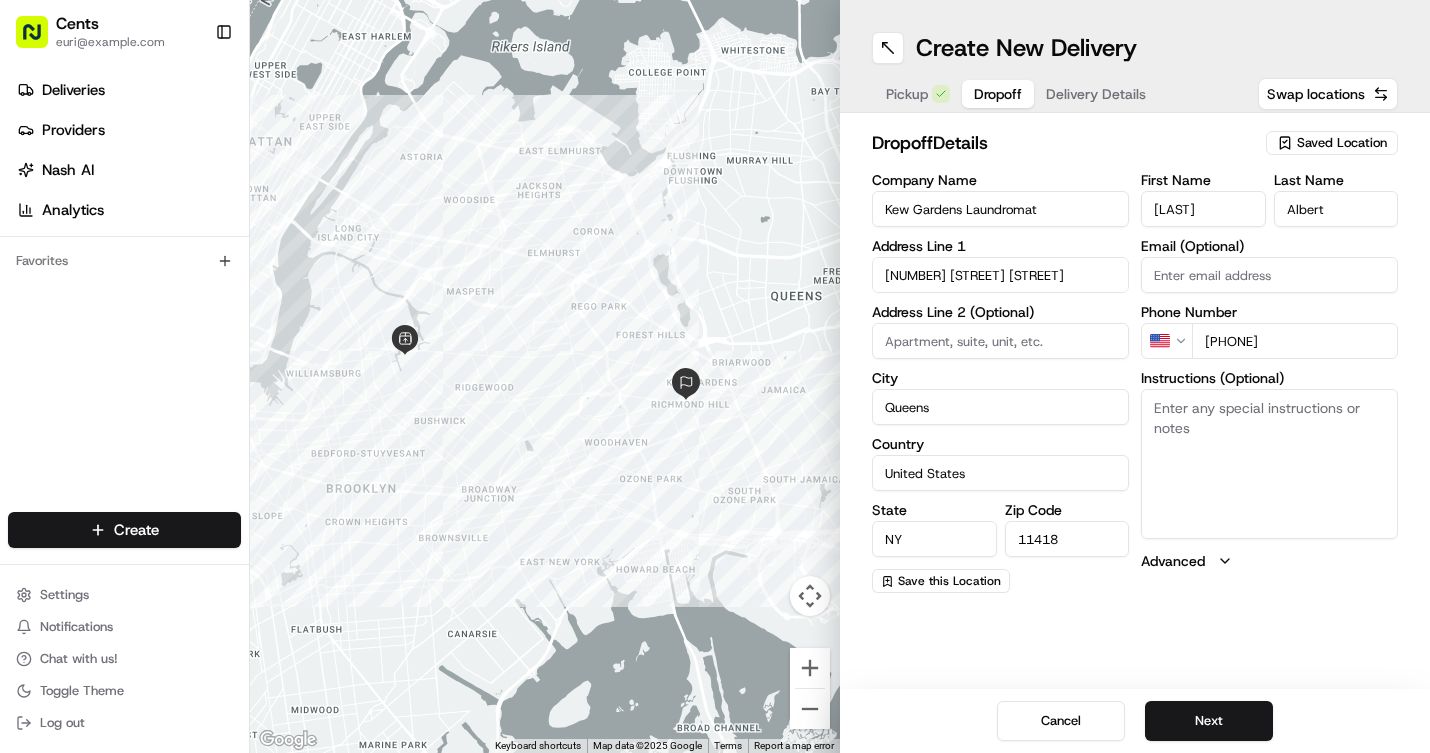type on "Kew Gardens Laundromat" 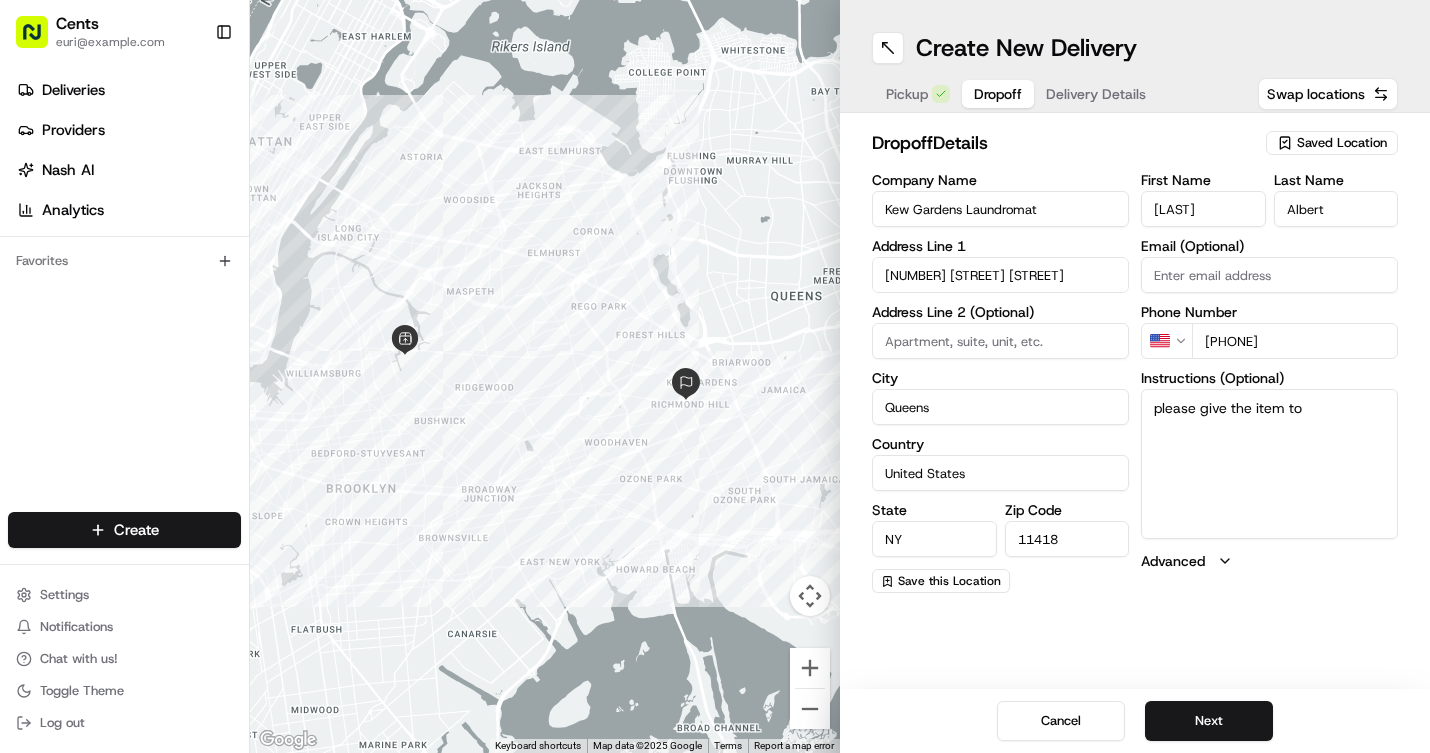 type on "please give the item to" 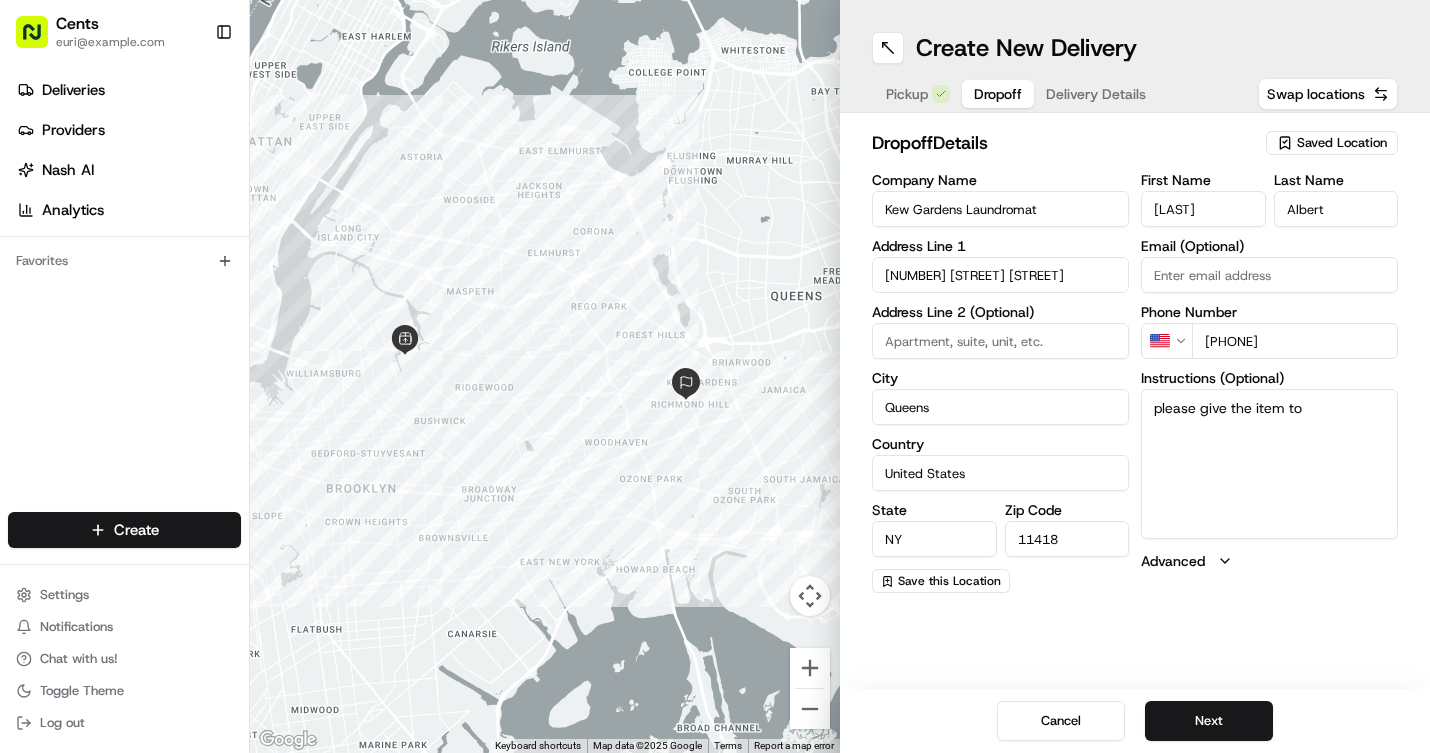 type 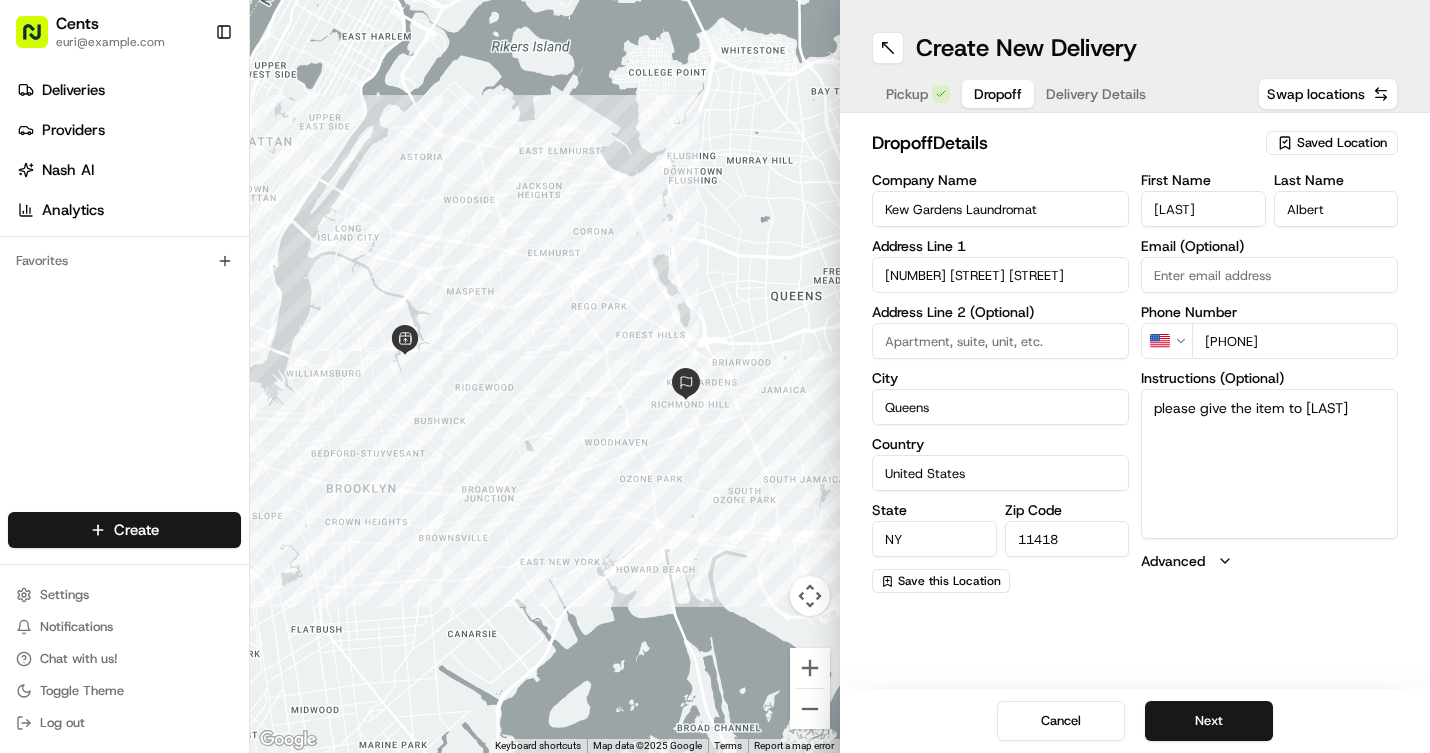 type on "please give the item to [LAST]" 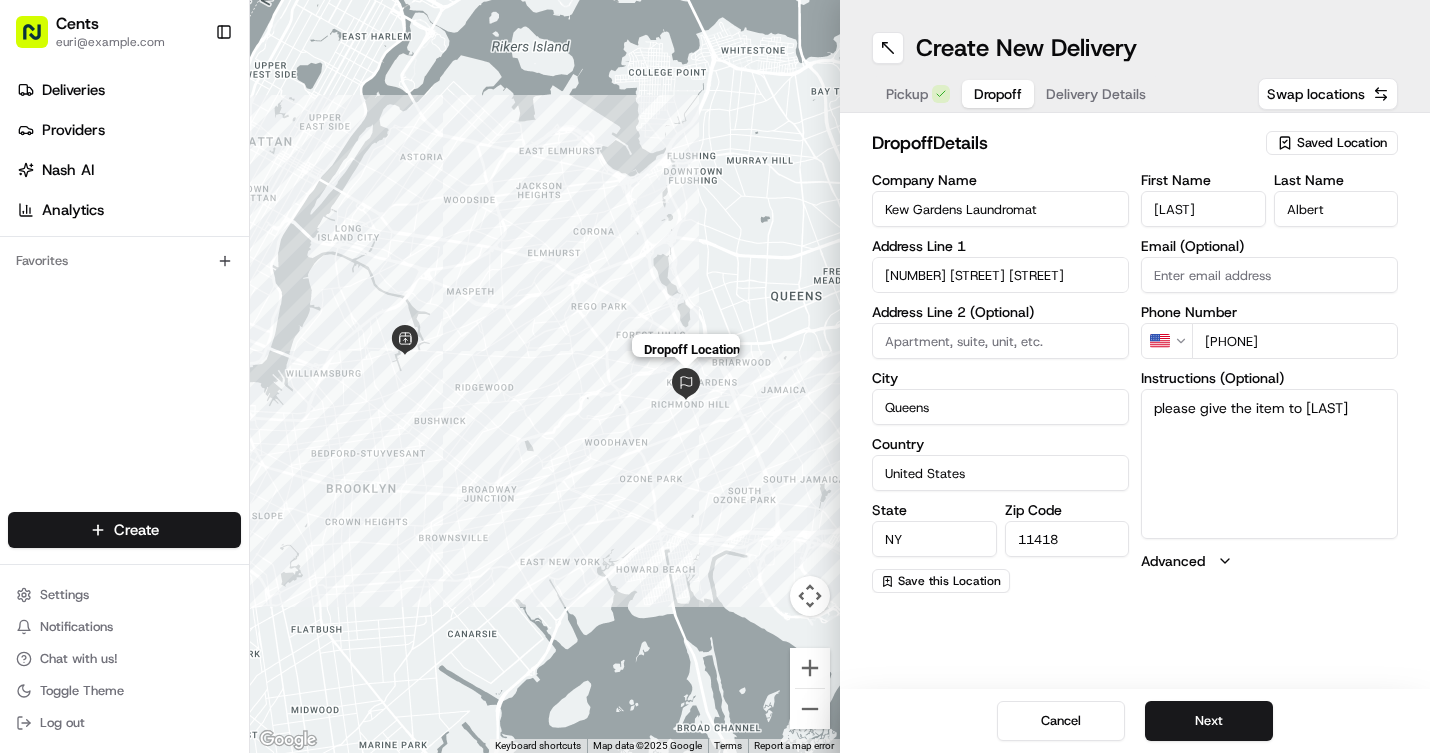 click at bounding box center (686, 384) 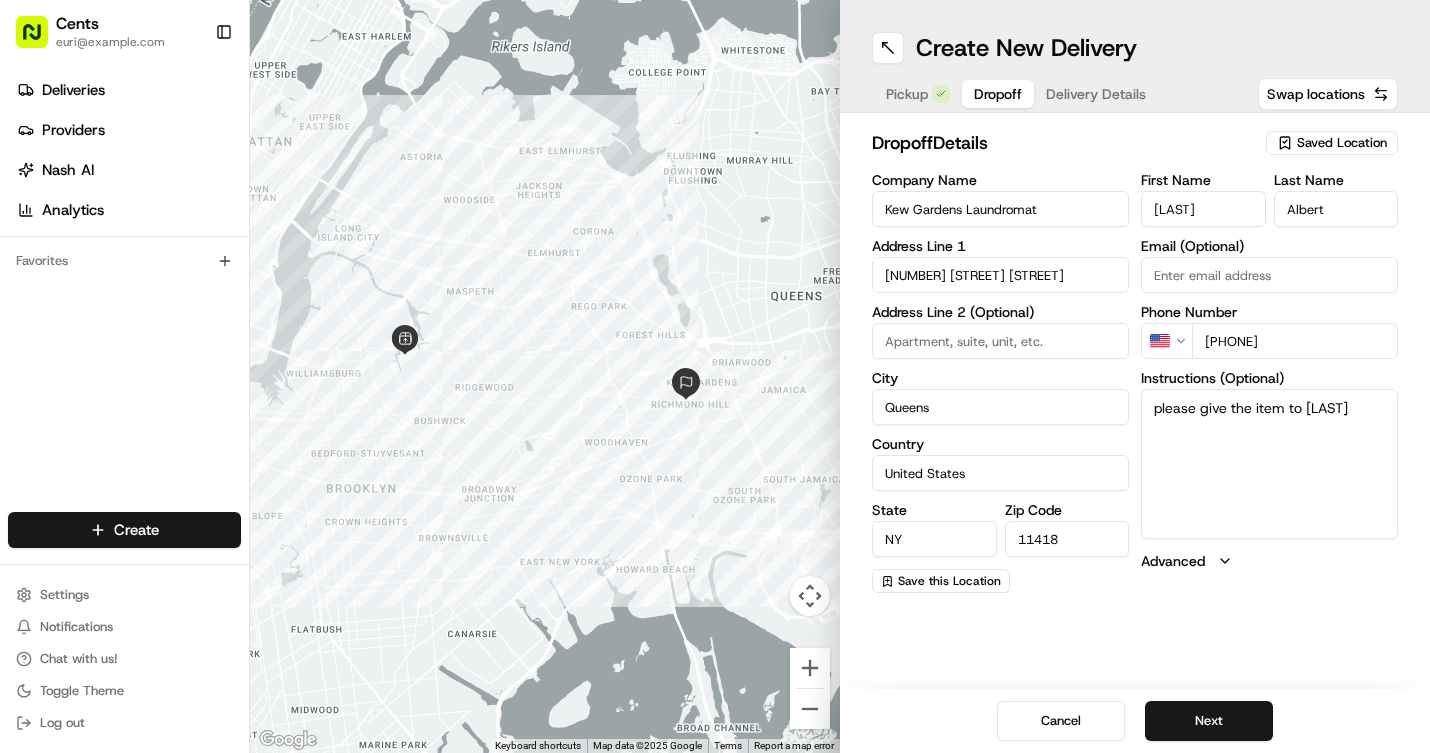 click on "[NUMBER] [STREET] [STREET]" at bounding box center [1000, 275] 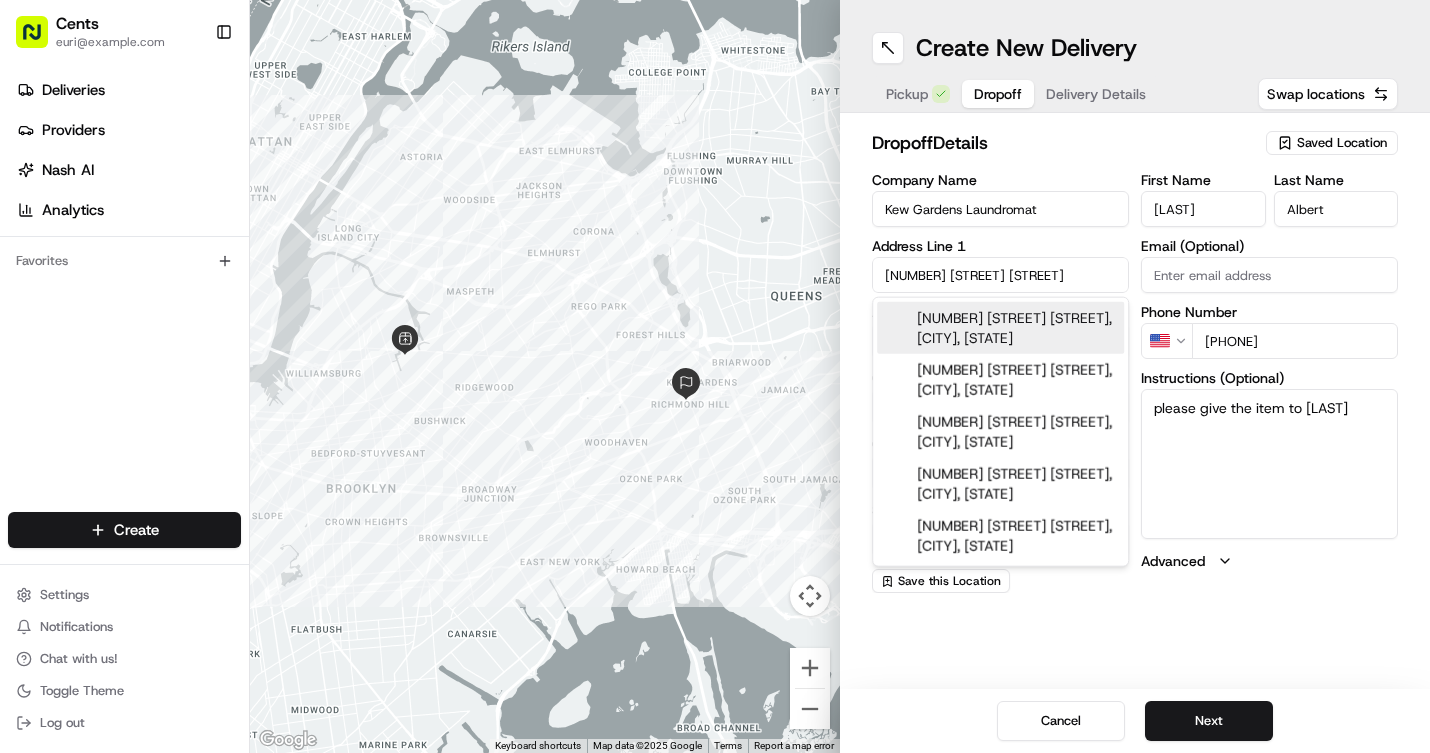 click on "Address Line 1" at bounding box center [1000, 246] 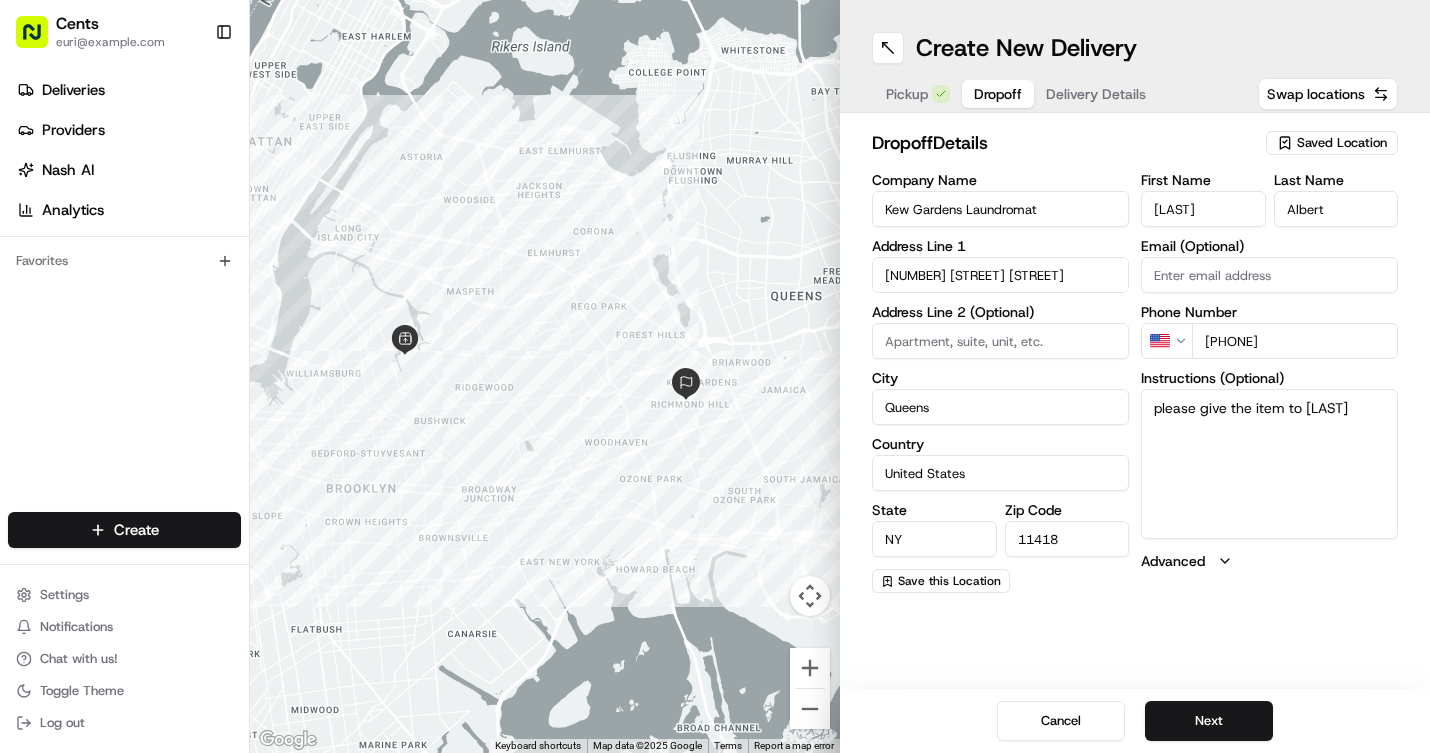 drag, startPoint x: 977, startPoint y: 418, endPoint x: 835, endPoint y: 403, distance: 142.79005 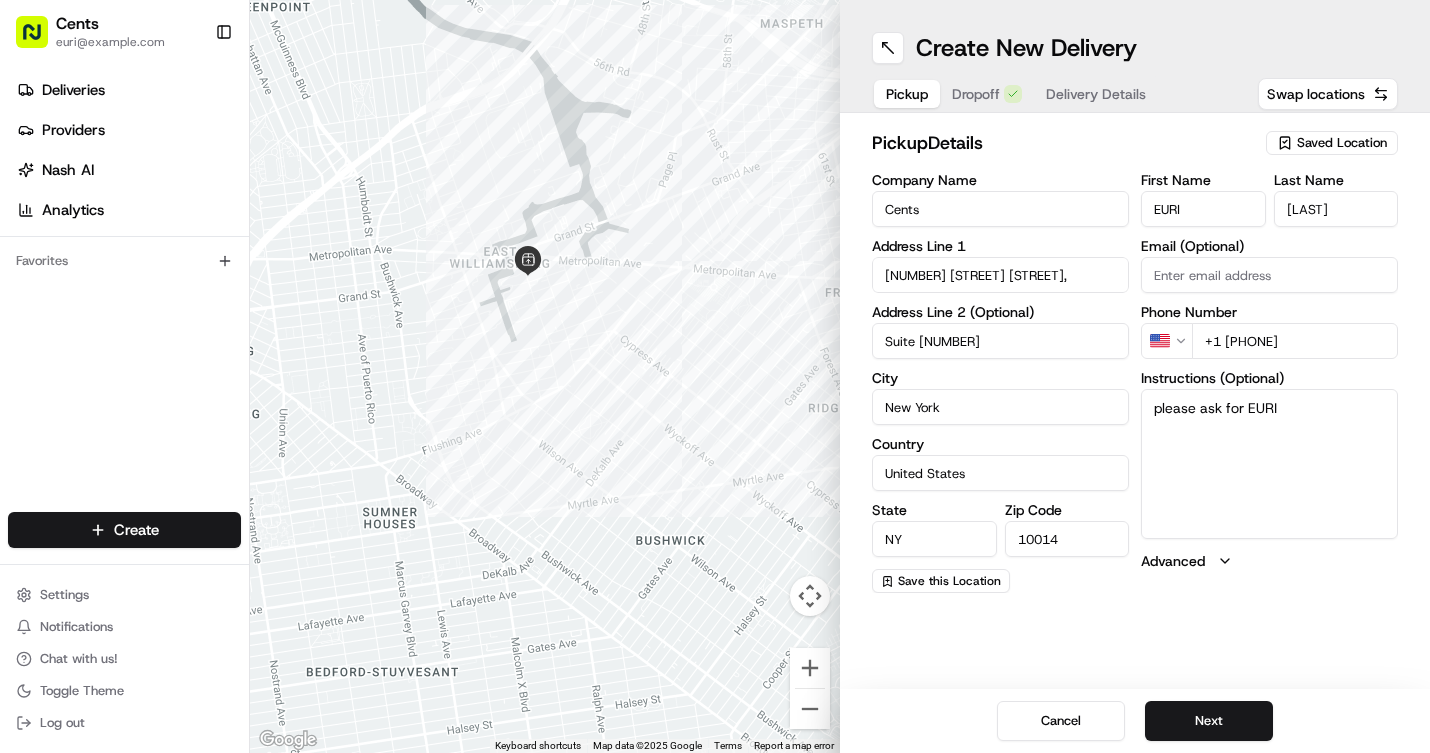 drag, startPoint x: 318, startPoint y: 280, endPoint x: 596, endPoint y: 297, distance: 278.5193 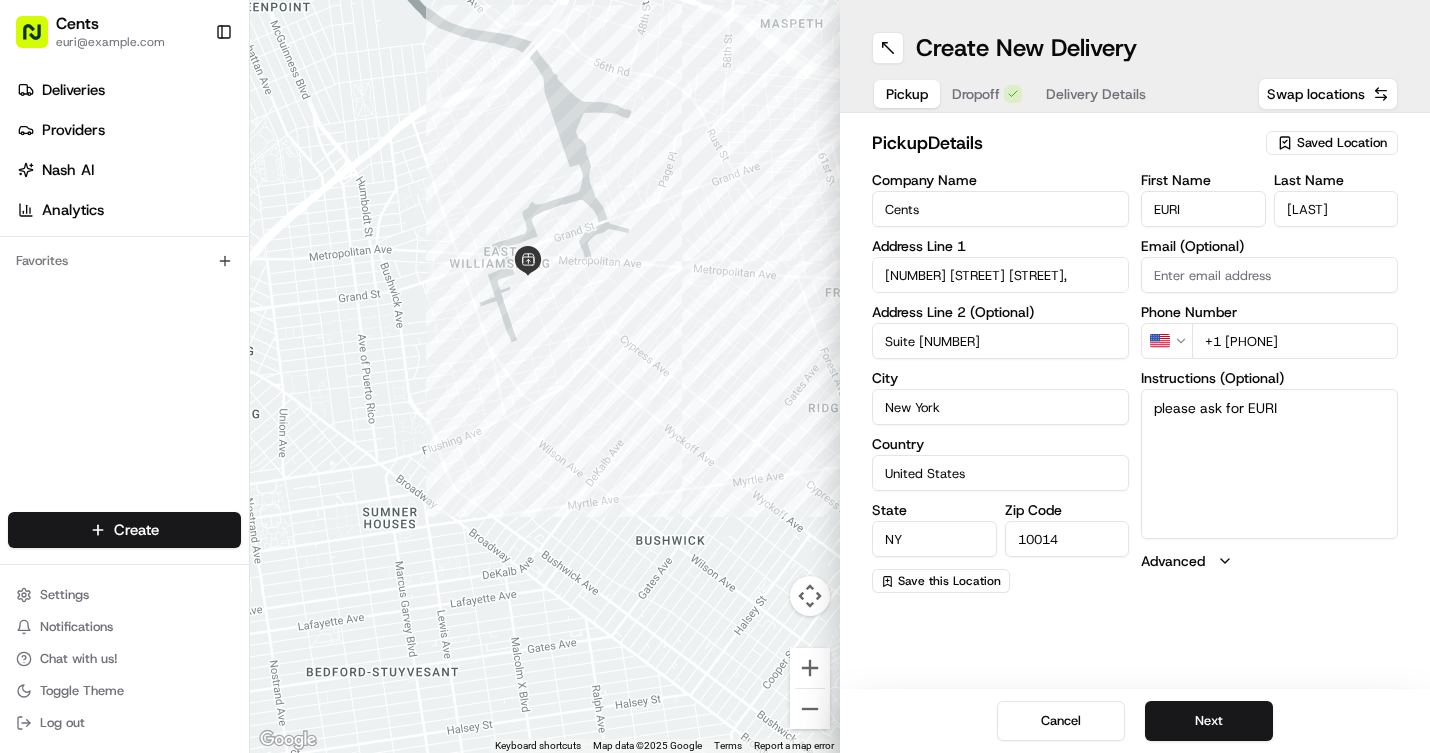 click at bounding box center (545, 376) 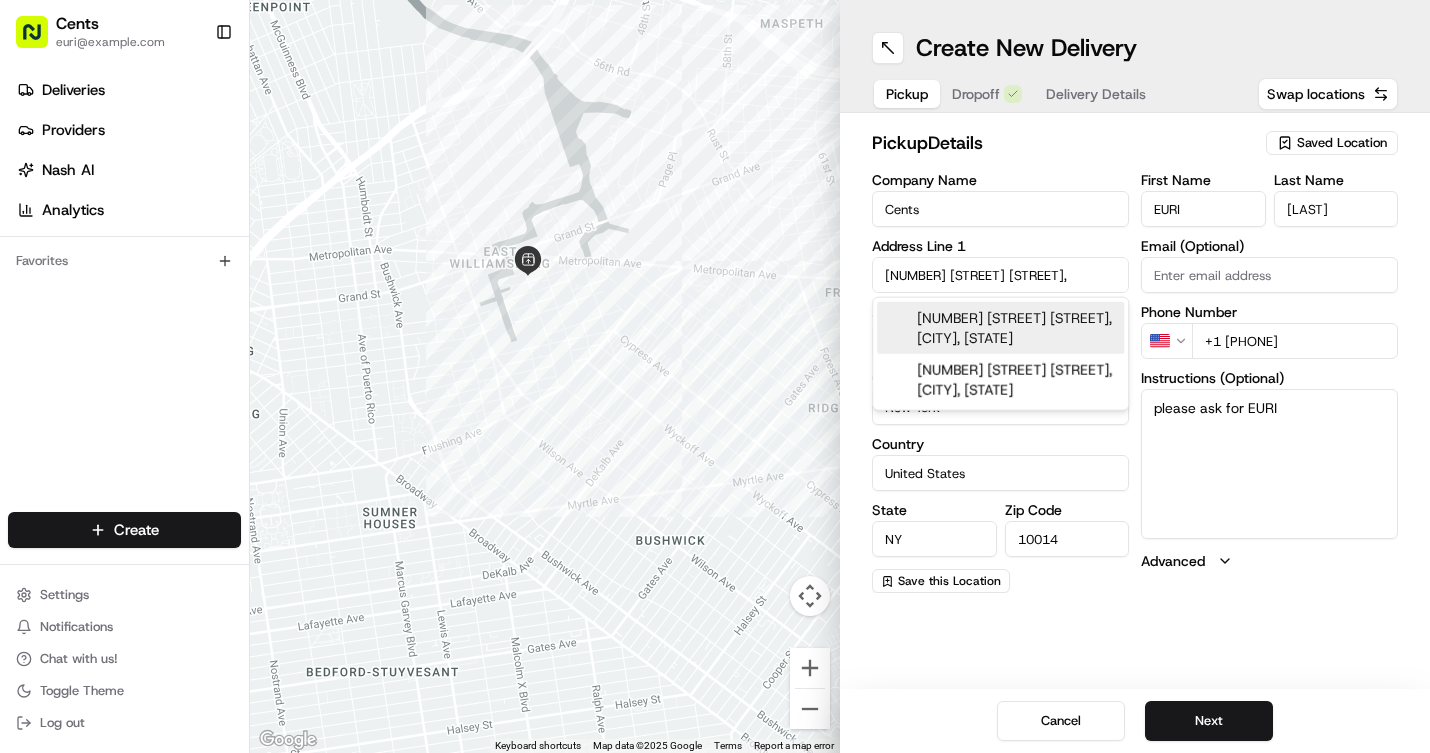 drag, startPoint x: 1010, startPoint y: 278, endPoint x: 750, endPoint y: 245, distance: 262.08588 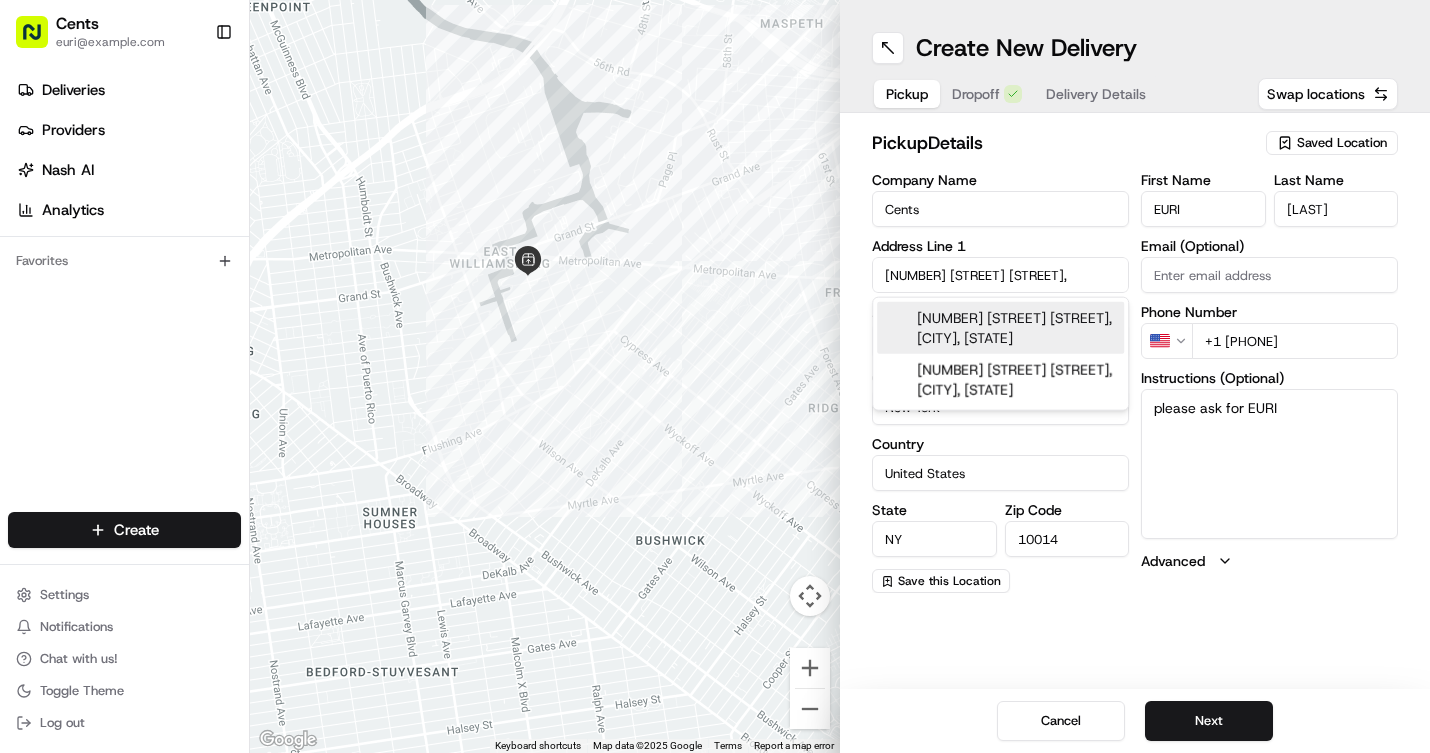 click on "← Move left → Move right ↑ Move up ↓ Move down + Zoom in - Zoom out [HOME] Jump left by 75% End Jump right by 75% Page Up Jump up by 75% Page Down Jump down by 75% Keyboard shortcuts Map Data Map data ©2025 Google Map data ©2025 Google 500 m  Click to toggle between metric and imperial units Terms Report a map error Create New Delivery Pickup Dropoff Delivery Details Swap locations pickup  Details Saved Location Company Name Cents Address Line 1 200 [STREET], Address Line 2 (Optional) Suite 805 City [CITY] Country [COUNTRY] State [STATE] Zip Code 10014 Save this Location First Name [FIRST] Last Name [LAST] Email (Optional) Phone Number US +1 [PHONE] Instructions (Optional) please ask for [FIRST] Advanced Cancel Next" at bounding box center [840, 376] 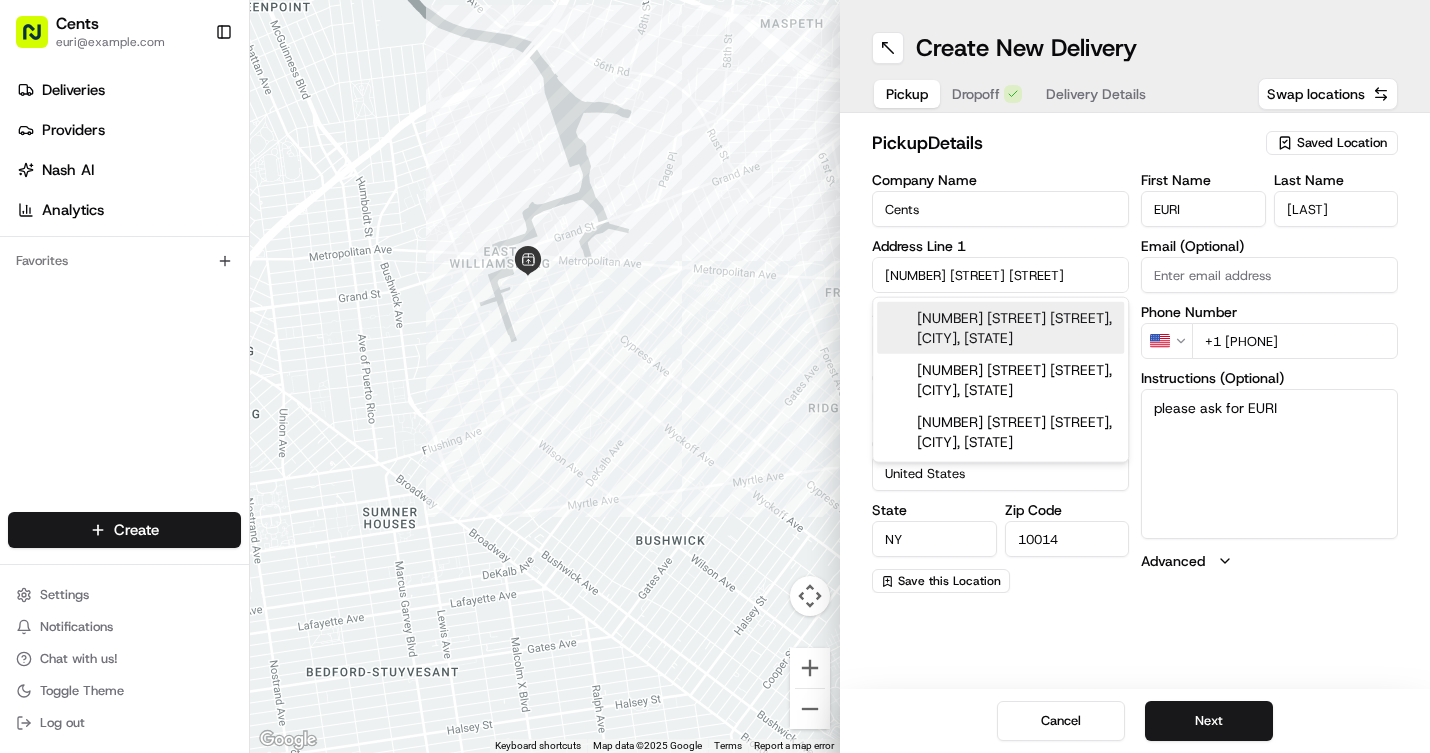 type on "[NUMBER] [STREET] [STREET]" 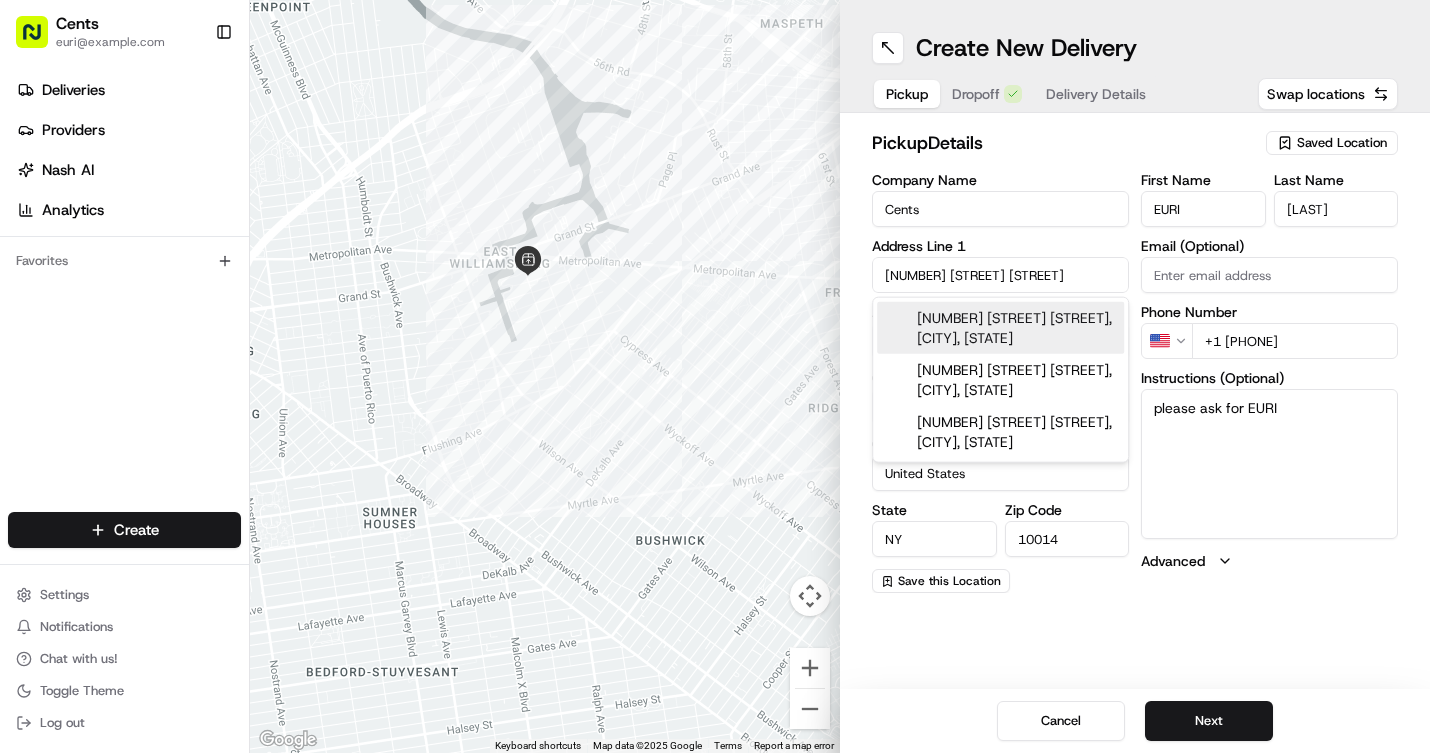 click on "Company Name Cents Address Line 1 [NUMBER] [STREET] [STREET] Address Line 2 (Optional) Suite [NUMBER] City New York Country United States State NY Zip Code [POSTAL_CODE] Save this Location" at bounding box center [1000, 383] 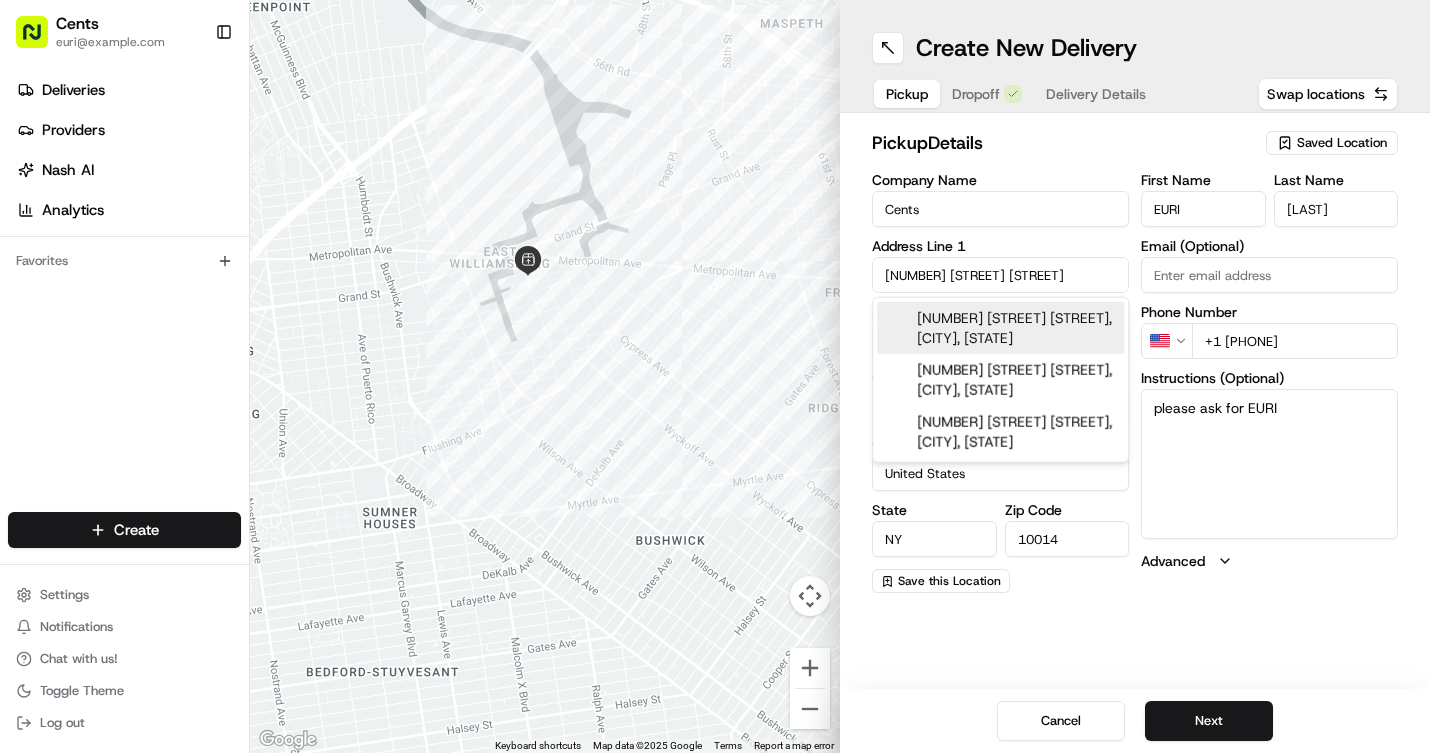 drag, startPoint x: 1018, startPoint y: 272, endPoint x: 765, endPoint y: 269, distance: 253.01779 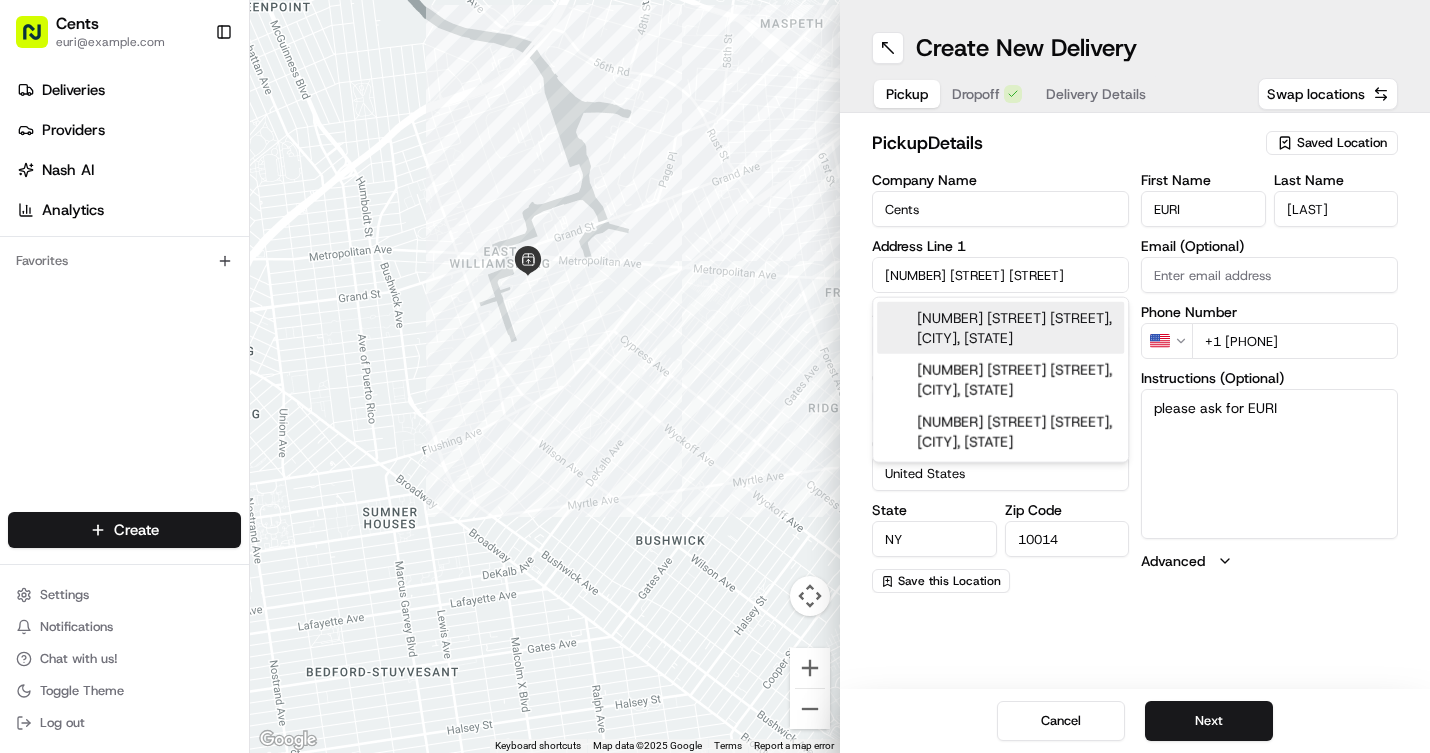 click on "Company Name Cents Address Line 1 [NUMBER] [STREET] [STREET] Address Line 2 (Optional) Suite [NUMBER] City New York Country United States State NY Zip Code [POSTAL_CODE] Save this Location First Name [FIRST] Last Name [LAST] Email (Optional) Phone Number US +1 [PHONE] Instructions (Optional) please ask for EURI Advanced Cancel Next" at bounding box center [840, 376] 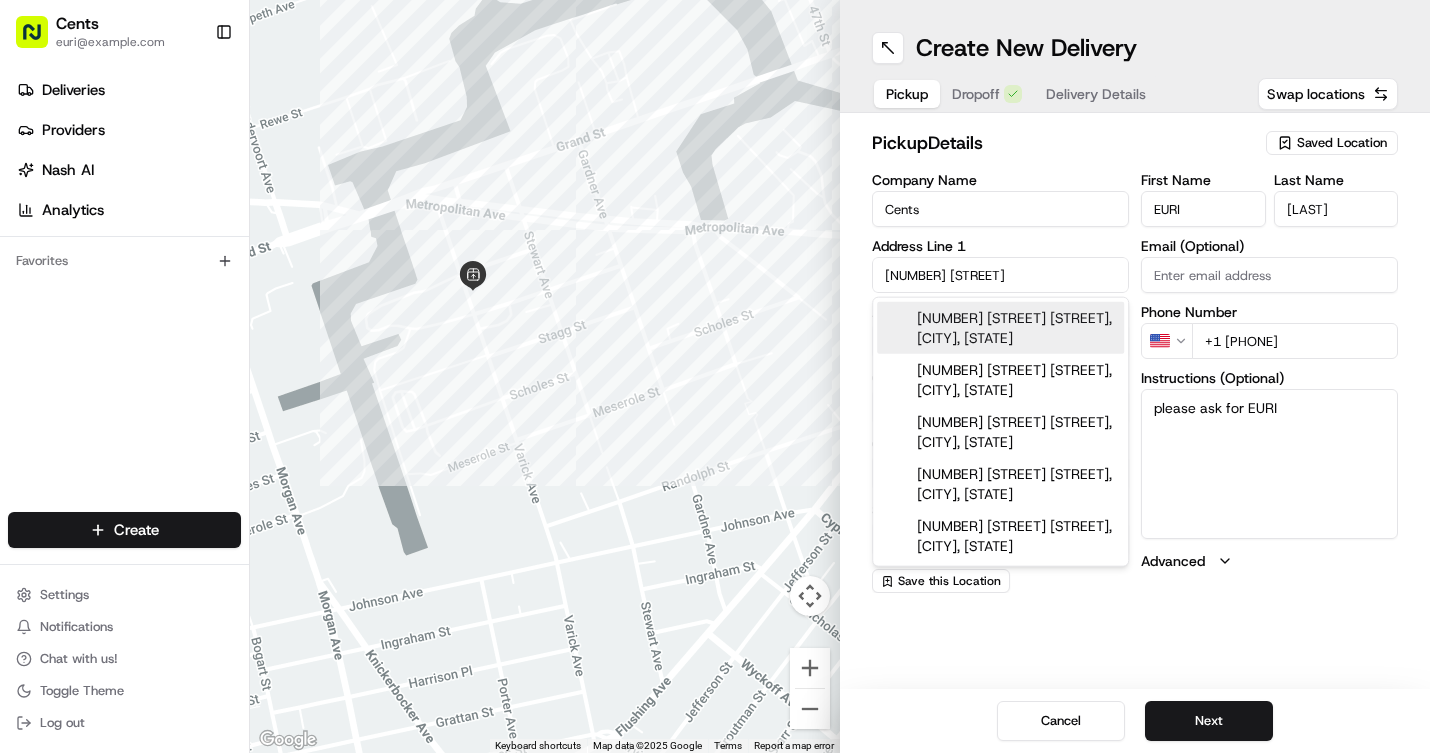 type on "[NUMBER] [STREET]" 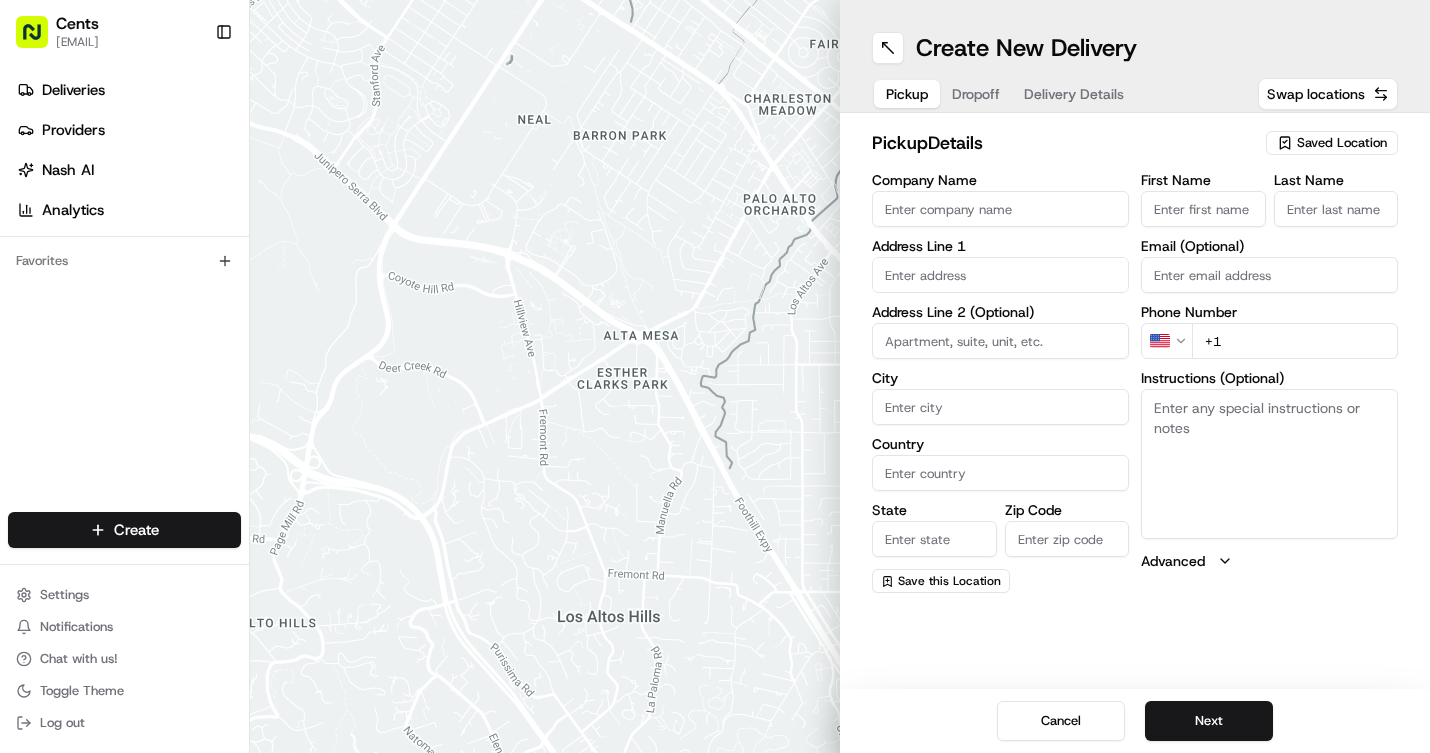 scroll, scrollTop: 0, scrollLeft: 0, axis: both 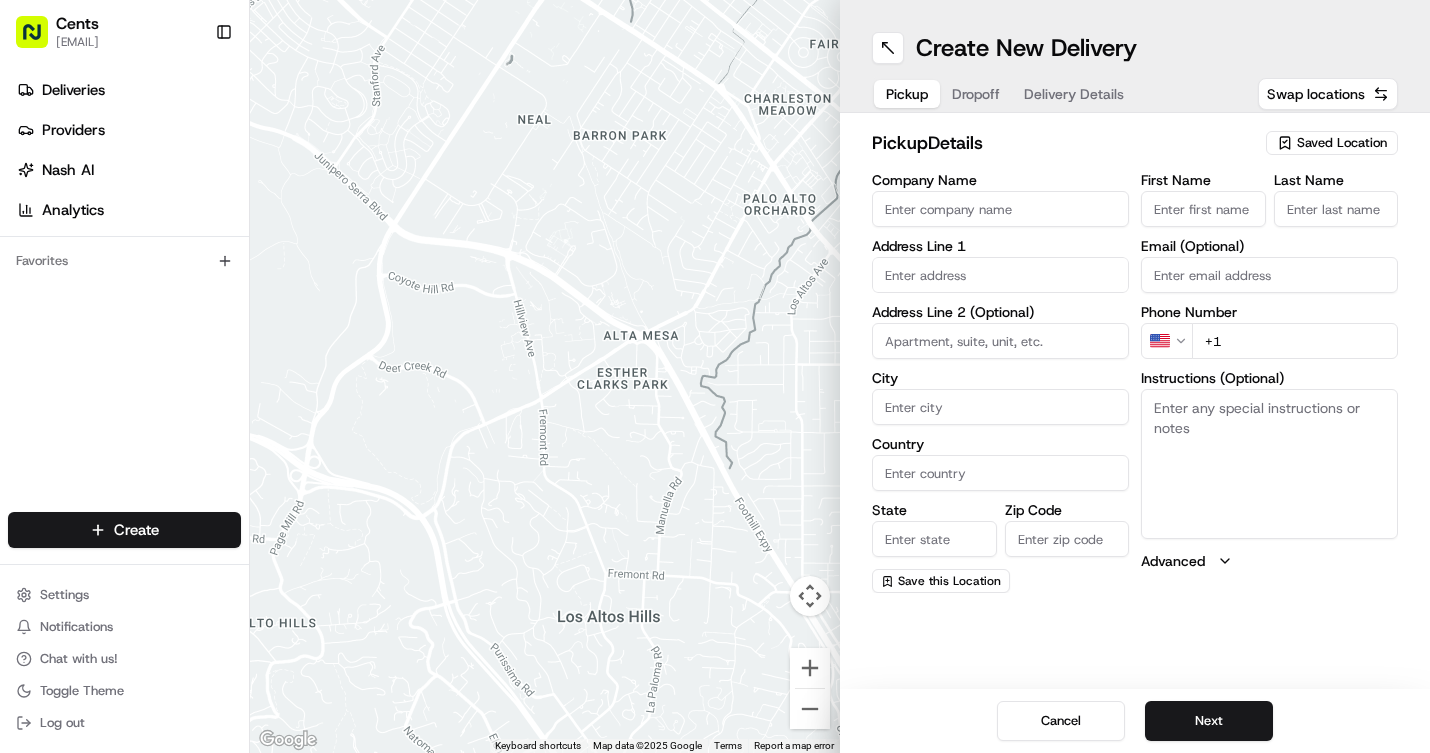 click at bounding box center [1000, 275] 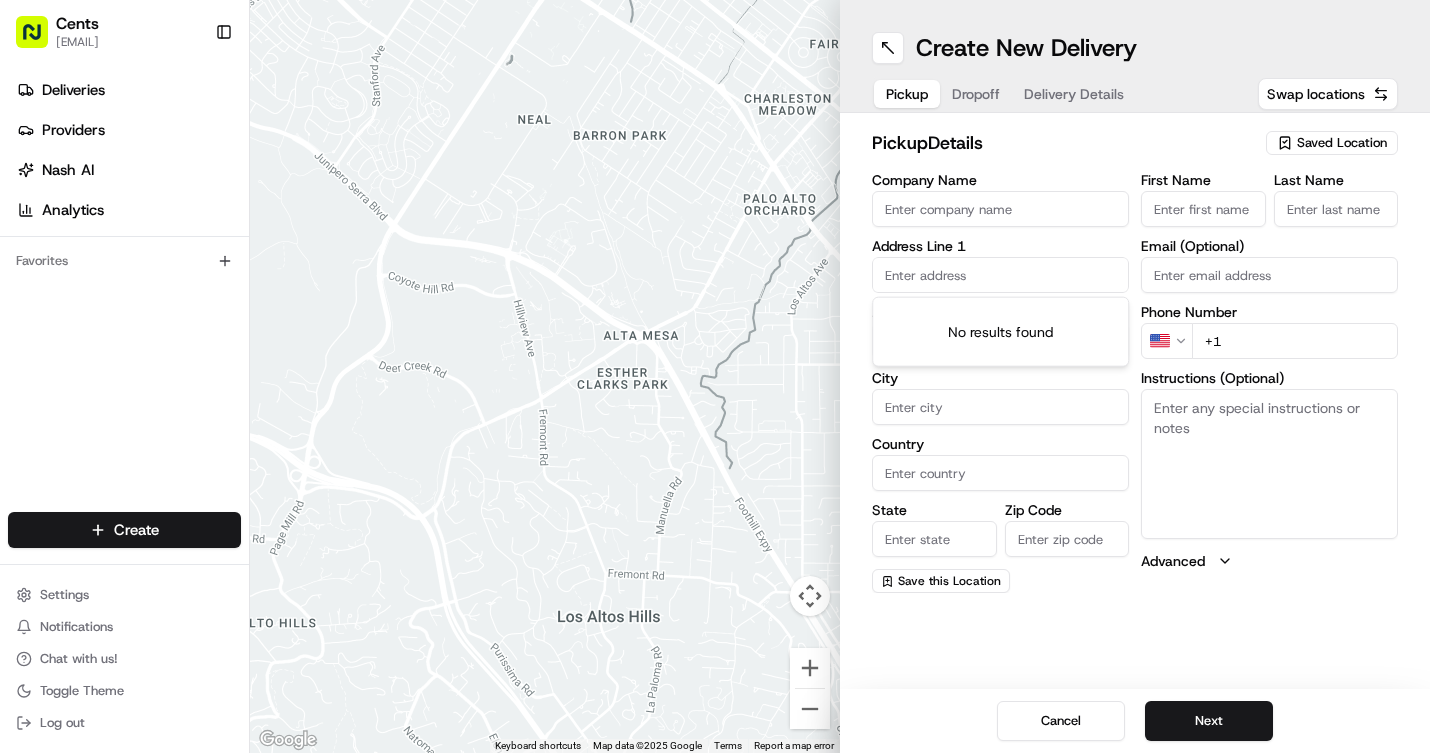 click on "Company Name" at bounding box center [1000, 209] 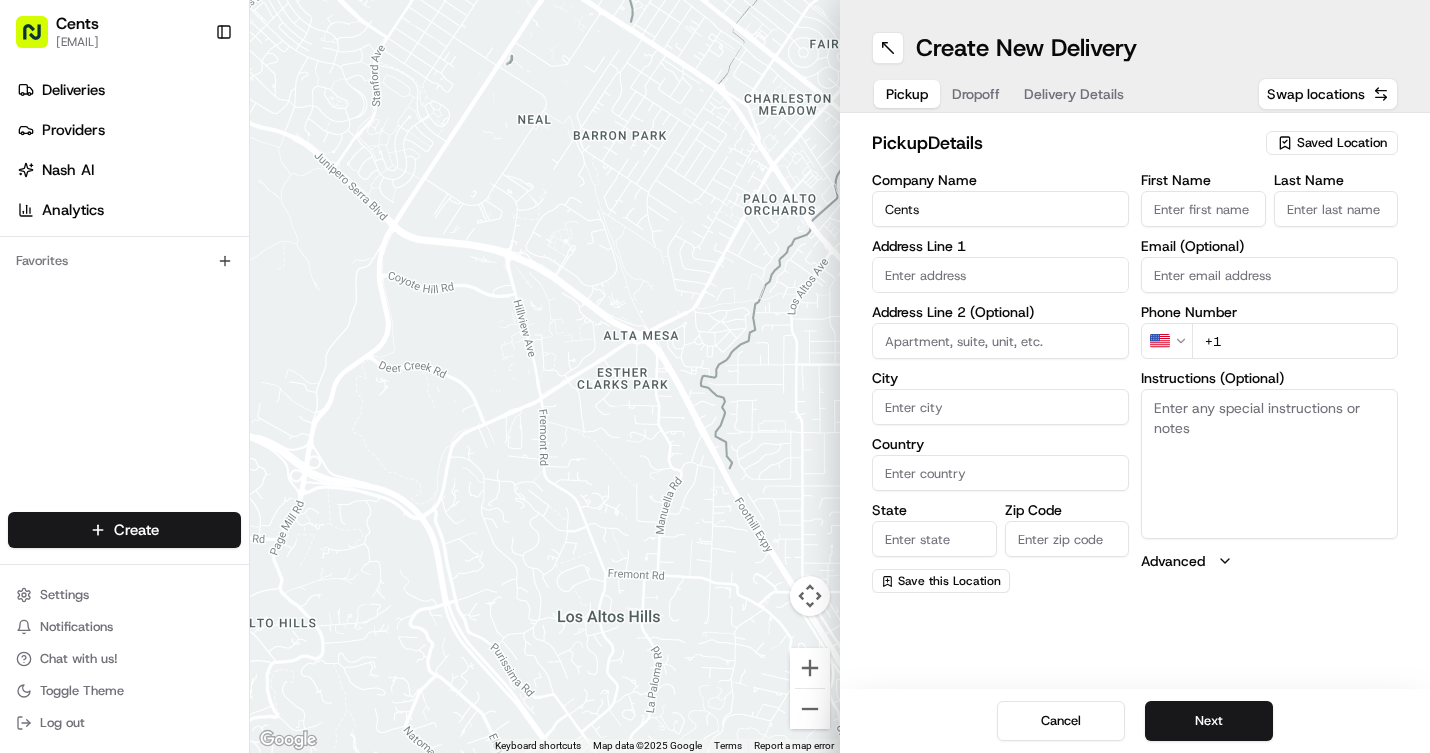 type on "Cents" 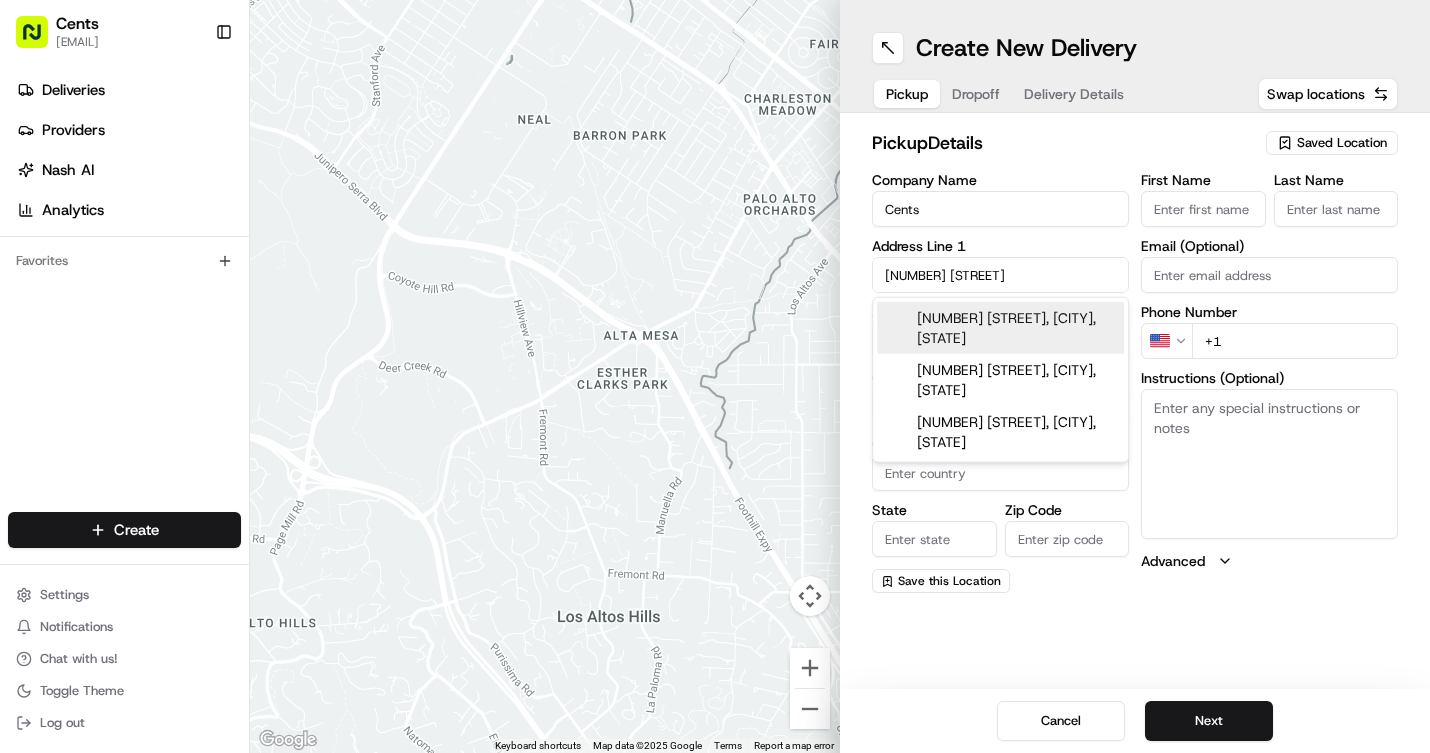 paste on "200 Varick St, New York, NY 10014" 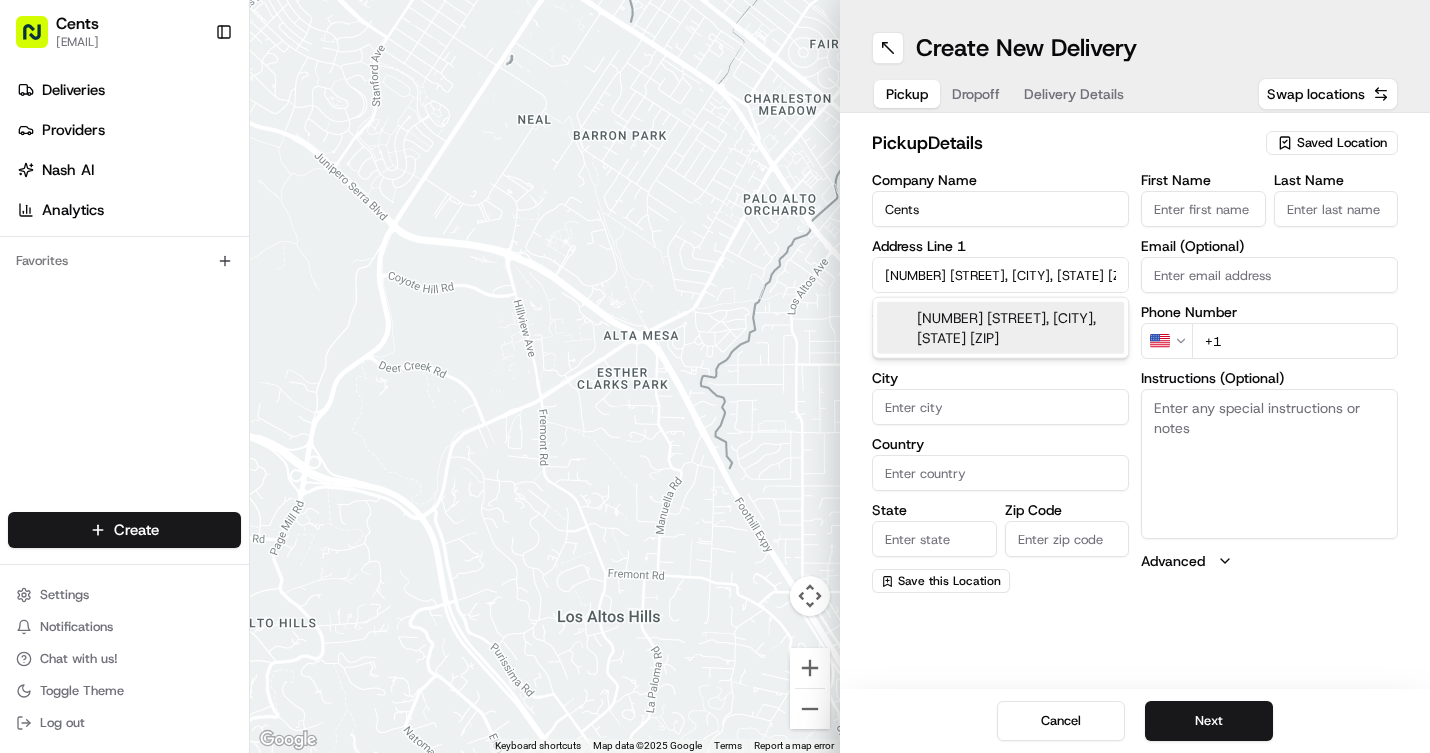 click on "200 Varick St, New York, NY 10014" at bounding box center [1000, 328] 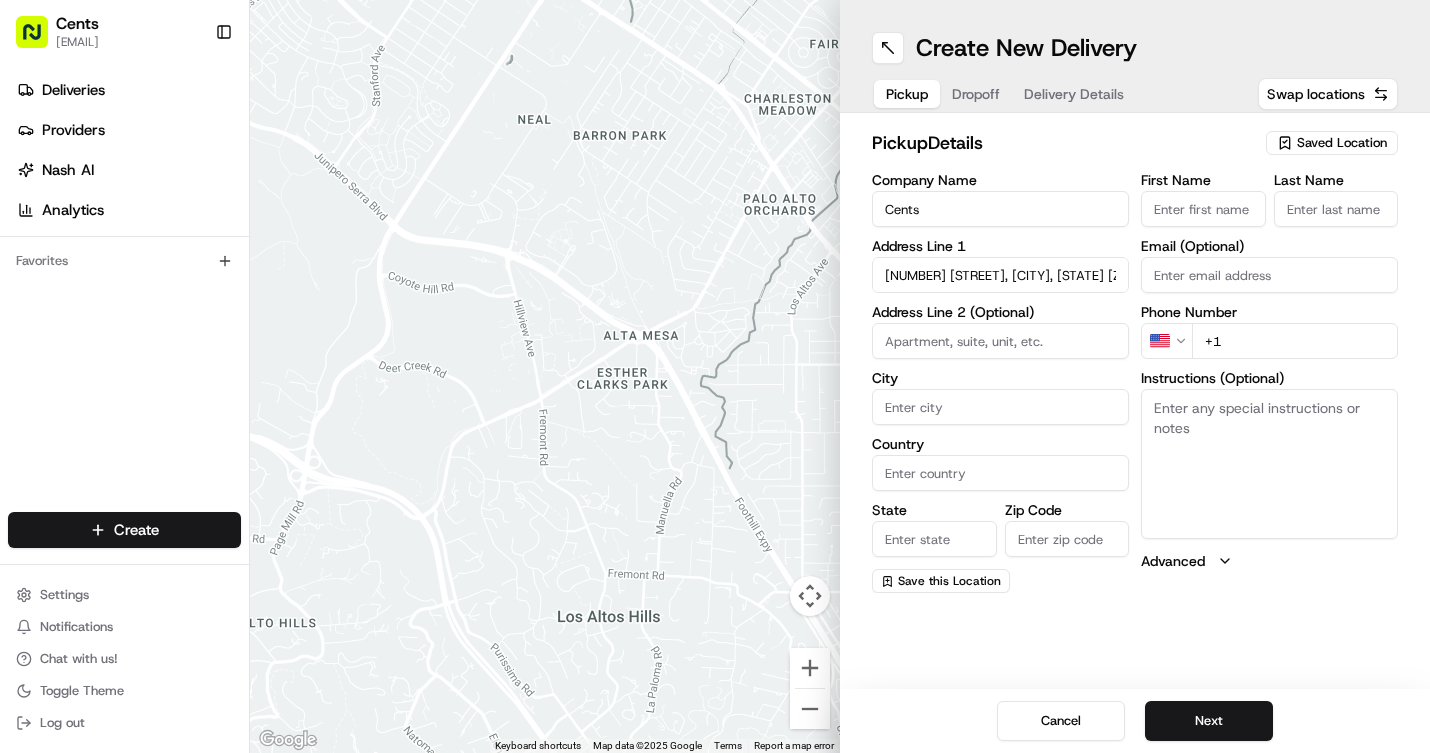 type on "200 Varick St, New York, NY 10014, USA" 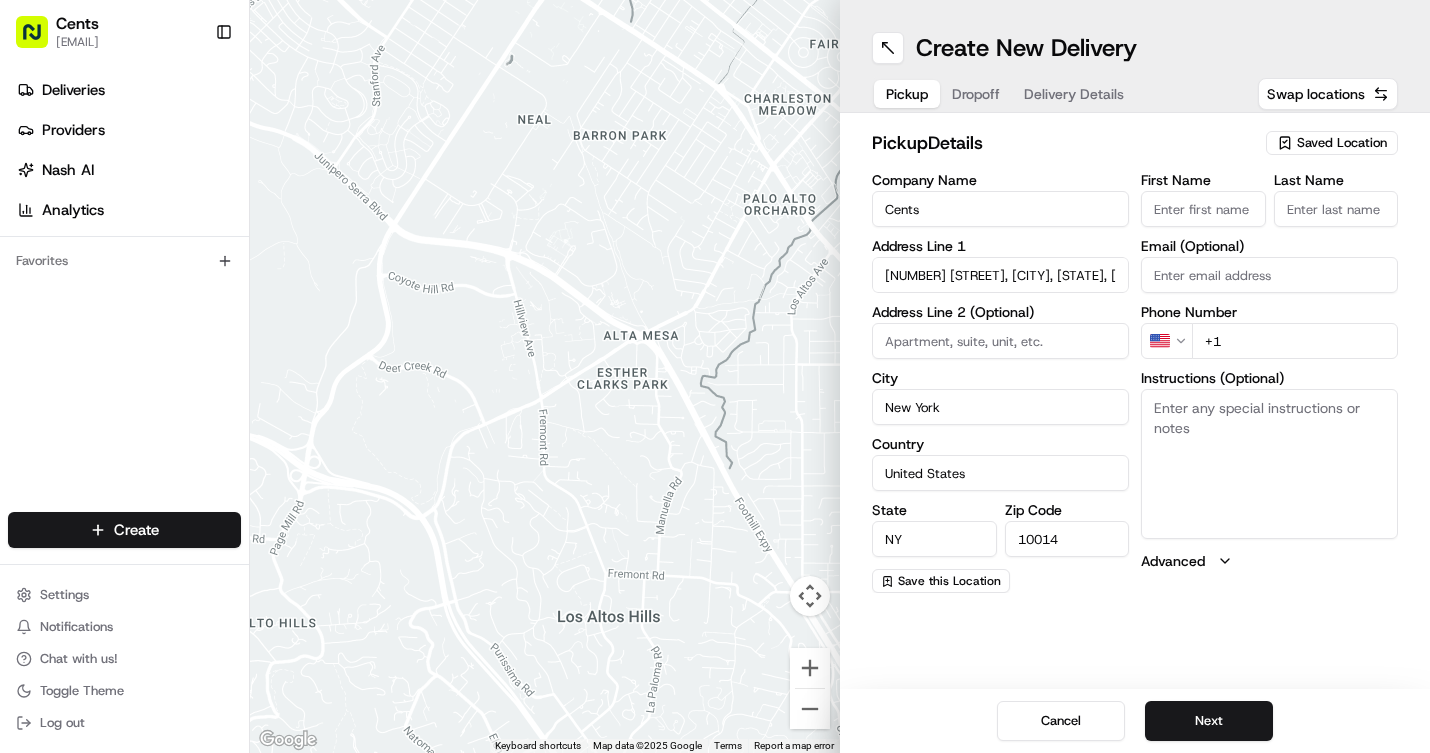 type on "200 Varick Street" 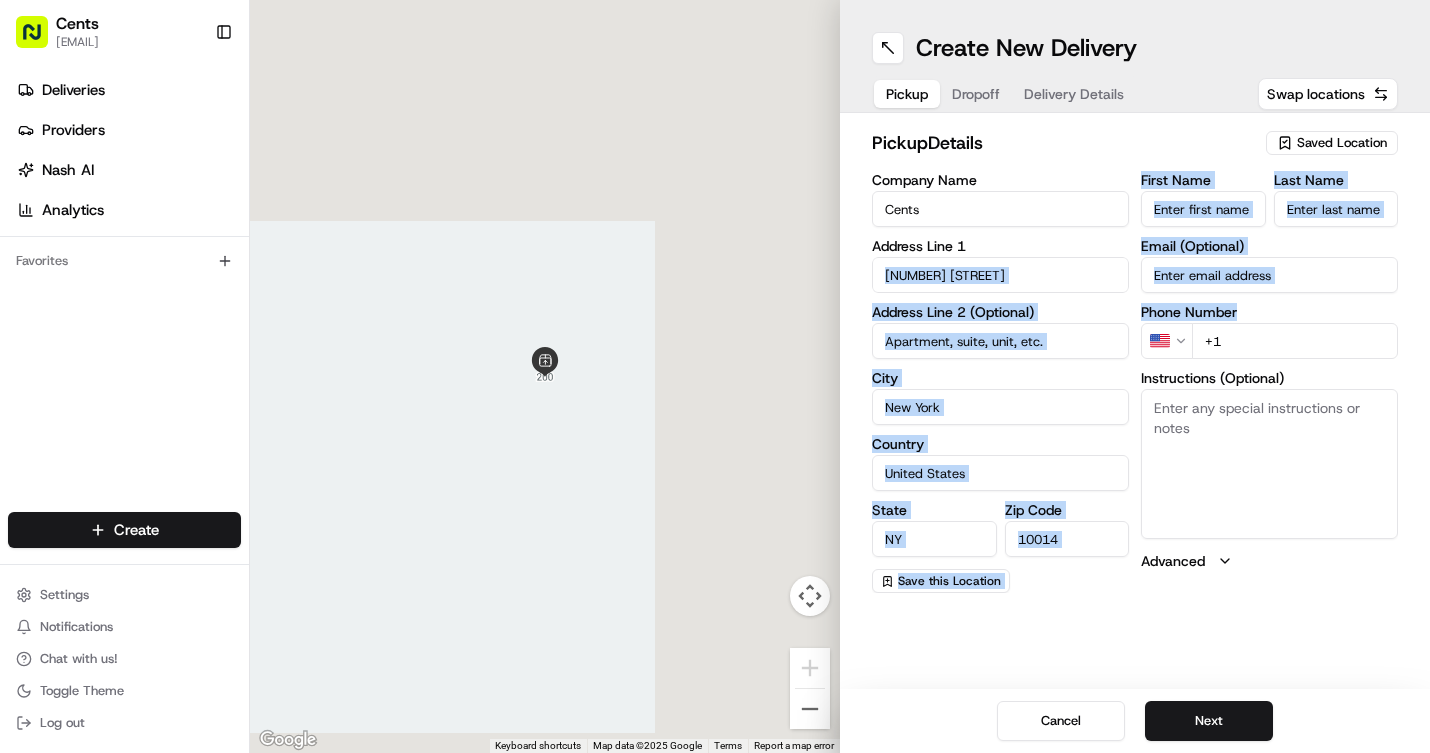drag, startPoint x: 1085, startPoint y: 297, endPoint x: 1396, endPoint y: 318, distance: 311.7082 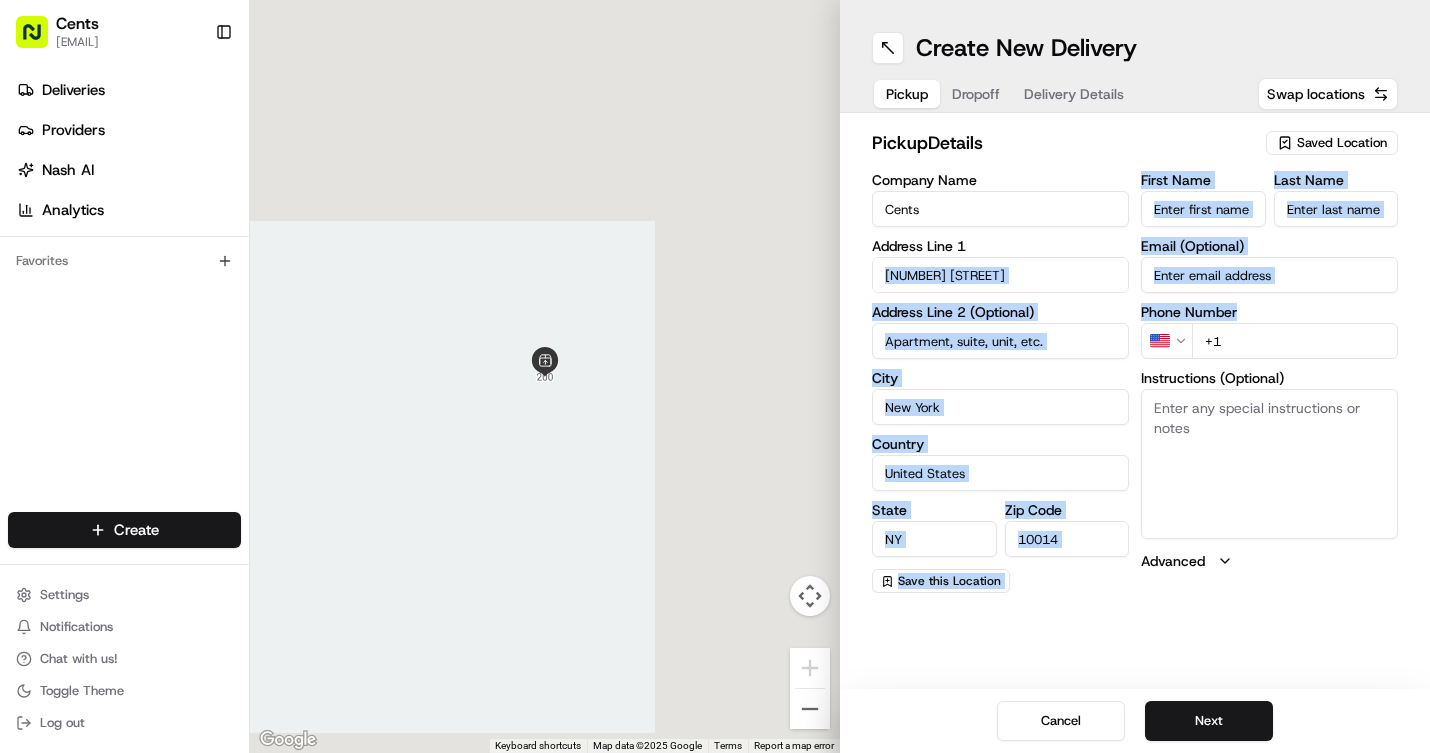 click on "Company Name Cents Address Line 1 200 Varick Street Address Line 2 (Optional) City New York Country United States State NY Zip Code 10014 Save this Location First Name Last Name Email (Optional) Phone Number US +1 Instructions (Optional) Advanced" at bounding box center [1135, 383] 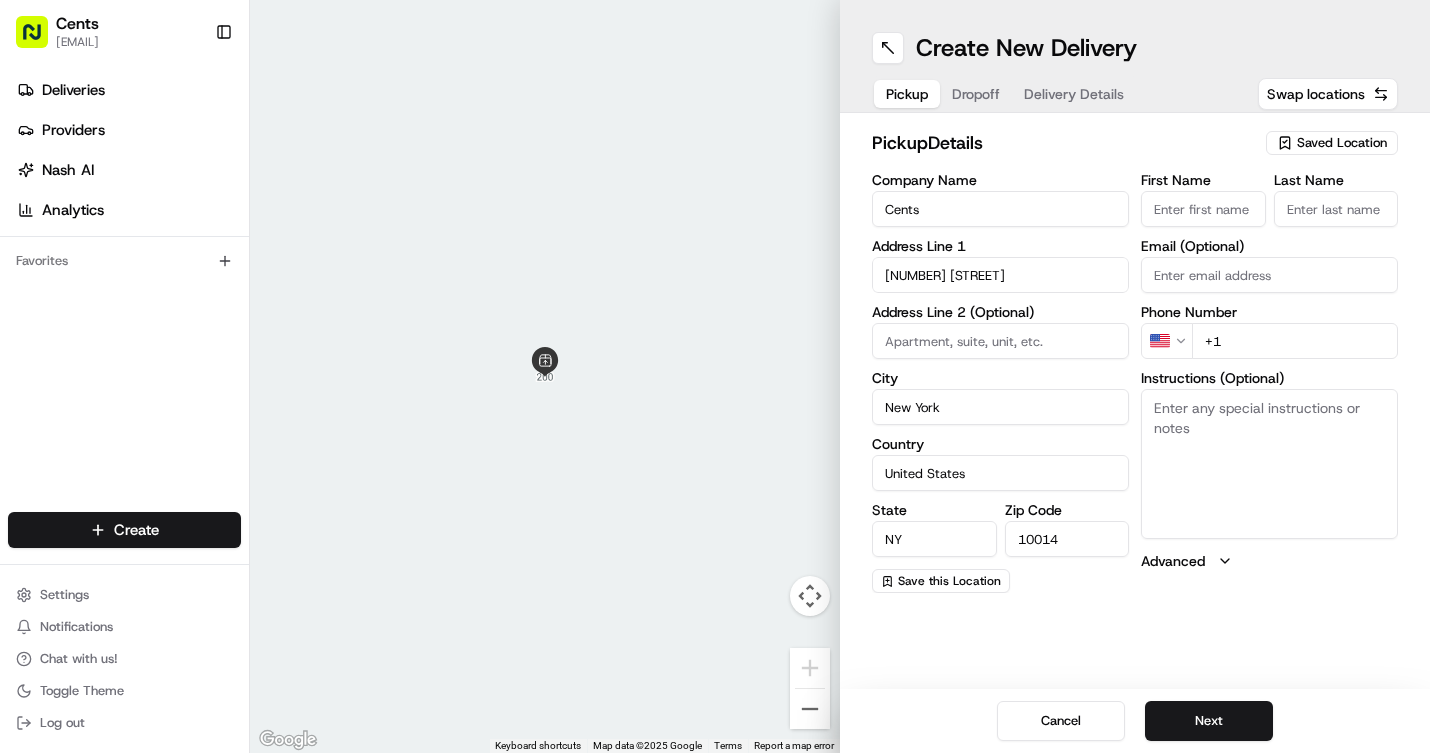 click on "Company Name Cents Address Line 1 200 Varick Street Address Line 2 (Optional) City New York Country United States State NY Zip Code 10014 Save this Location" at bounding box center [1000, 383] 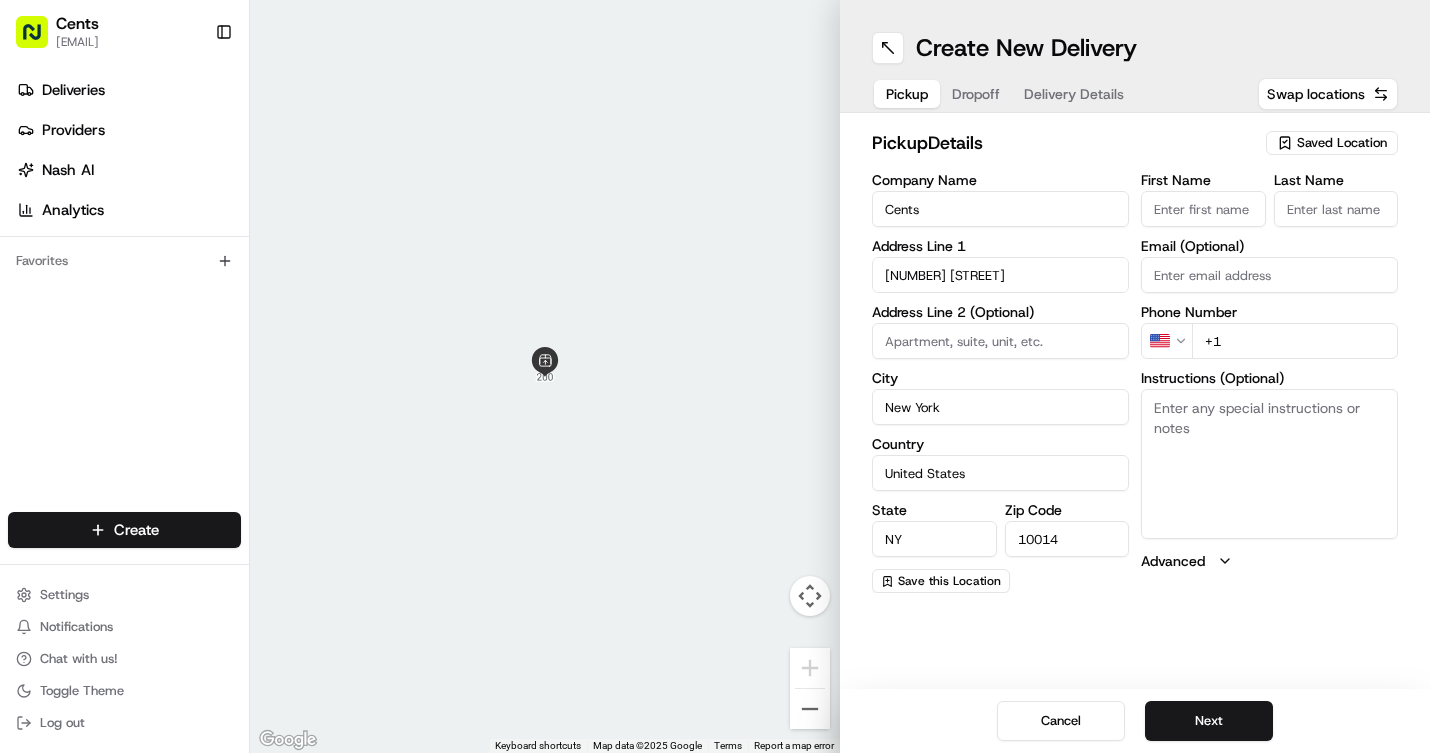 click at bounding box center (1000, 341) 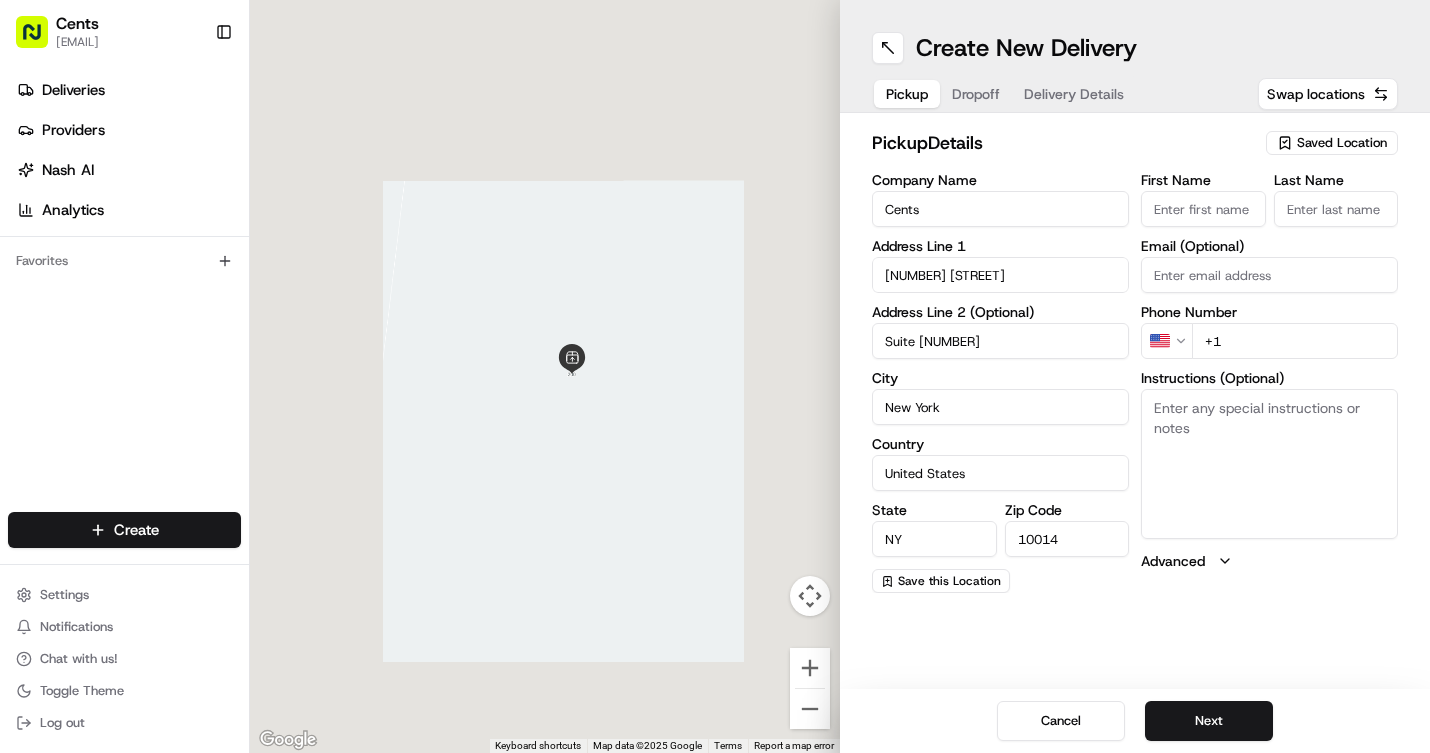 type on "Suite [NUMBER]" 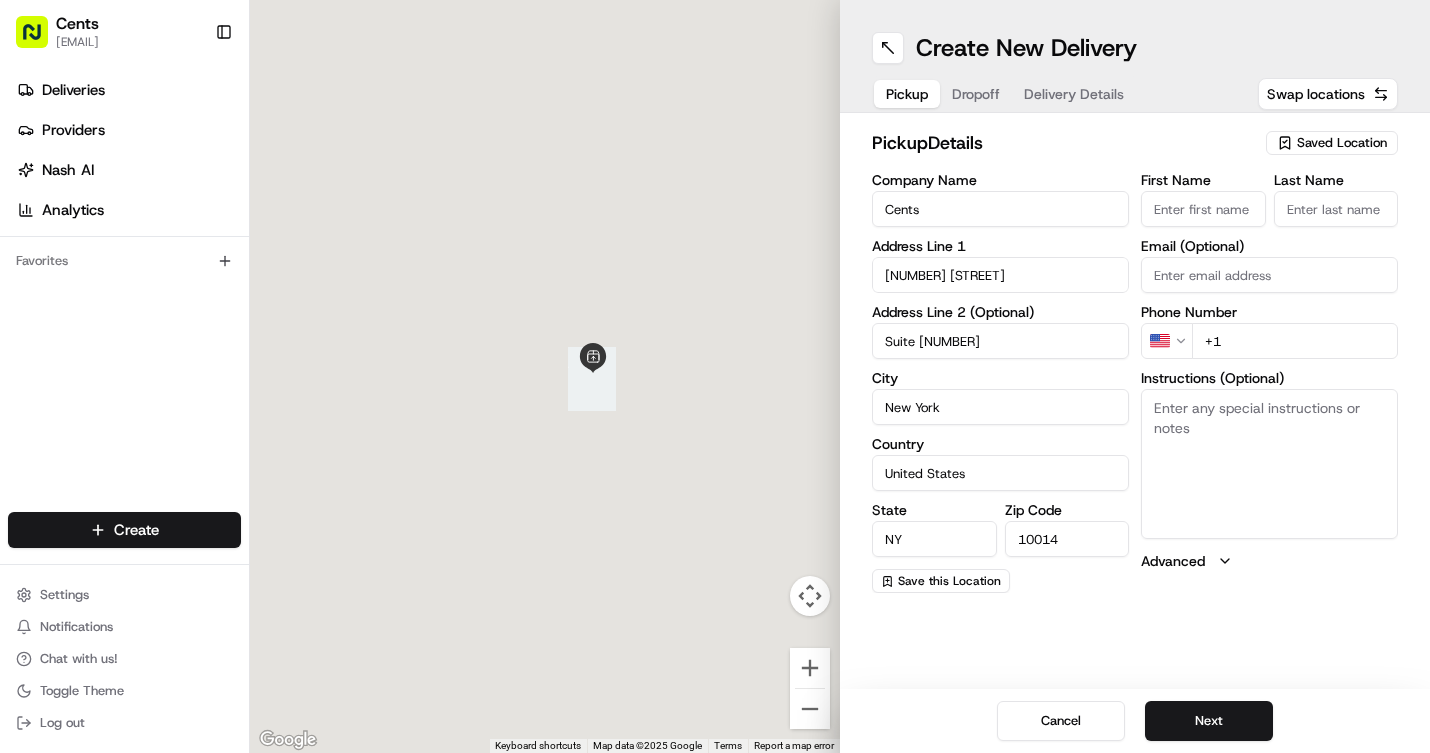 click on "First Name" at bounding box center [1203, 209] 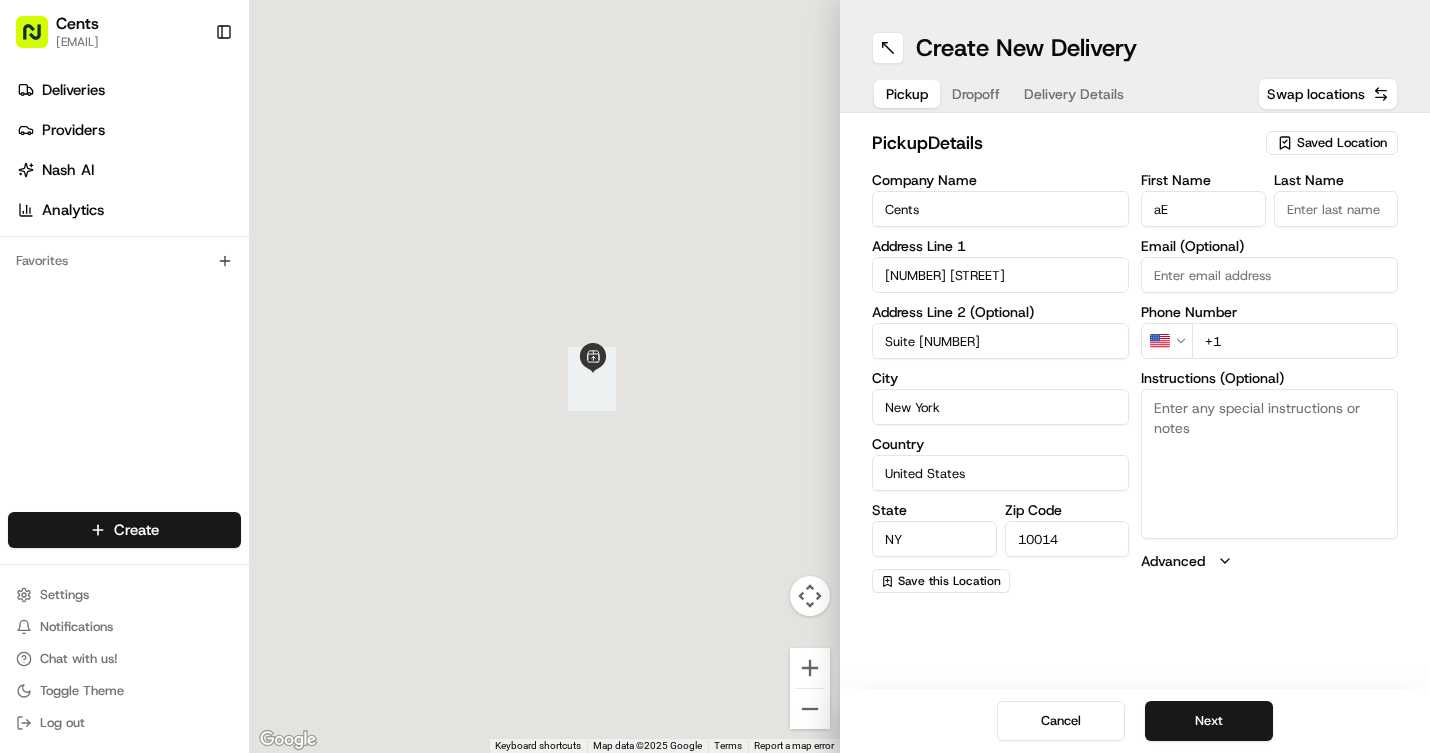 type on "a" 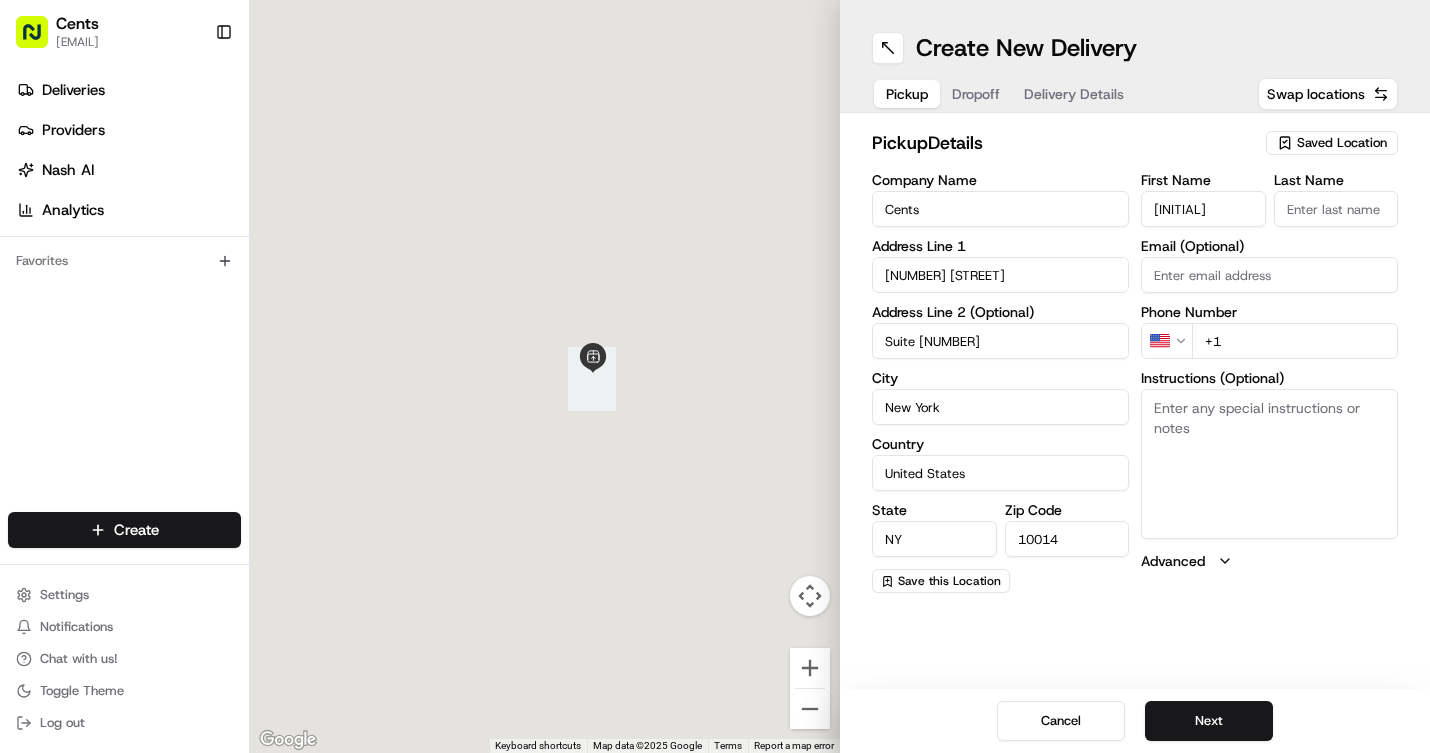 type on "EURI" 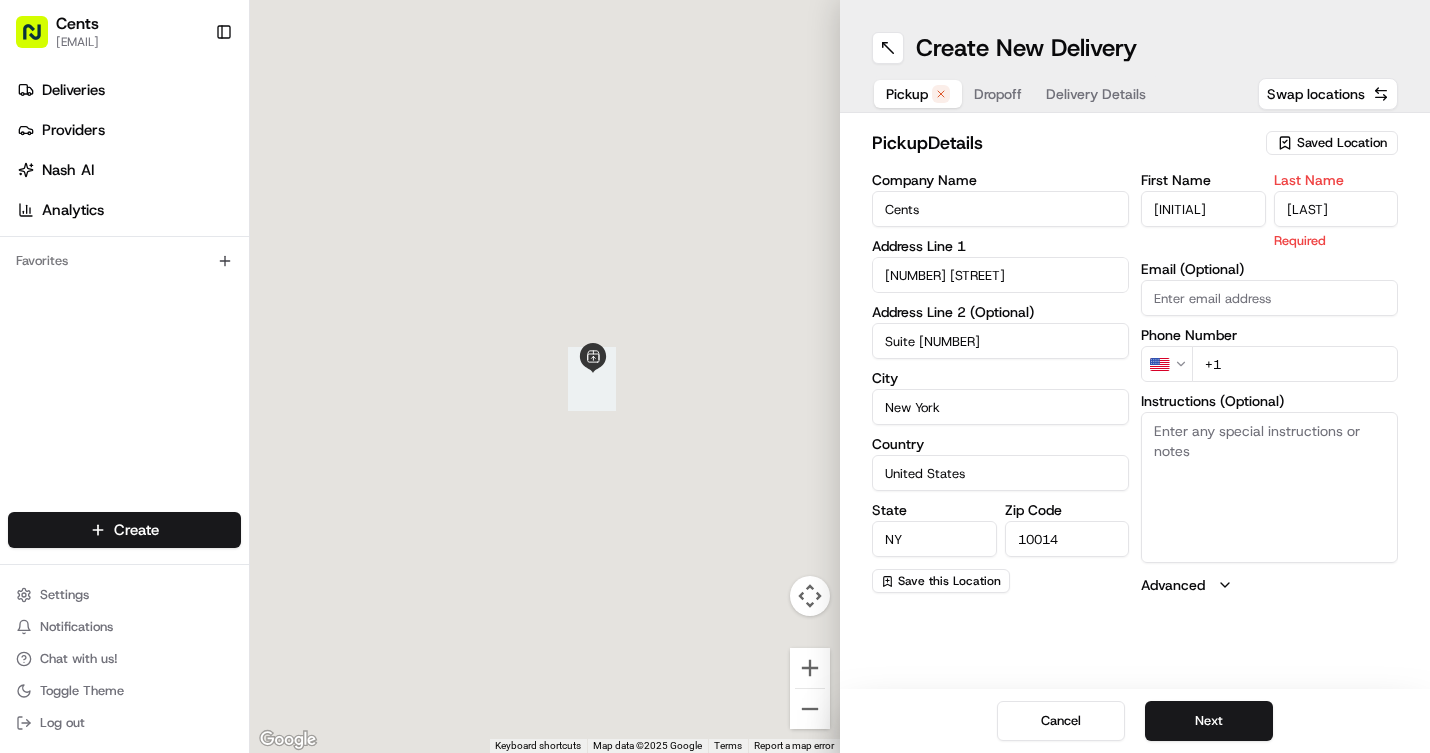 type on "[LAST]" 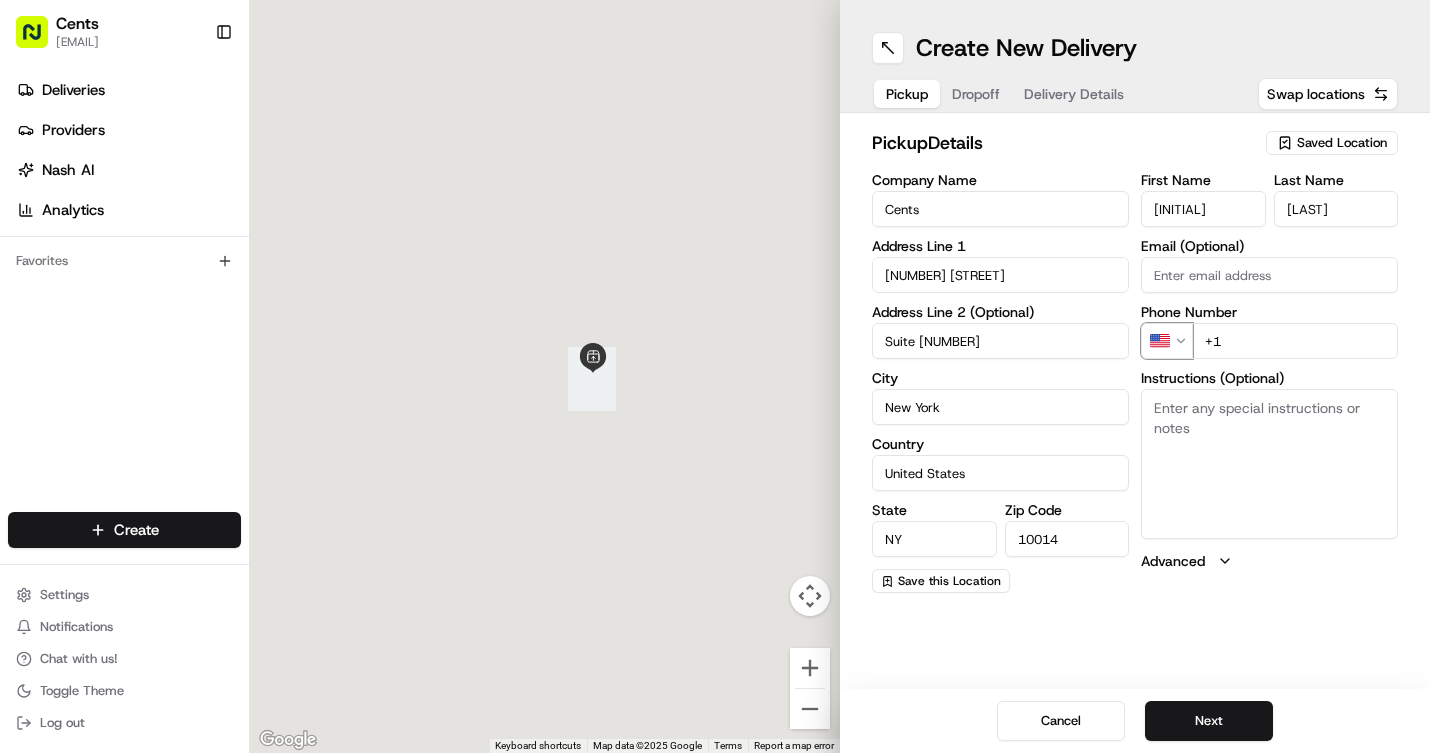 type 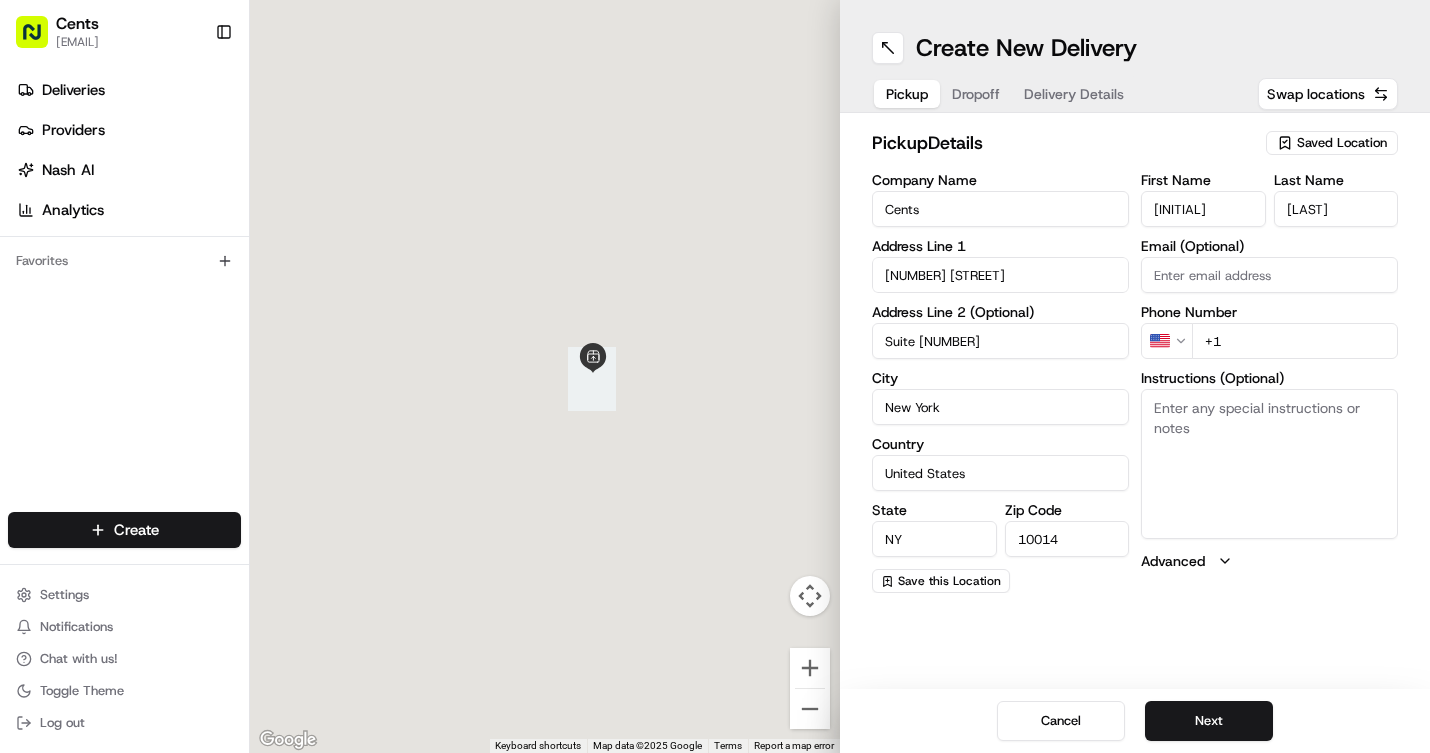 click on "+1" at bounding box center (1295, 341) 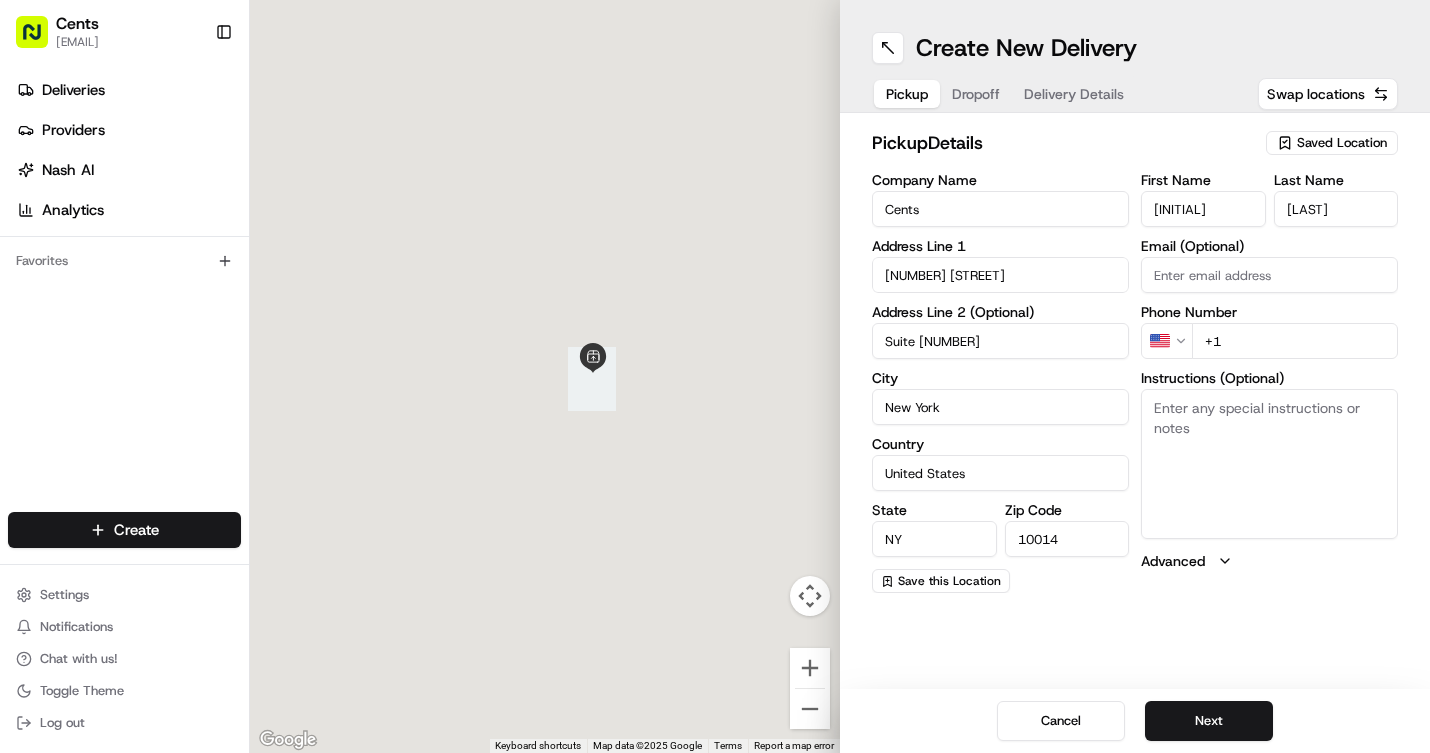 paste on "[PHONE]" 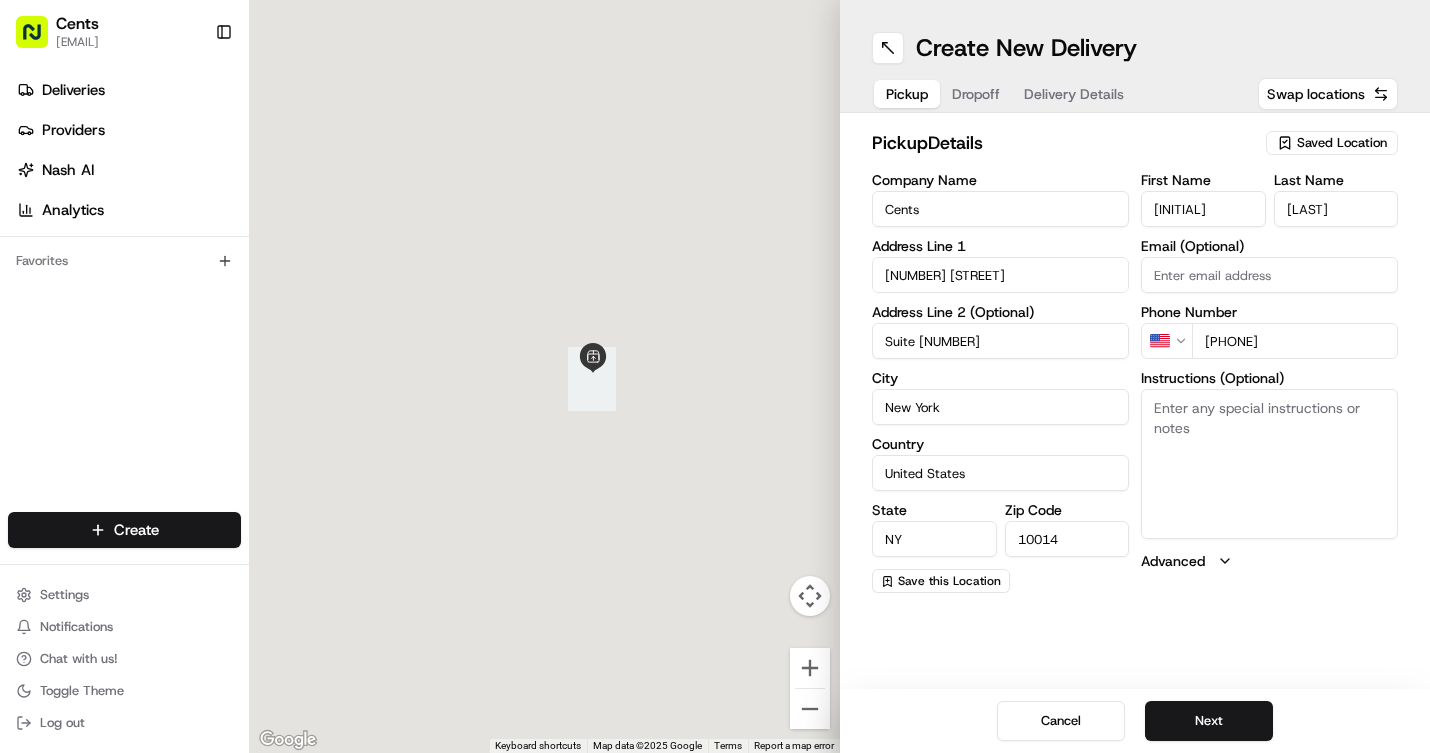 type on "+1 [PHONE]" 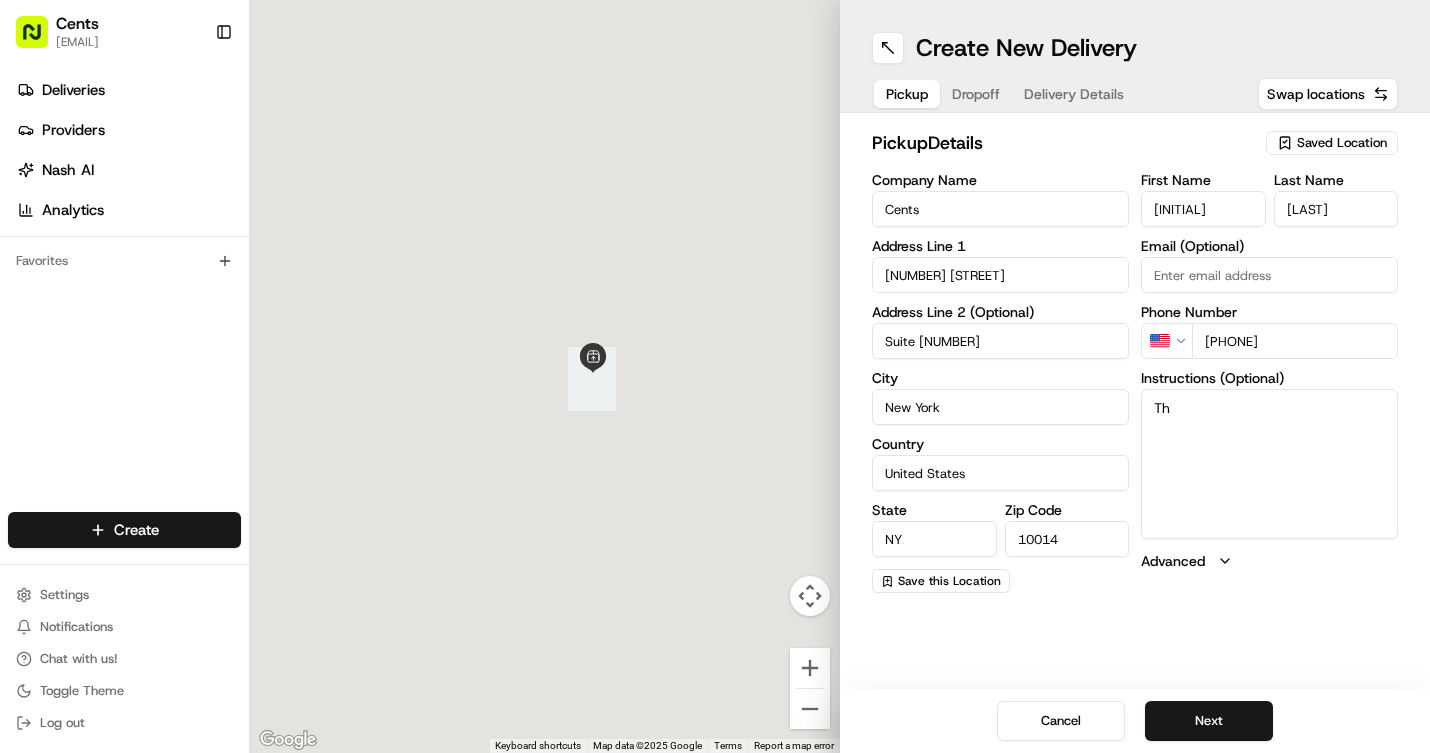 type on "T" 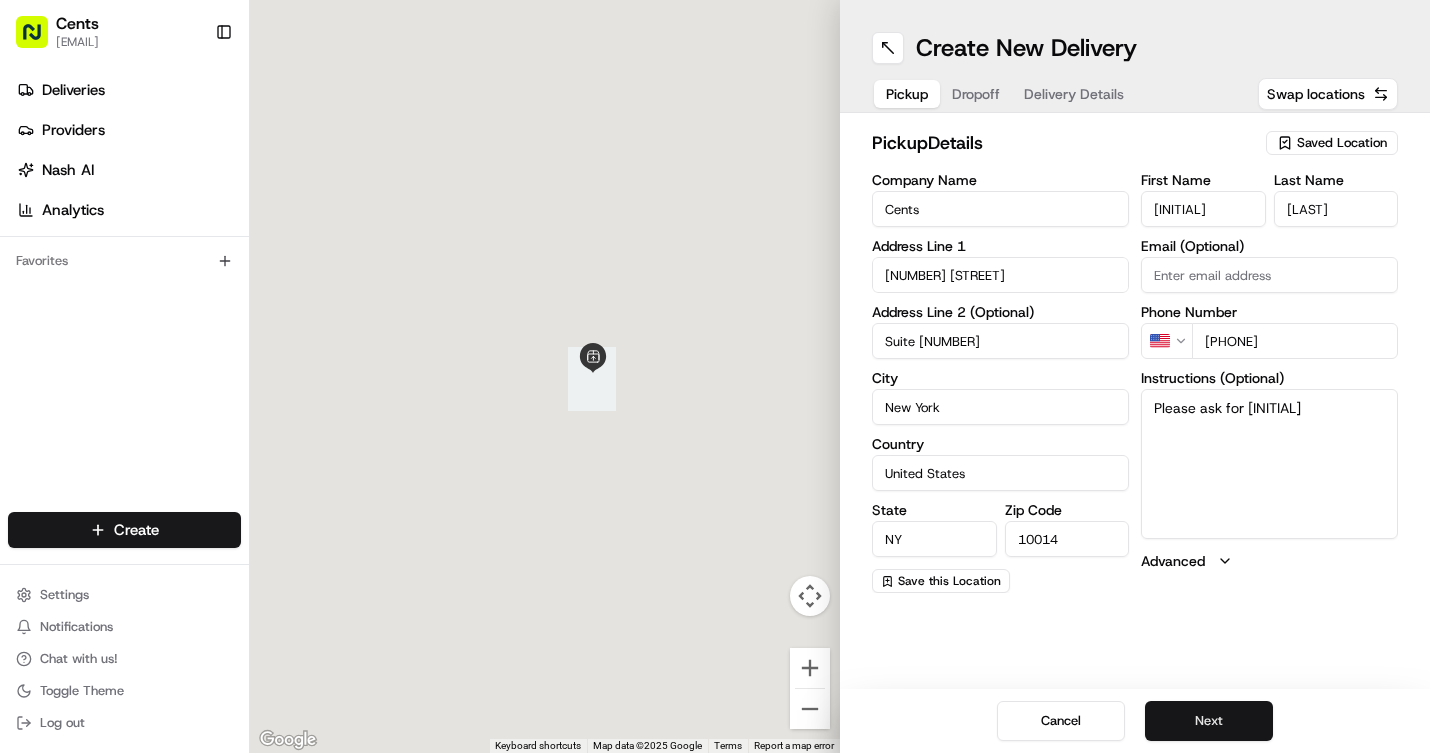 type on "Please ask for EURI" 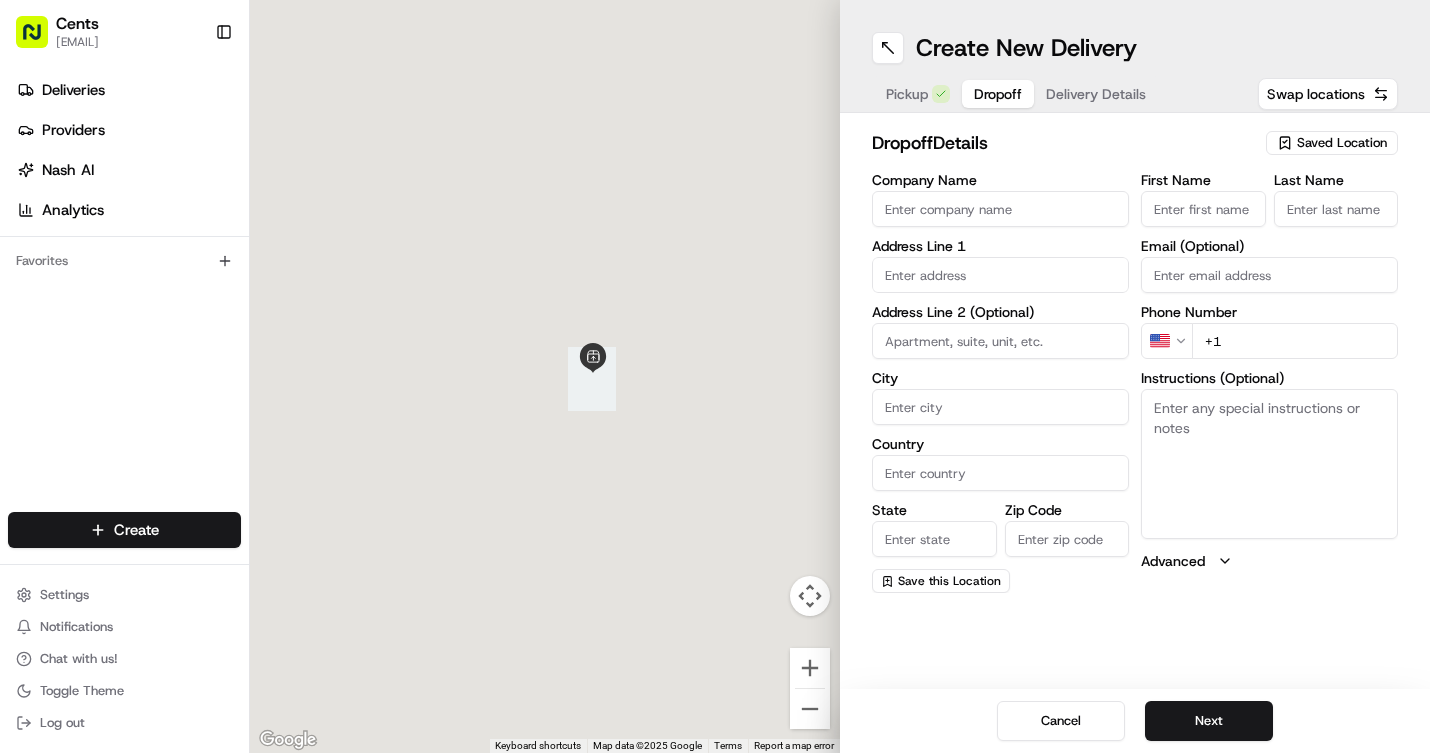click at bounding box center [1000, 275] 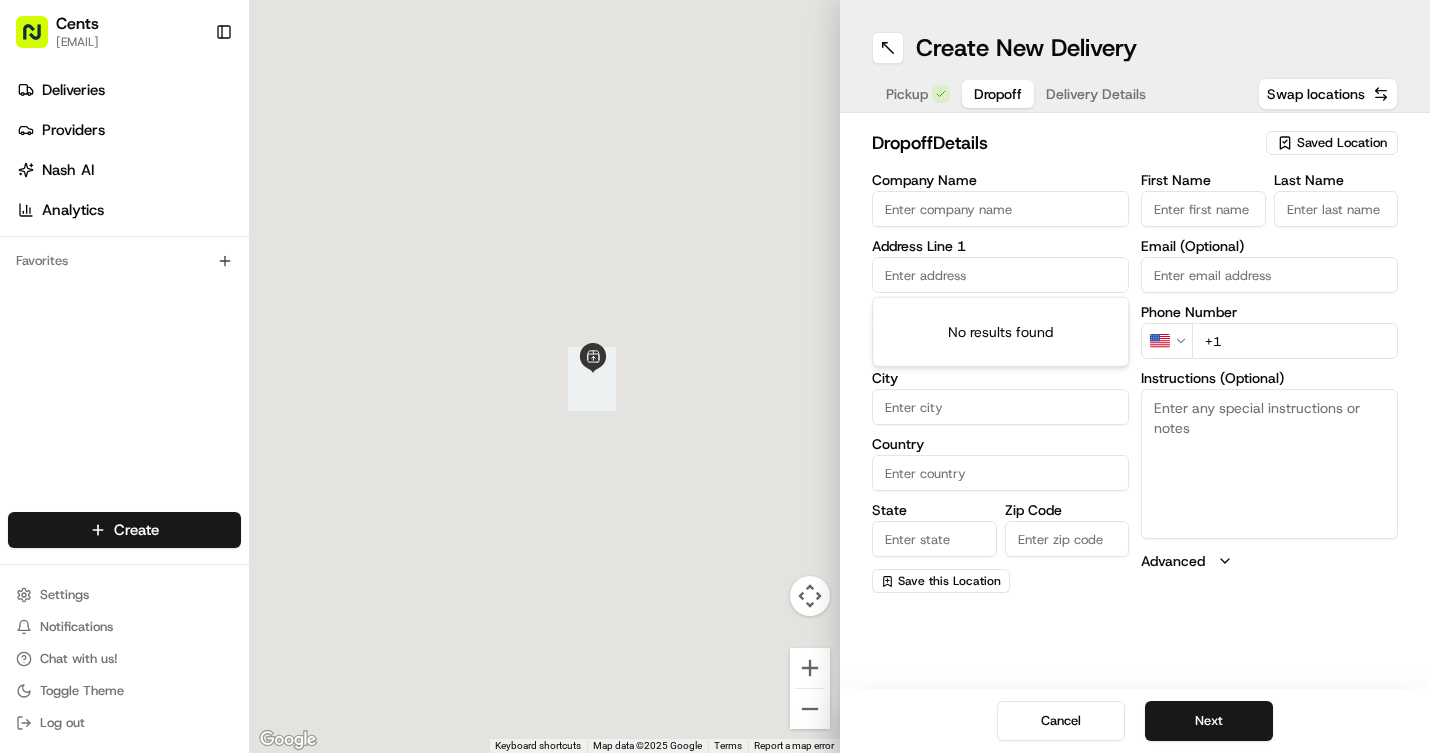 paste on "[NUMBER] [STREET] [STREET]" 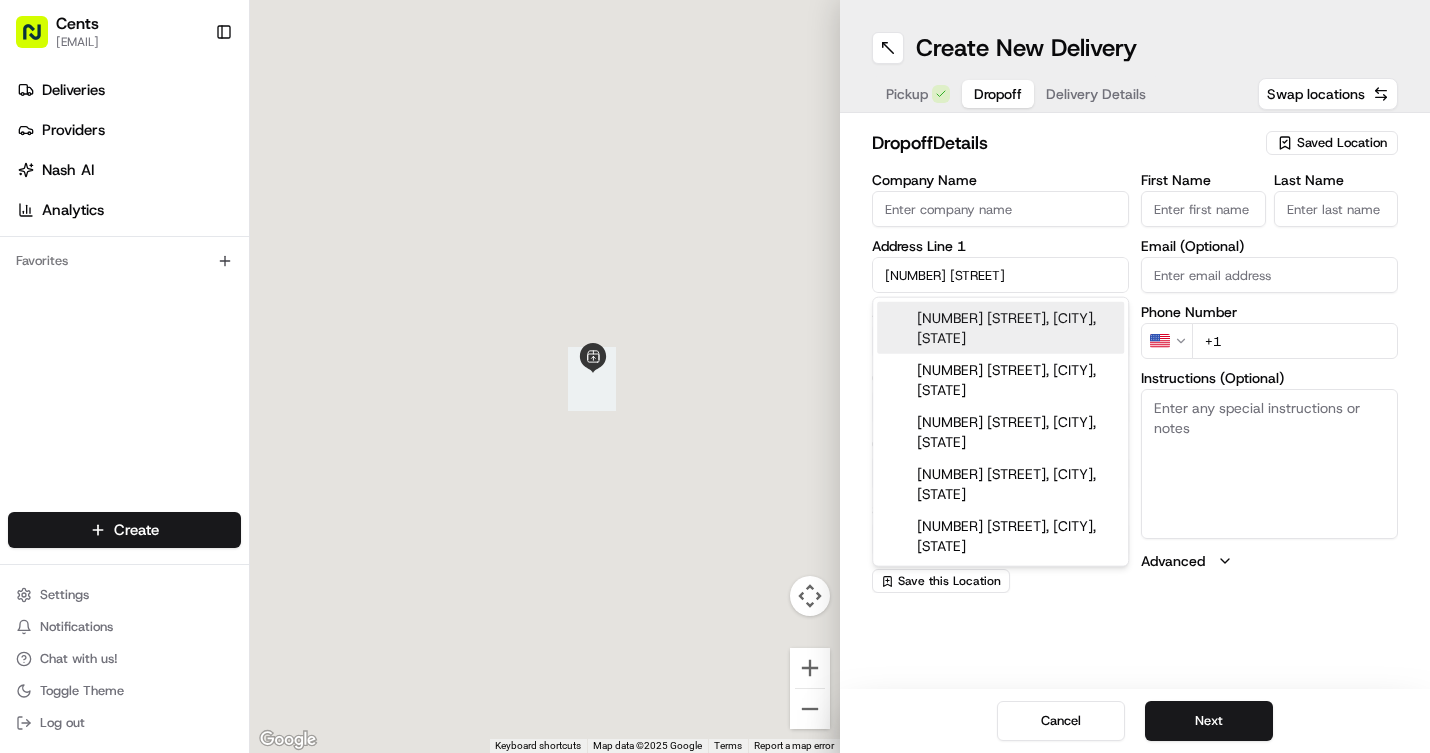 click on "[NUMBER] [STREET] [STREET], [CITY], [STATE]" at bounding box center [1000, 328] 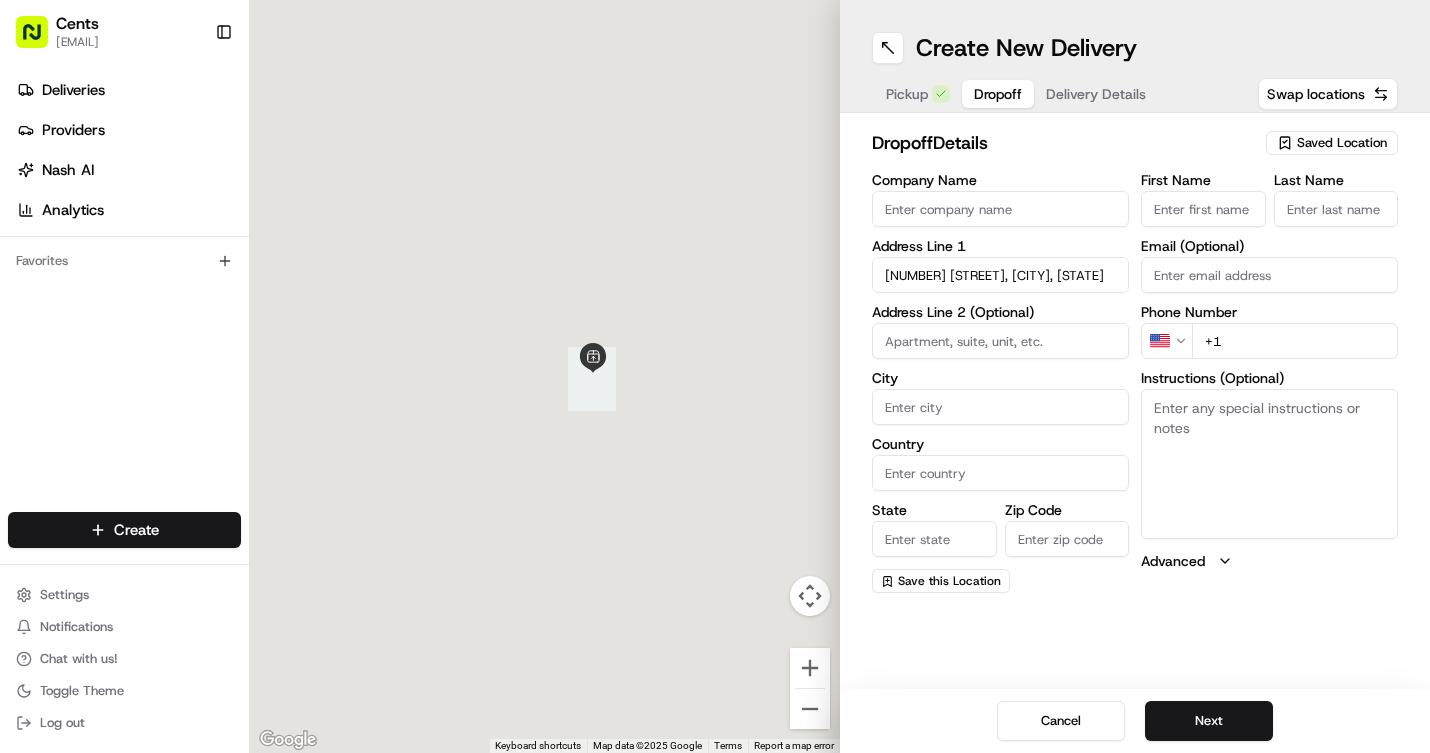 type on "[NUMBER] [STREET] [STREET], [CITY], [STATE]" 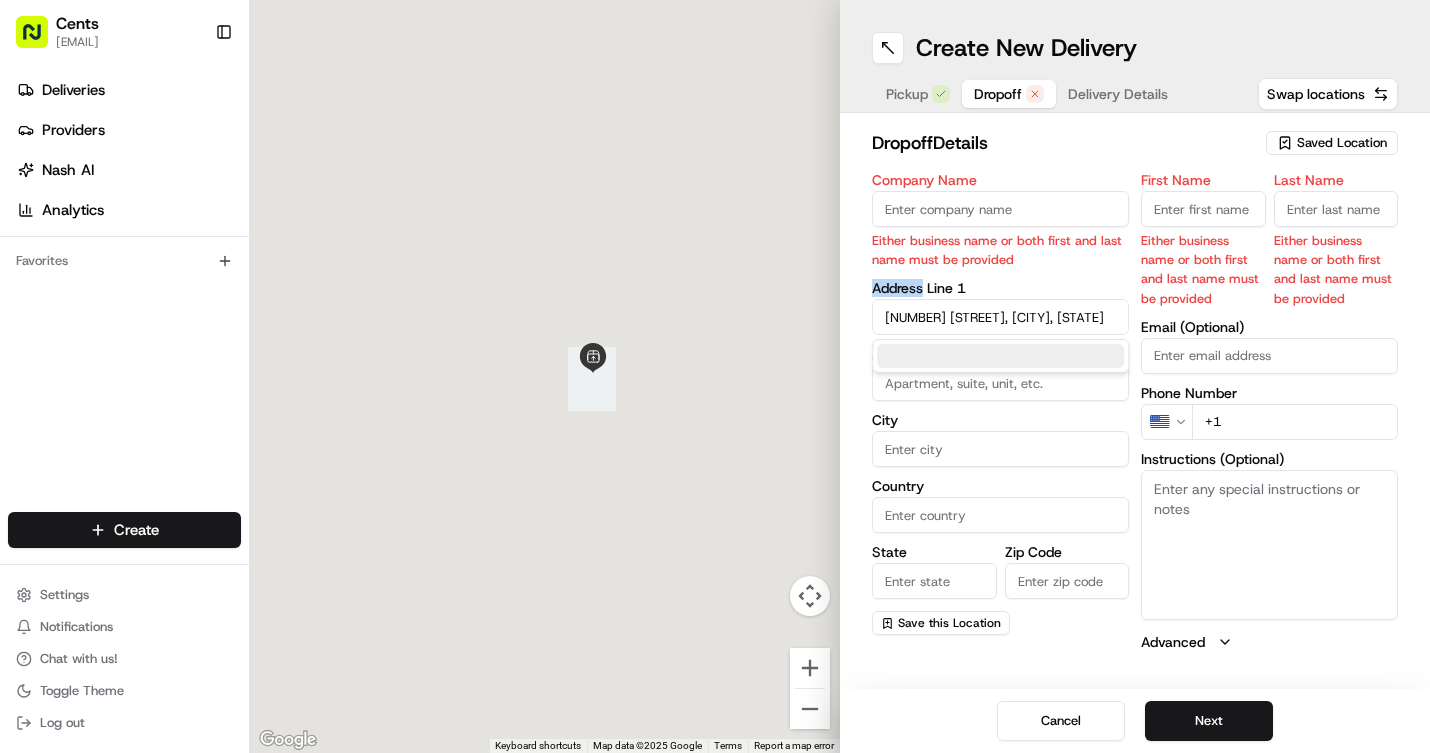 click on "Company Name Either business name or both first and last name must be provided Address Line 1 85-54 118th Street, South Ozone Park, NY Address Line 2 (Optional) City Country State Zip Code Save this Location" at bounding box center (1000, 412) 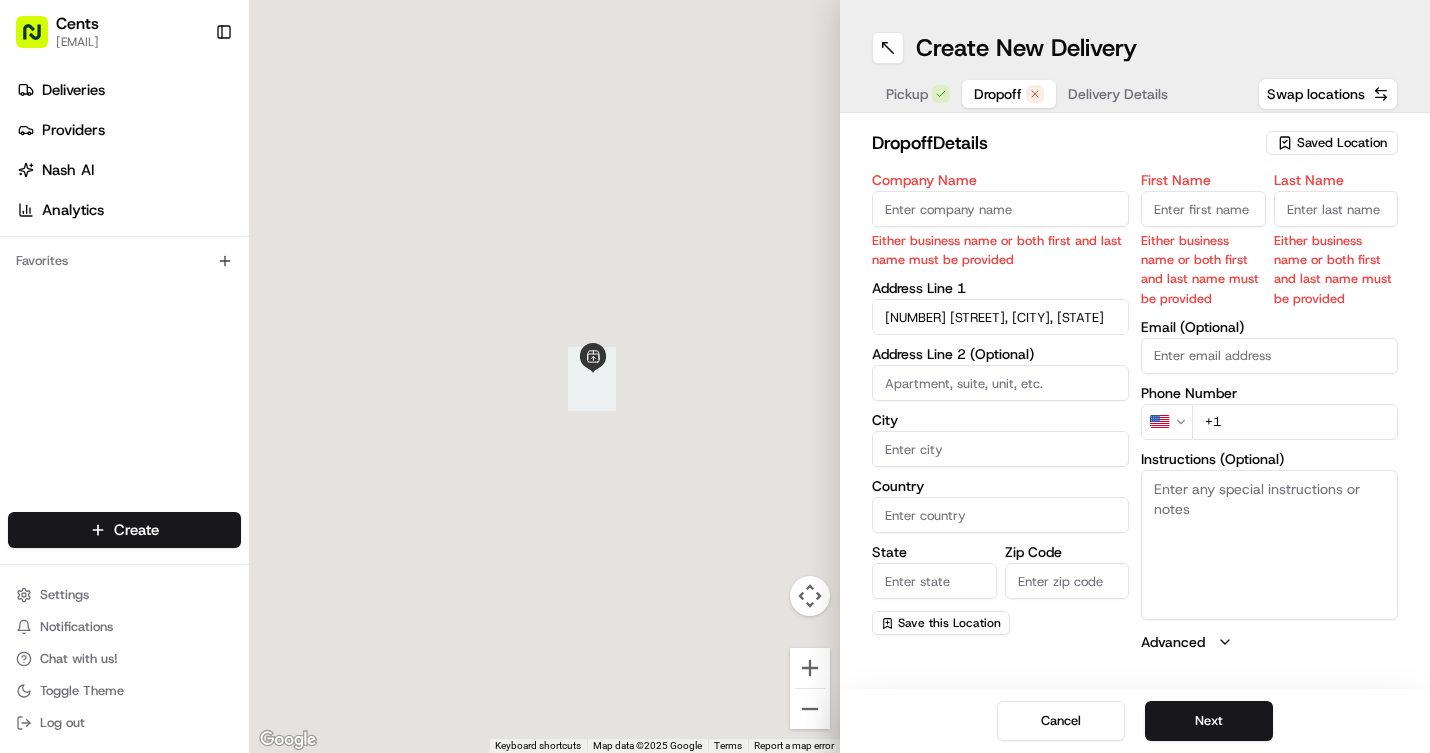 click on "Company Name Either business name or both first and last name must be provided" at bounding box center [1000, 221] 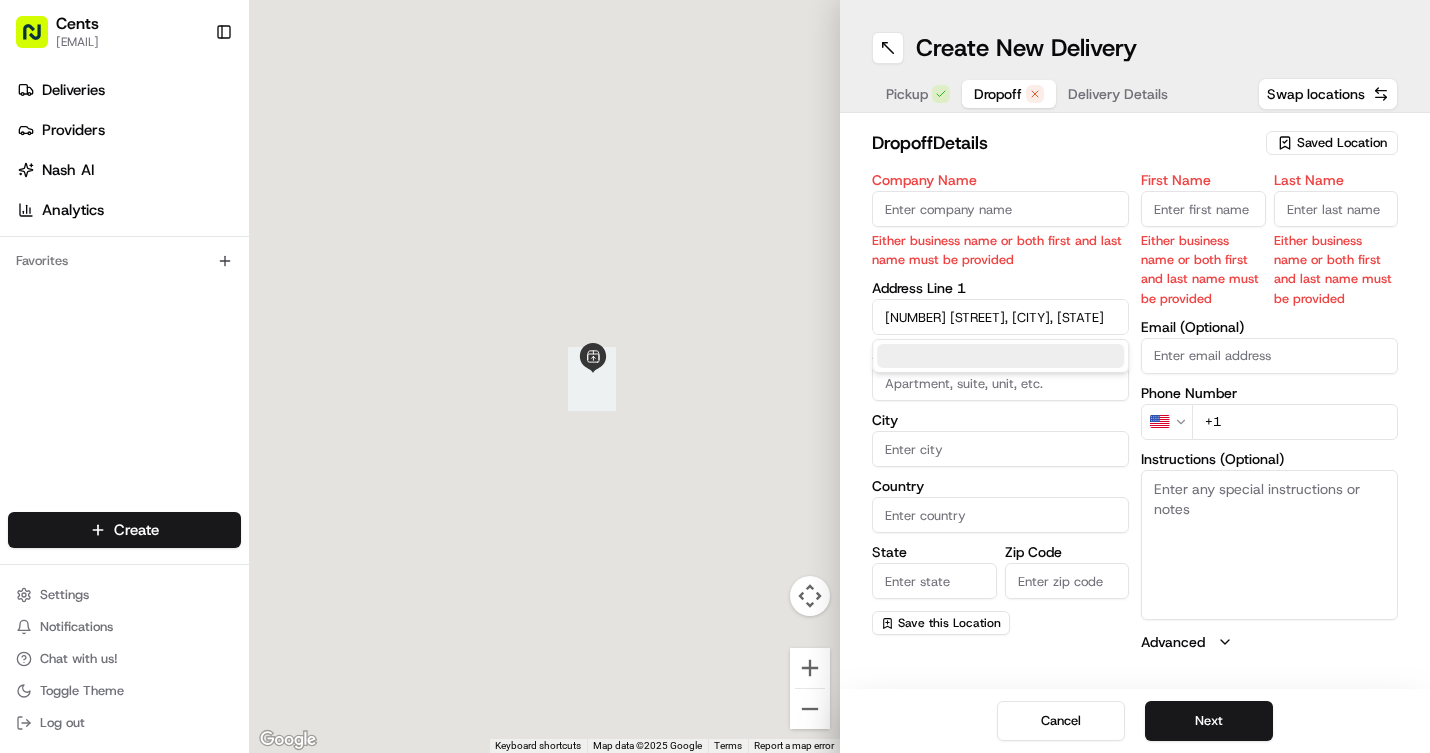 click on "[NUMBER] [STREET] [STREET], [CITY], [STATE]" at bounding box center [1000, 317] 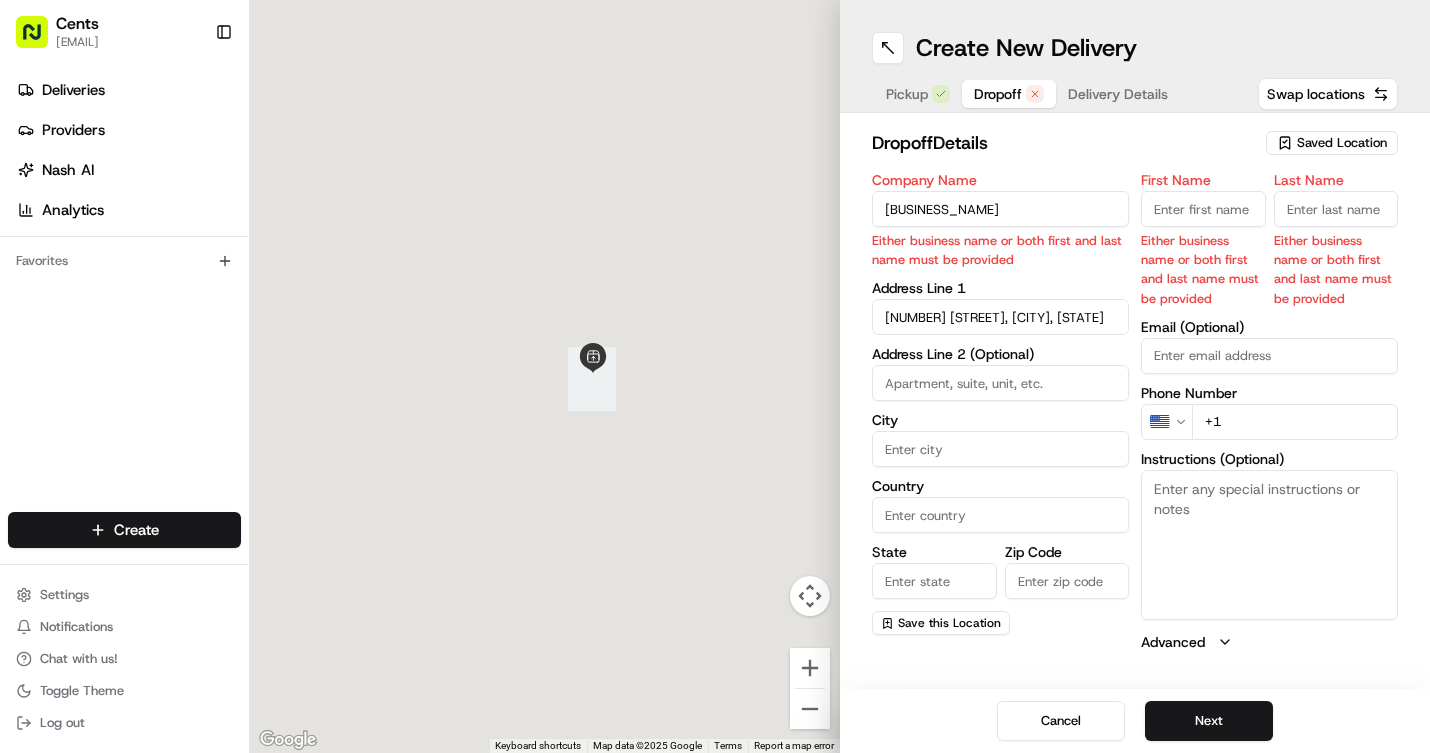 type on "Kew Gardens Laundromat" 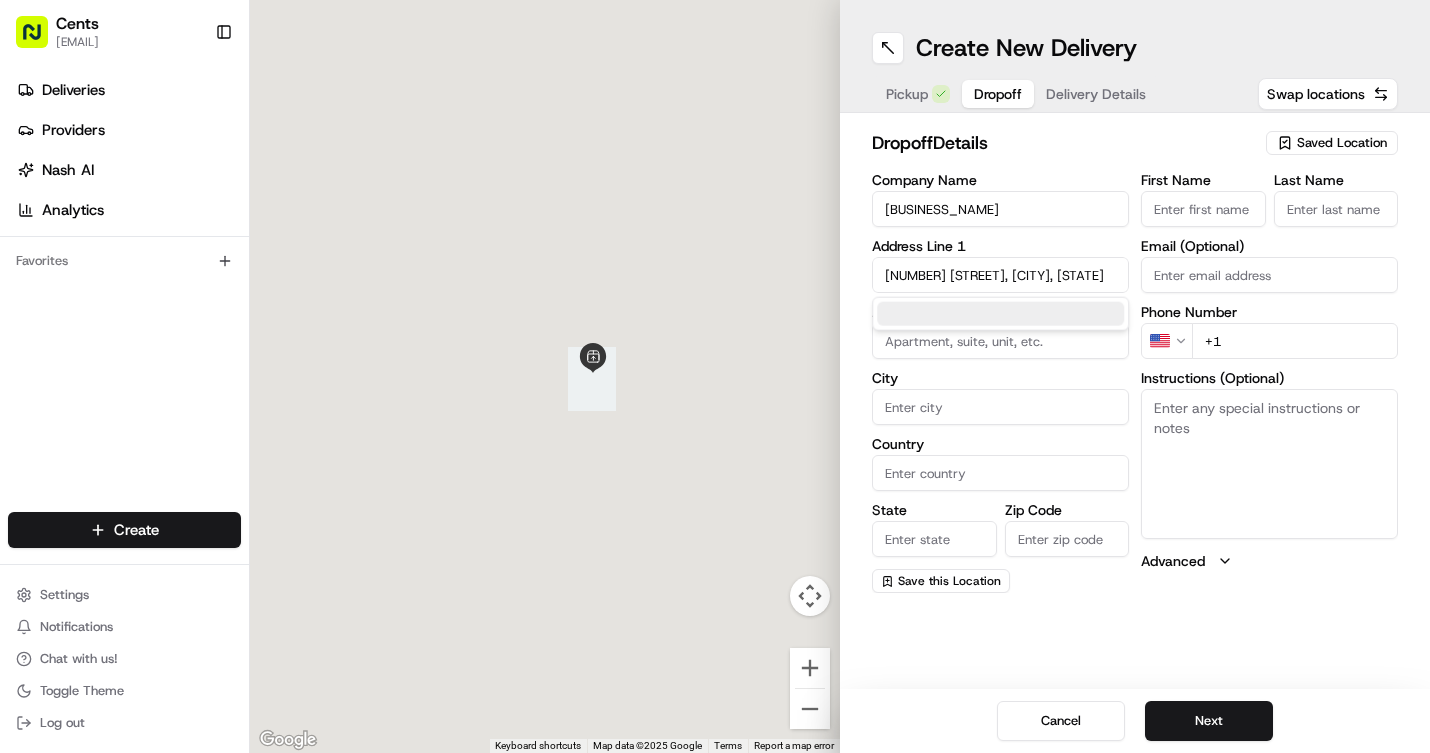 click on "First Name" at bounding box center (1203, 209) 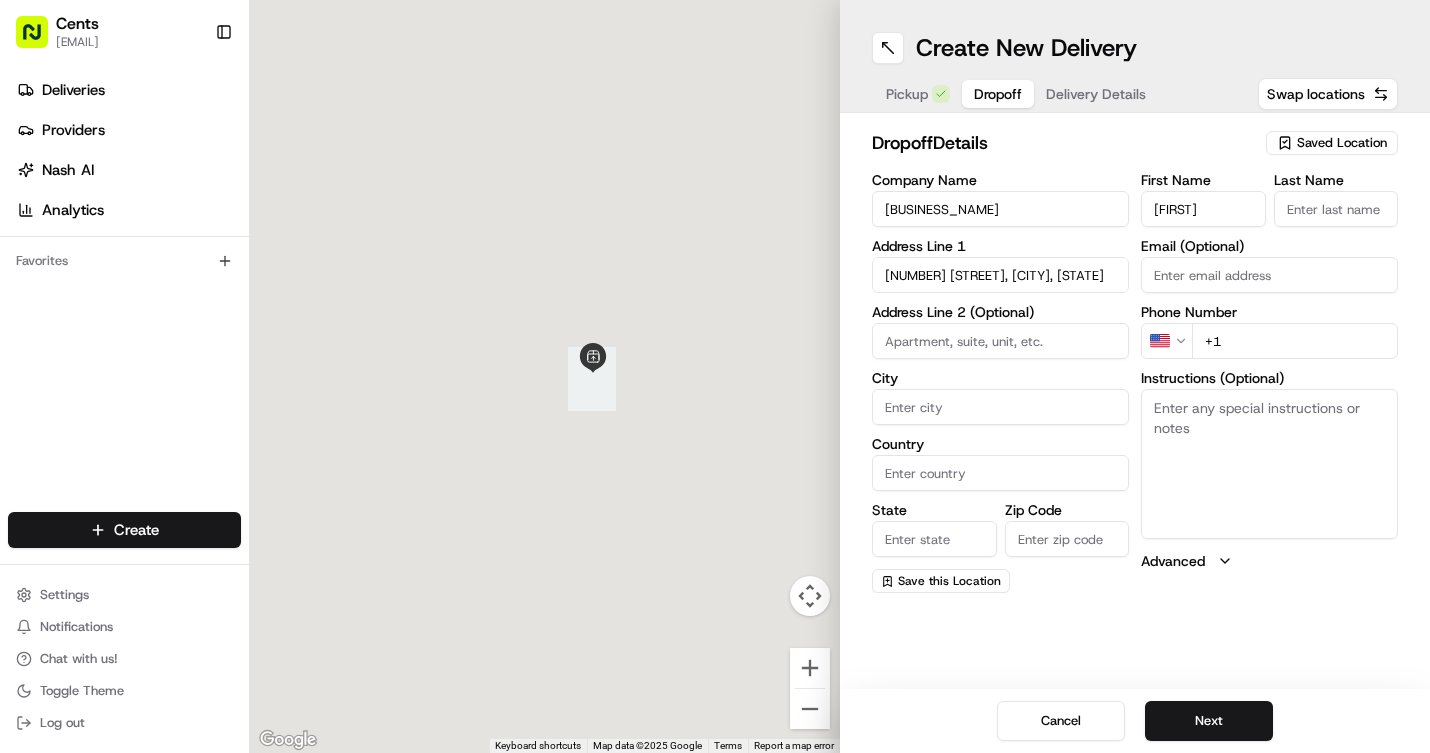 type on "[LAST]" 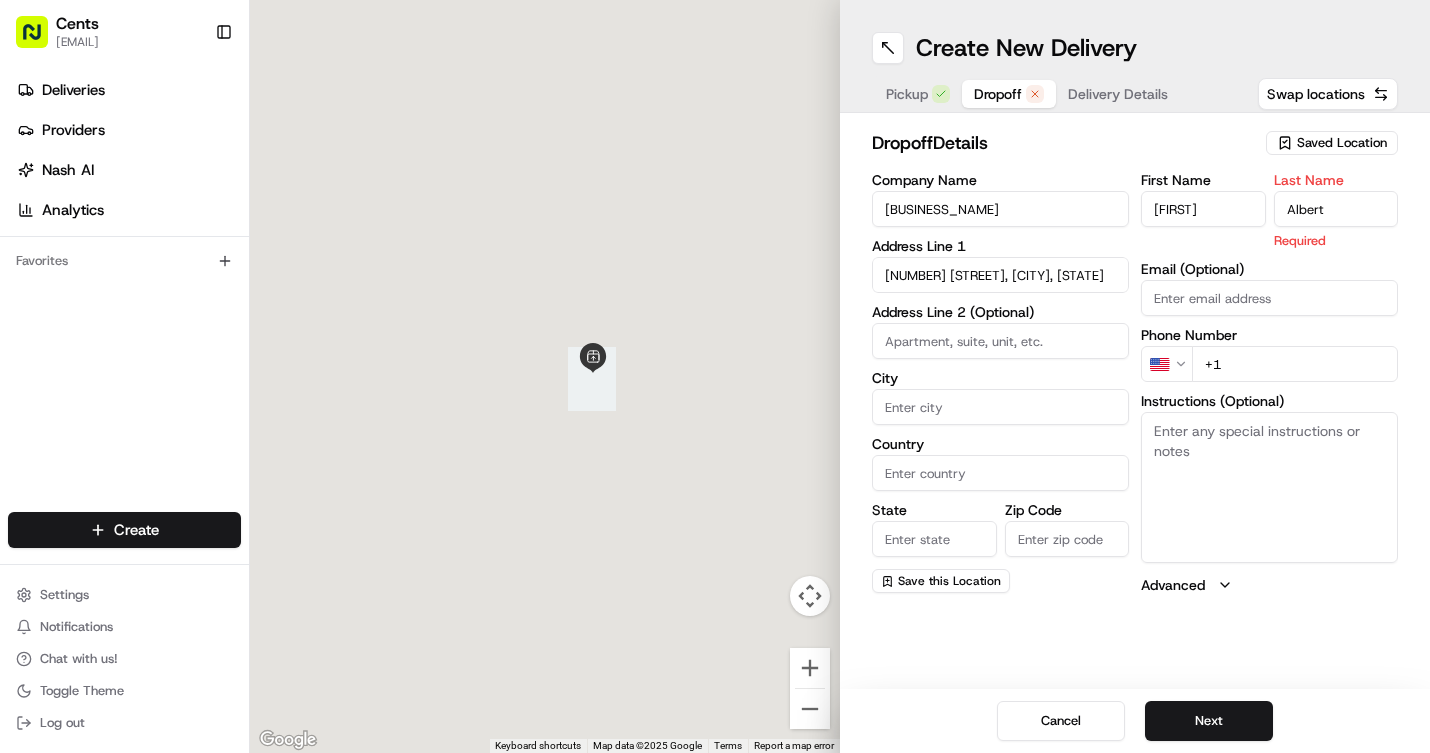 type on "Albert" 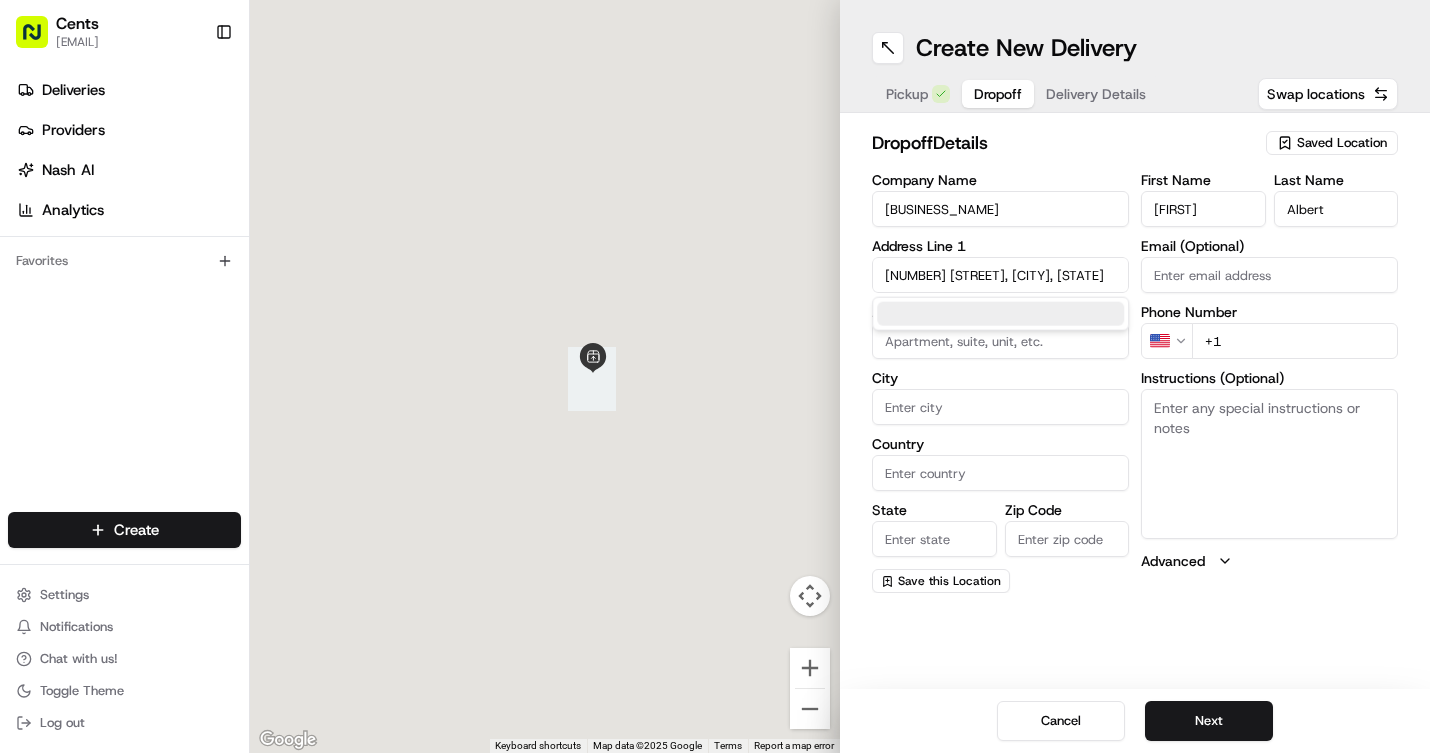 click on "[NUMBER] [STREET] [STREET], [CITY], [STATE]" at bounding box center [1000, 275] 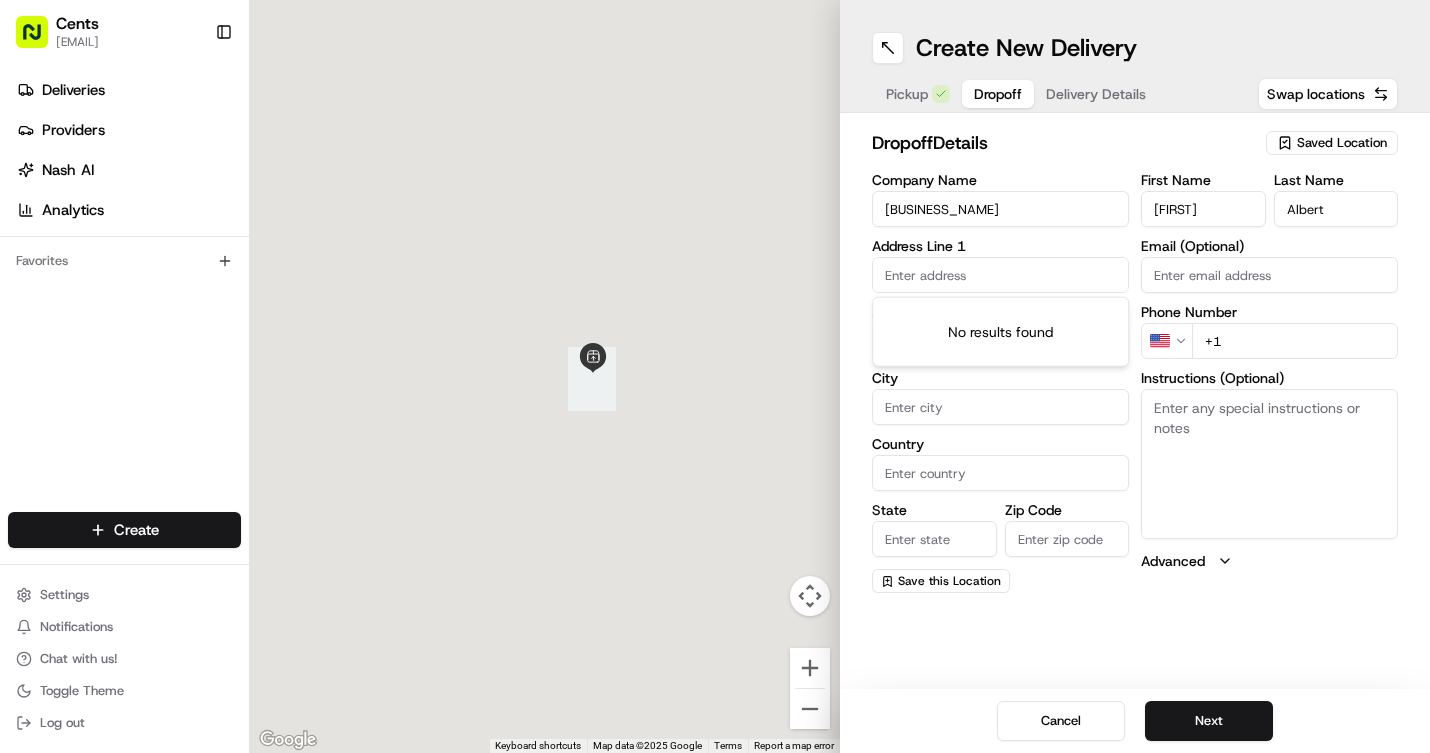 paste on "[NUMBER] [STREET] [STREET]" 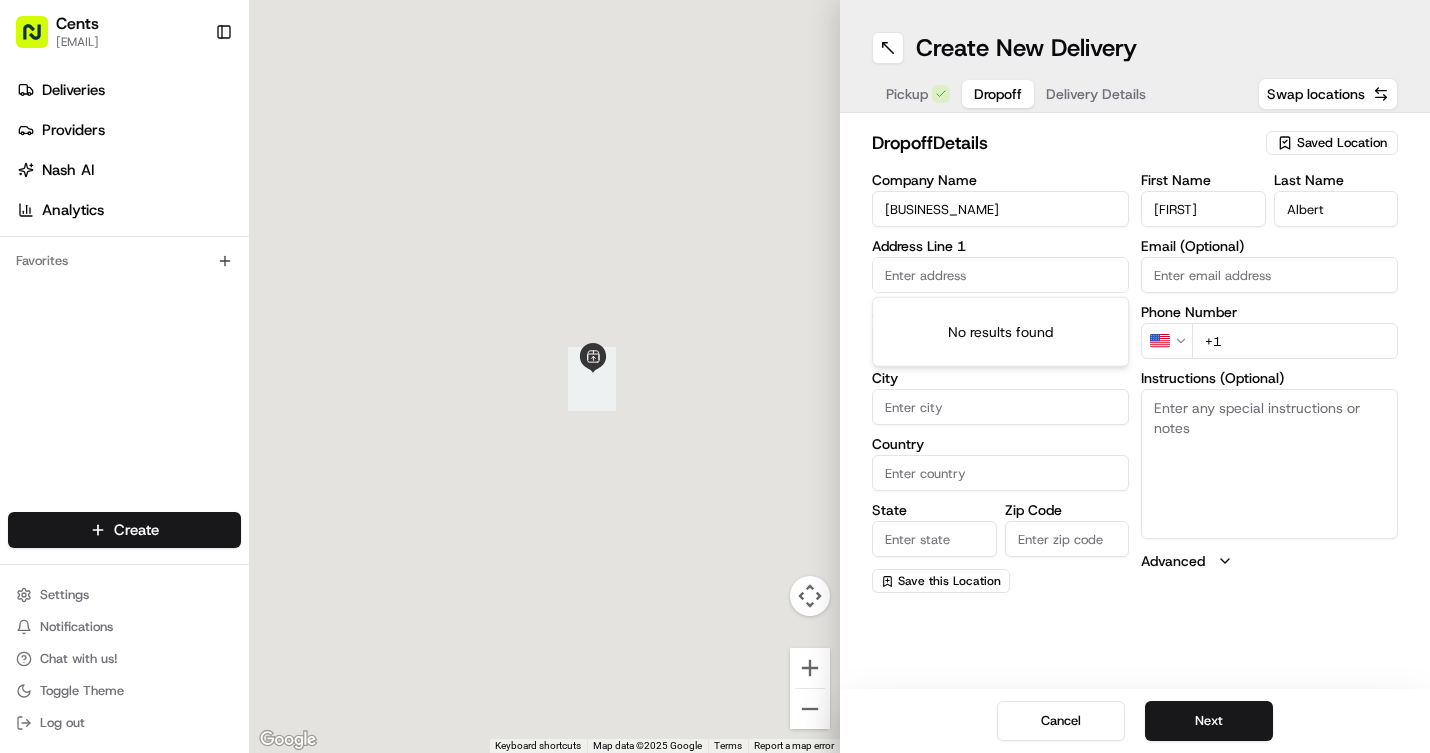 type on "[NUMBER] [STREET] [STREET]" 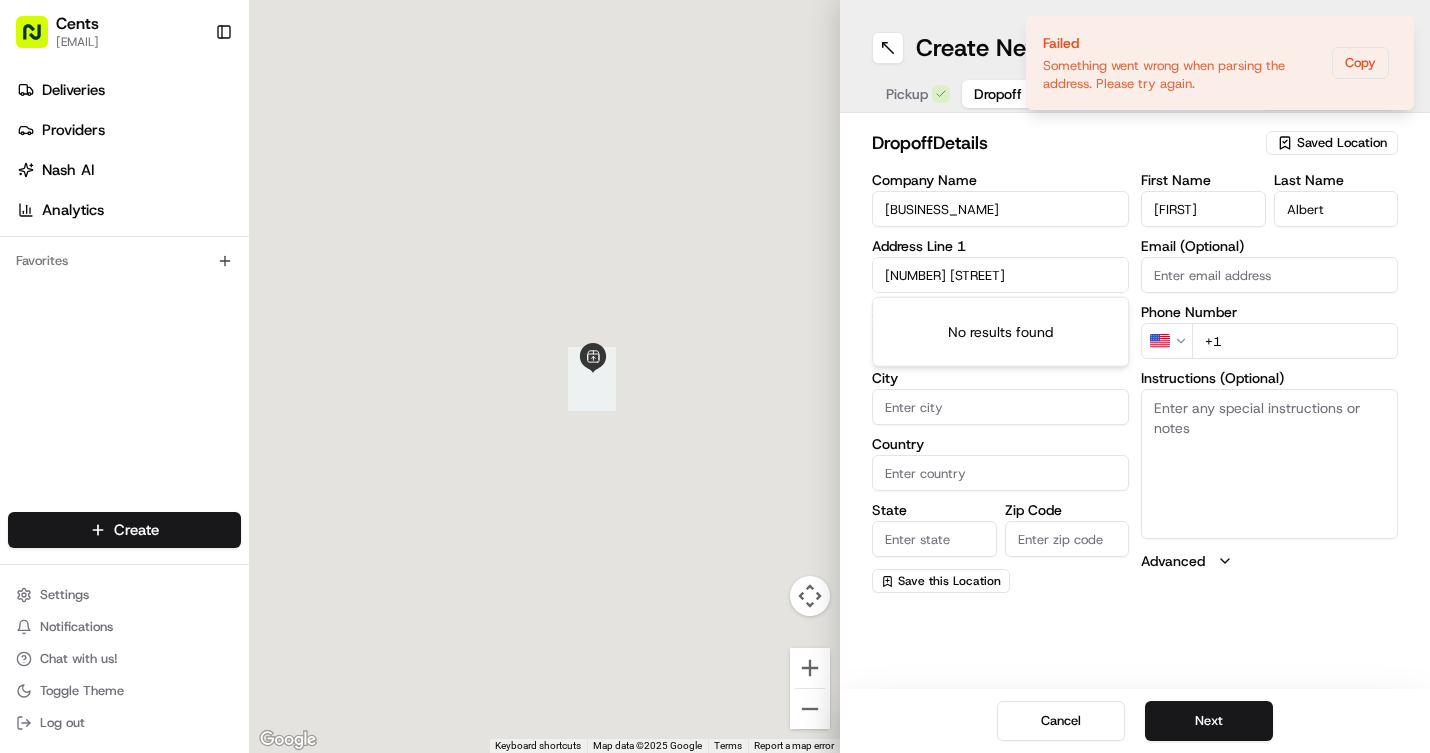 drag, startPoint x: 1039, startPoint y: 290, endPoint x: 796, endPoint y: 237, distance: 248.71269 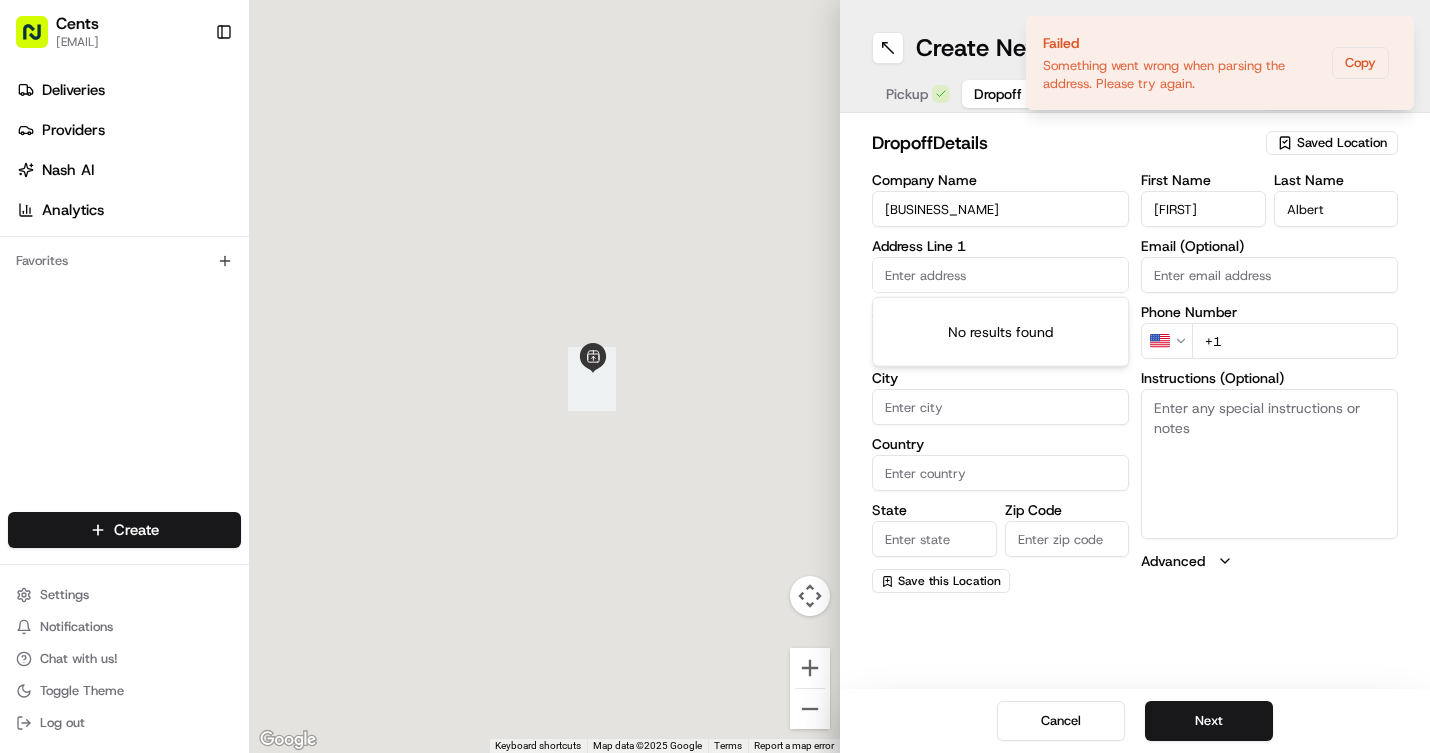 paste on "[NUMBER] [STREET] [STREET]" 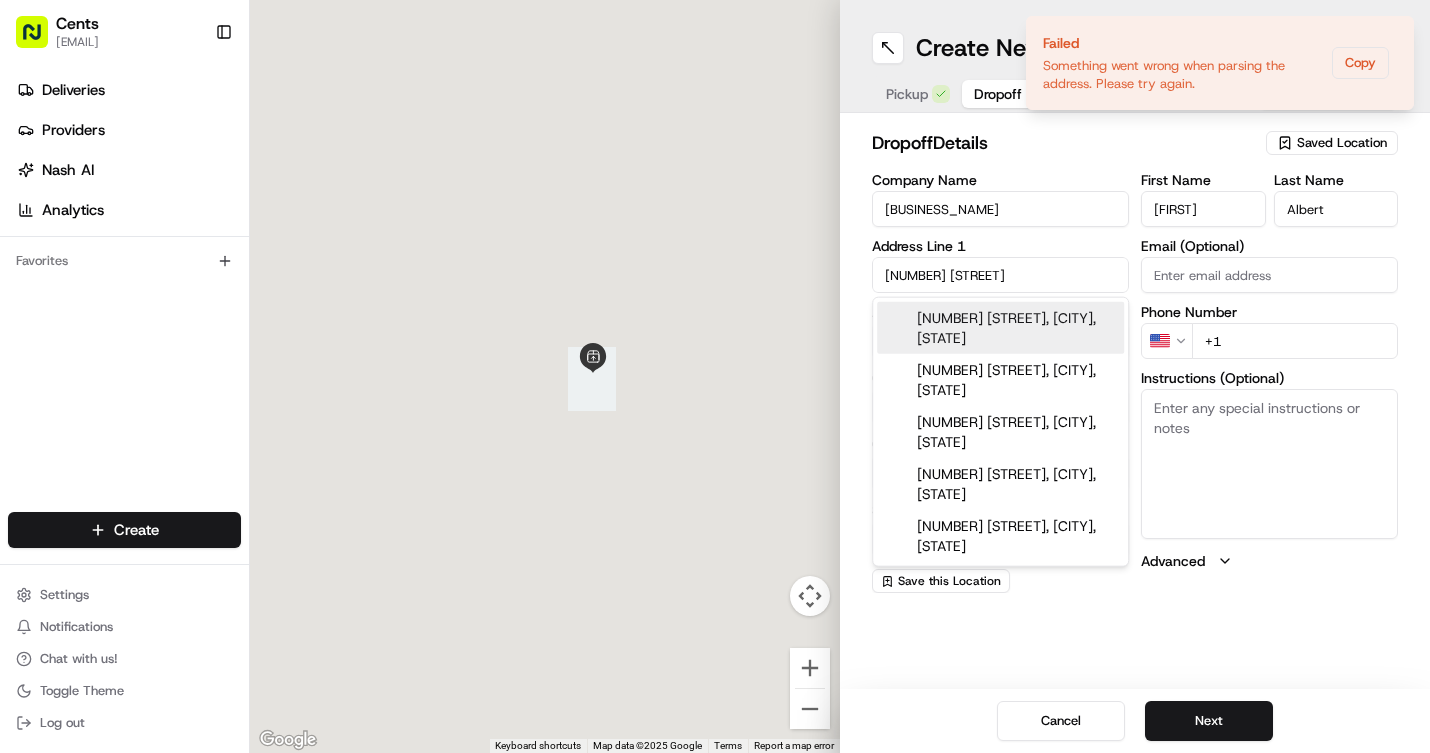 click on "[NUMBER] [STREET] [STREET], [CITY], [STATE]" at bounding box center [1000, 328] 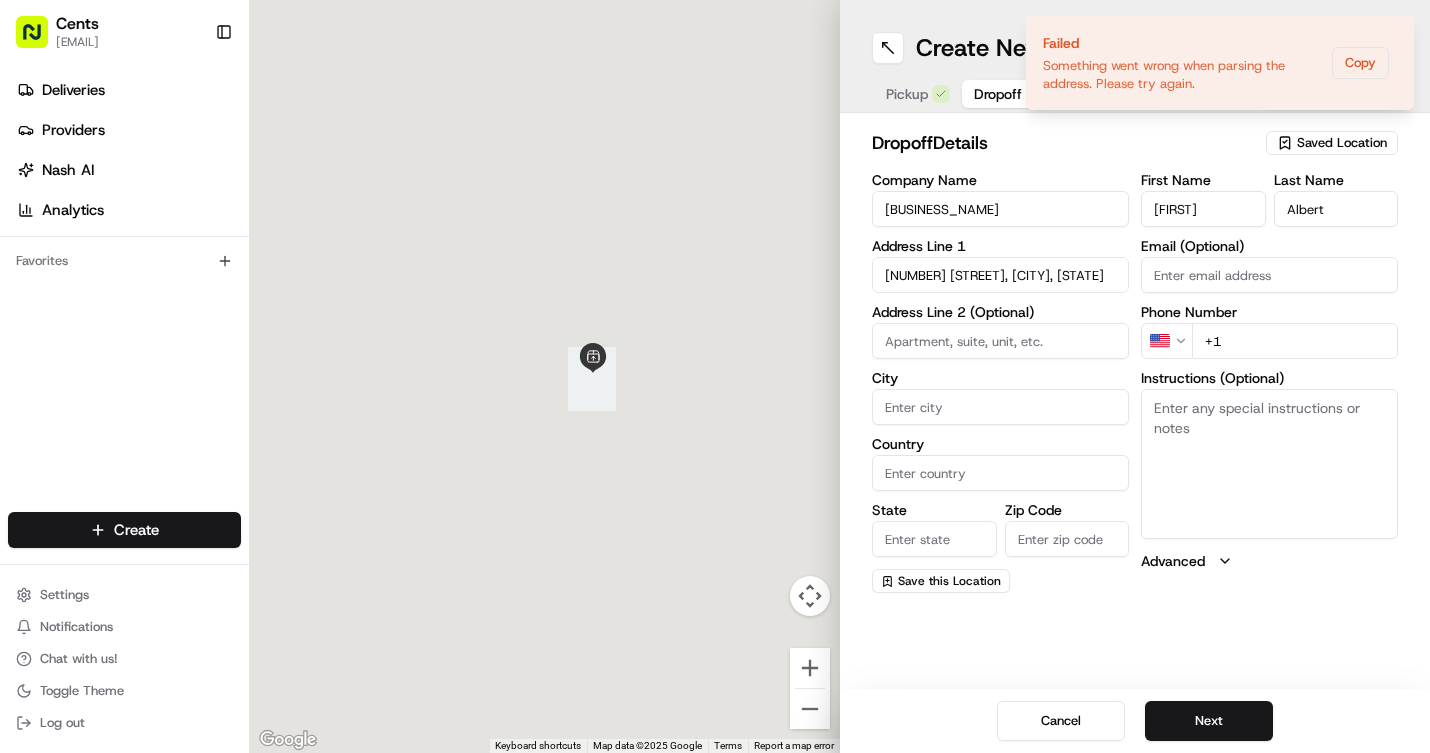 click on "[NUMBER] [STREET] [STREET], [CITY], [STATE]" at bounding box center (1000, 275) 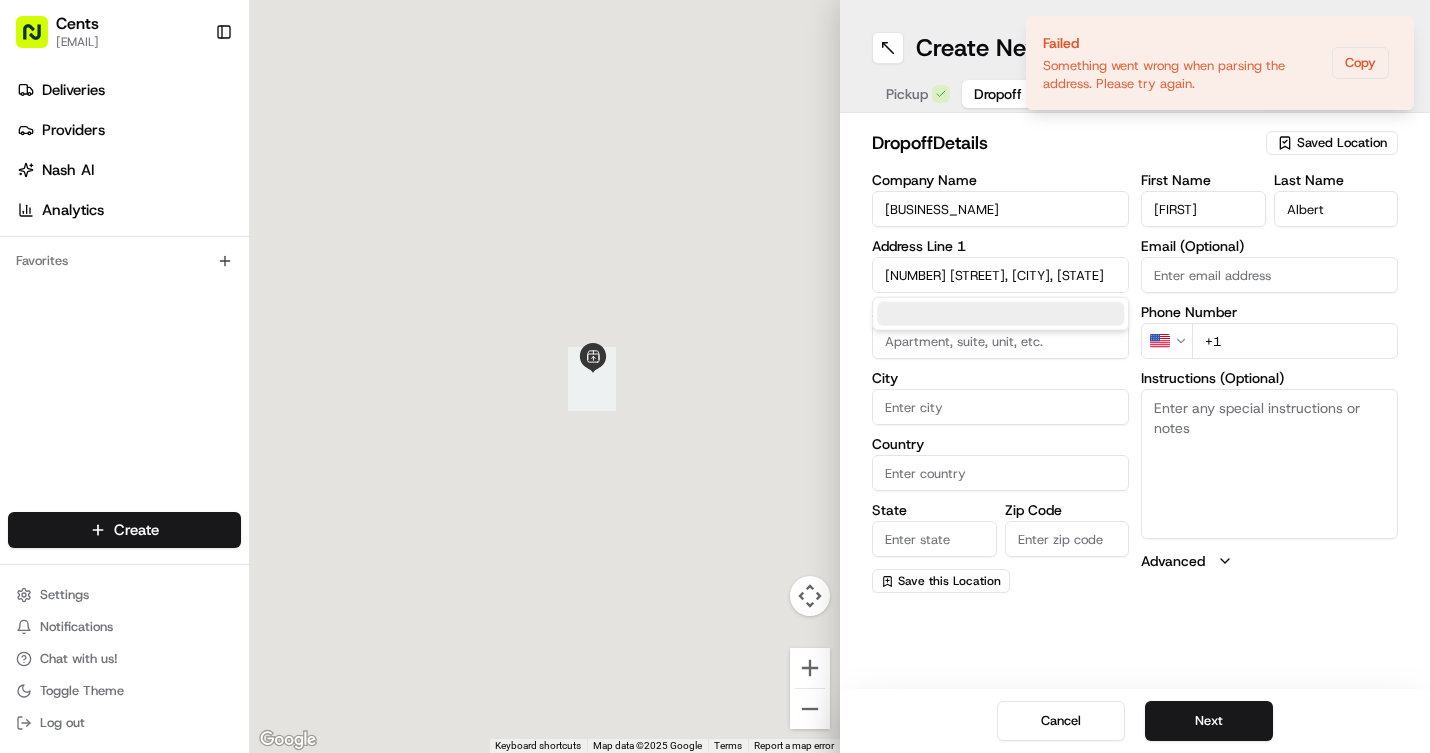 click on "[NUMBER] [STREET] [STREET], [CITY], [STATE]" at bounding box center [1000, 275] 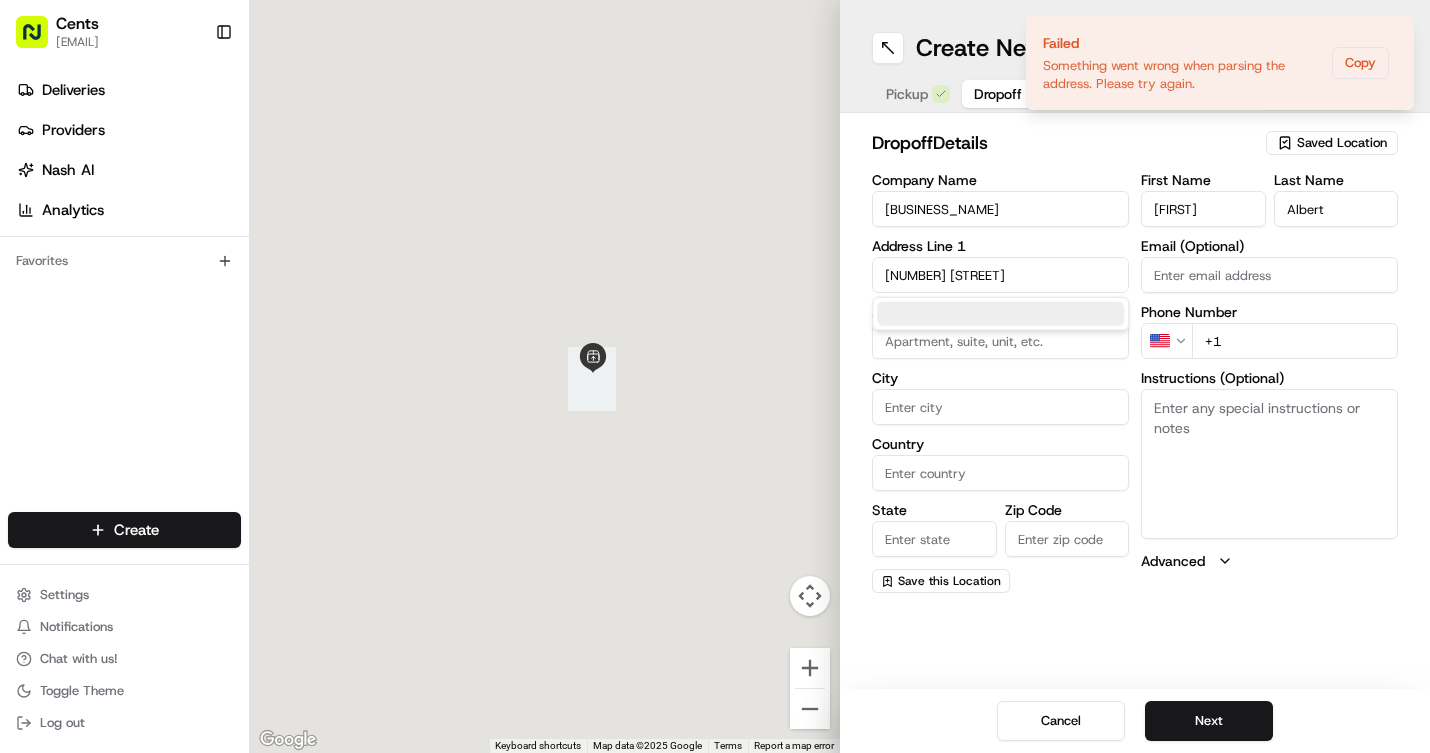 scroll, scrollTop: 0, scrollLeft: 0, axis: both 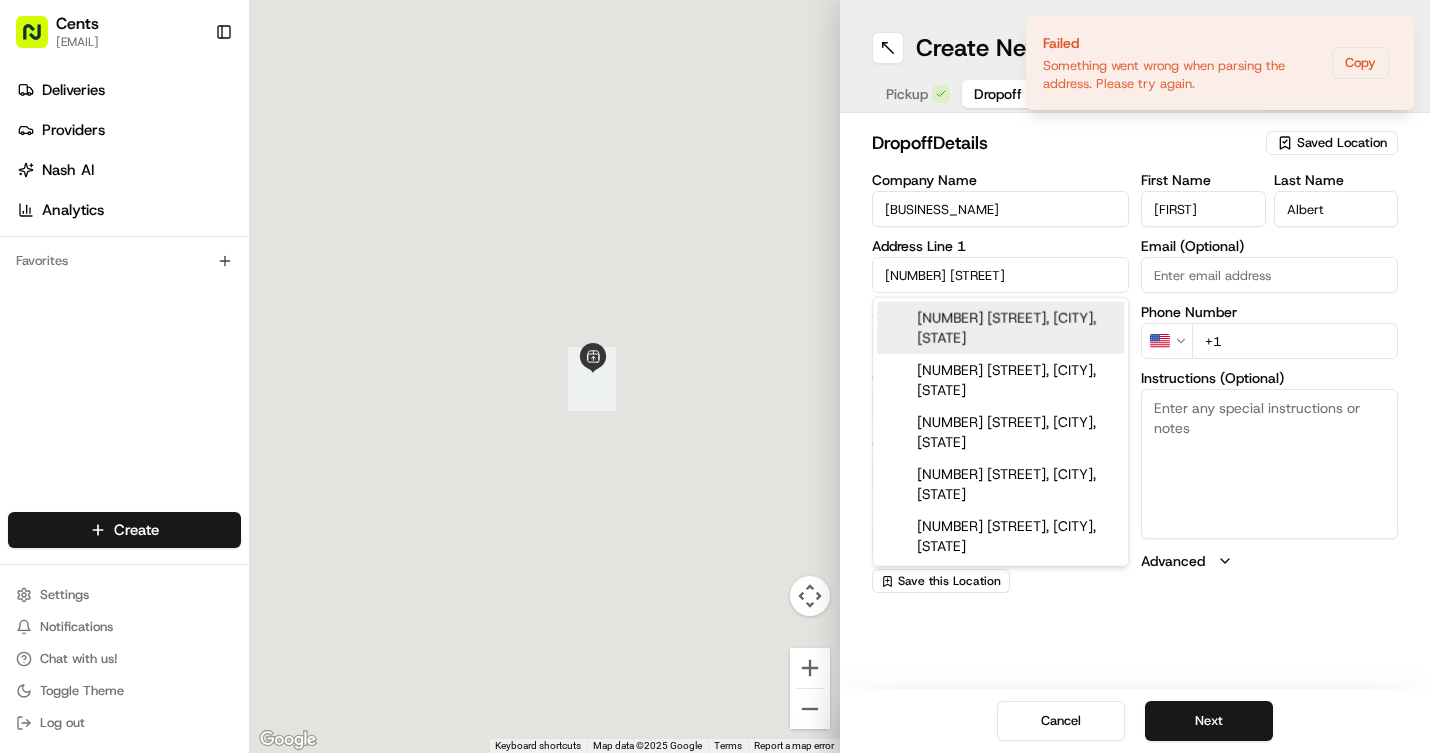 type on "[NUMBER] [STREET] [STREET]" 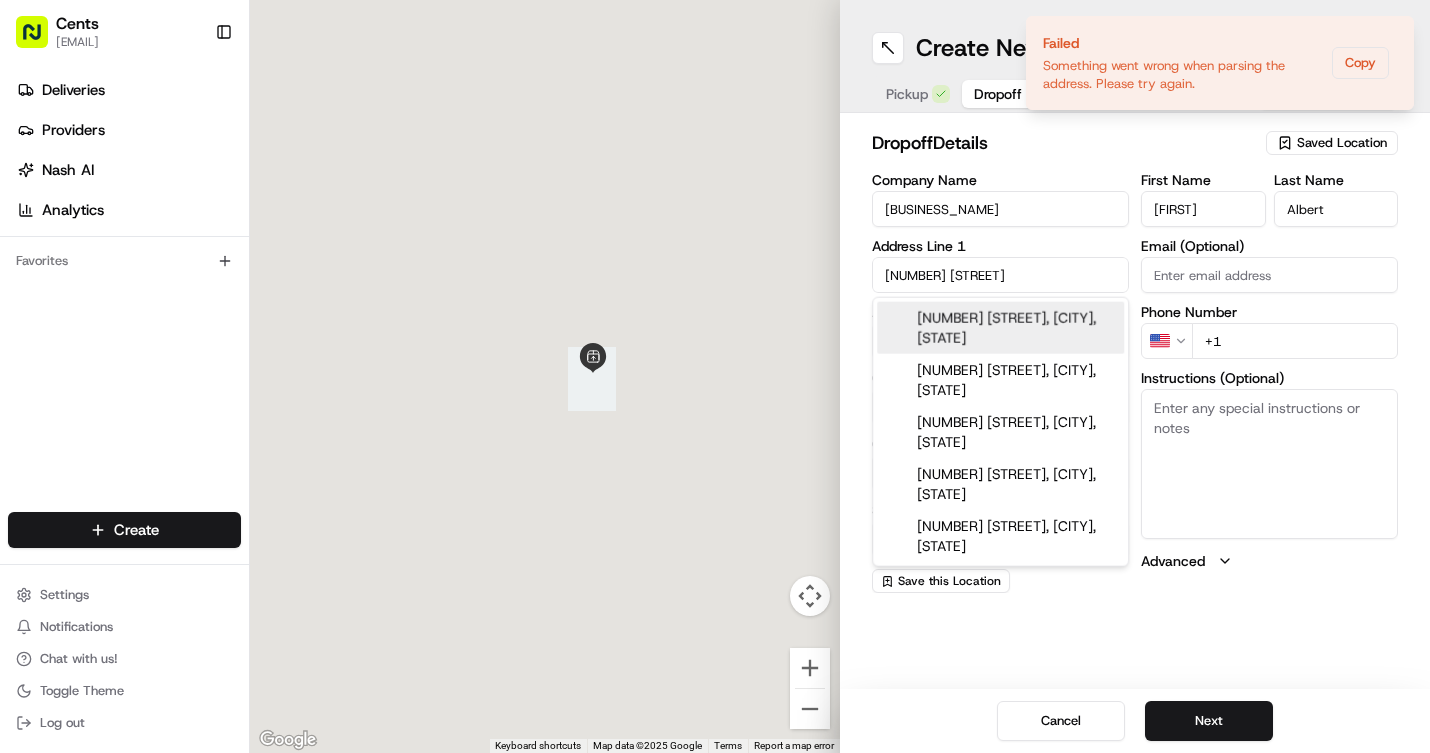 click on "Instructions (Optional)" at bounding box center [1269, 464] 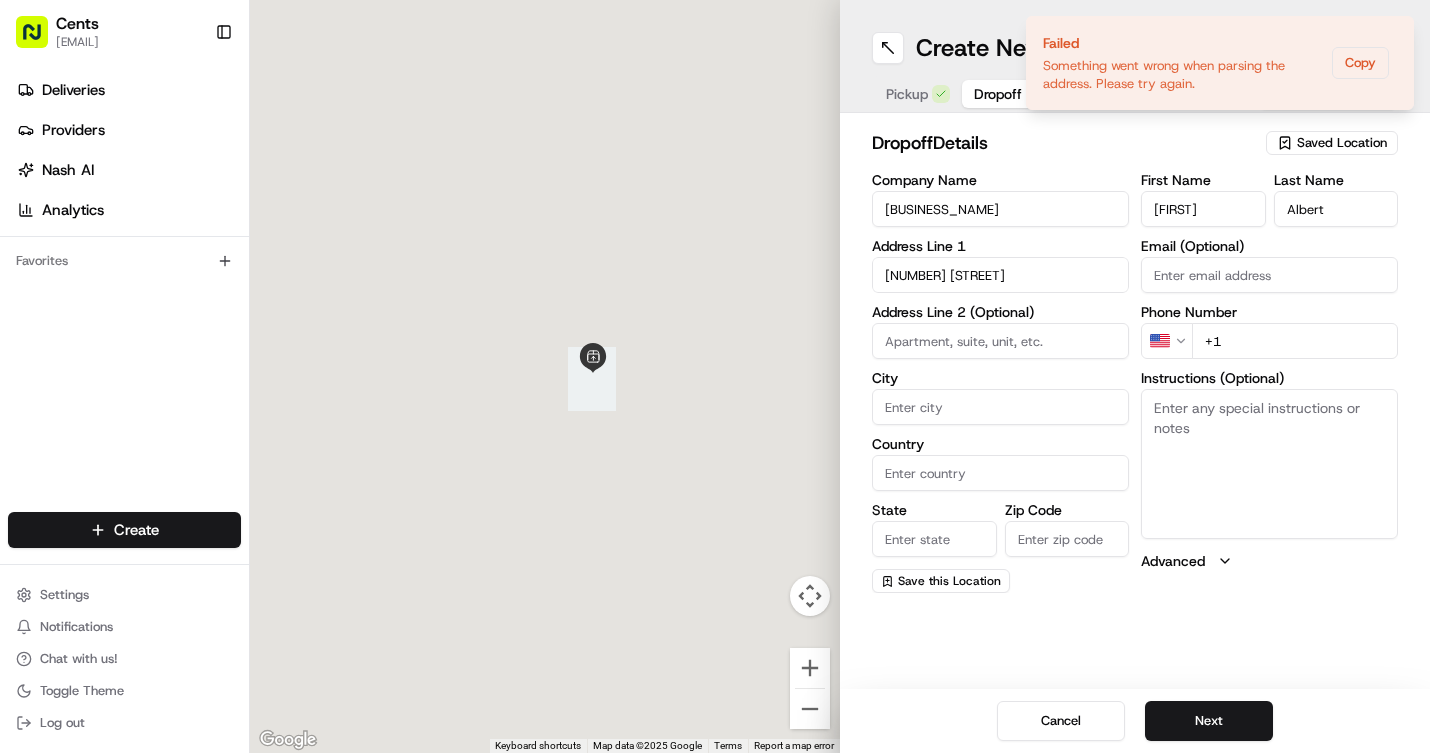 click on "City" at bounding box center [1000, 407] 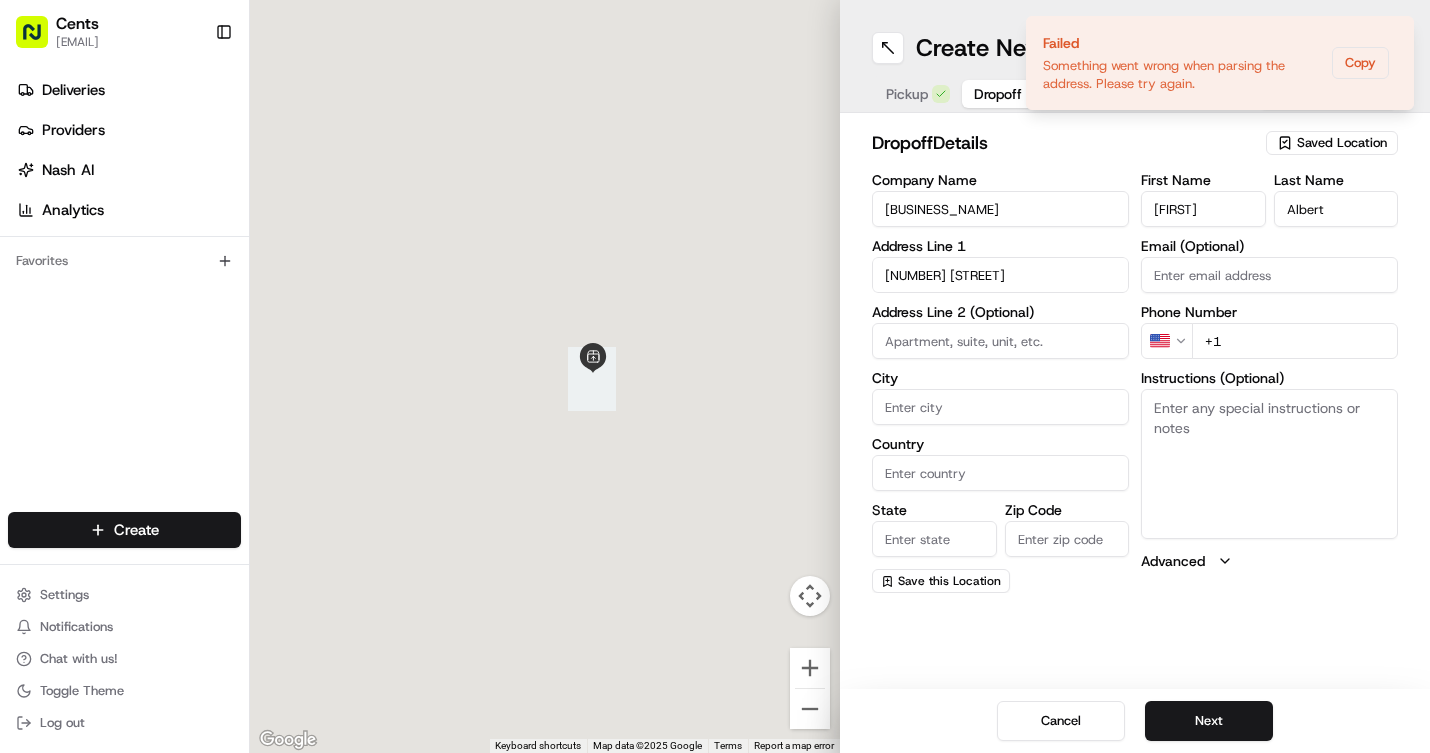 type on "W" 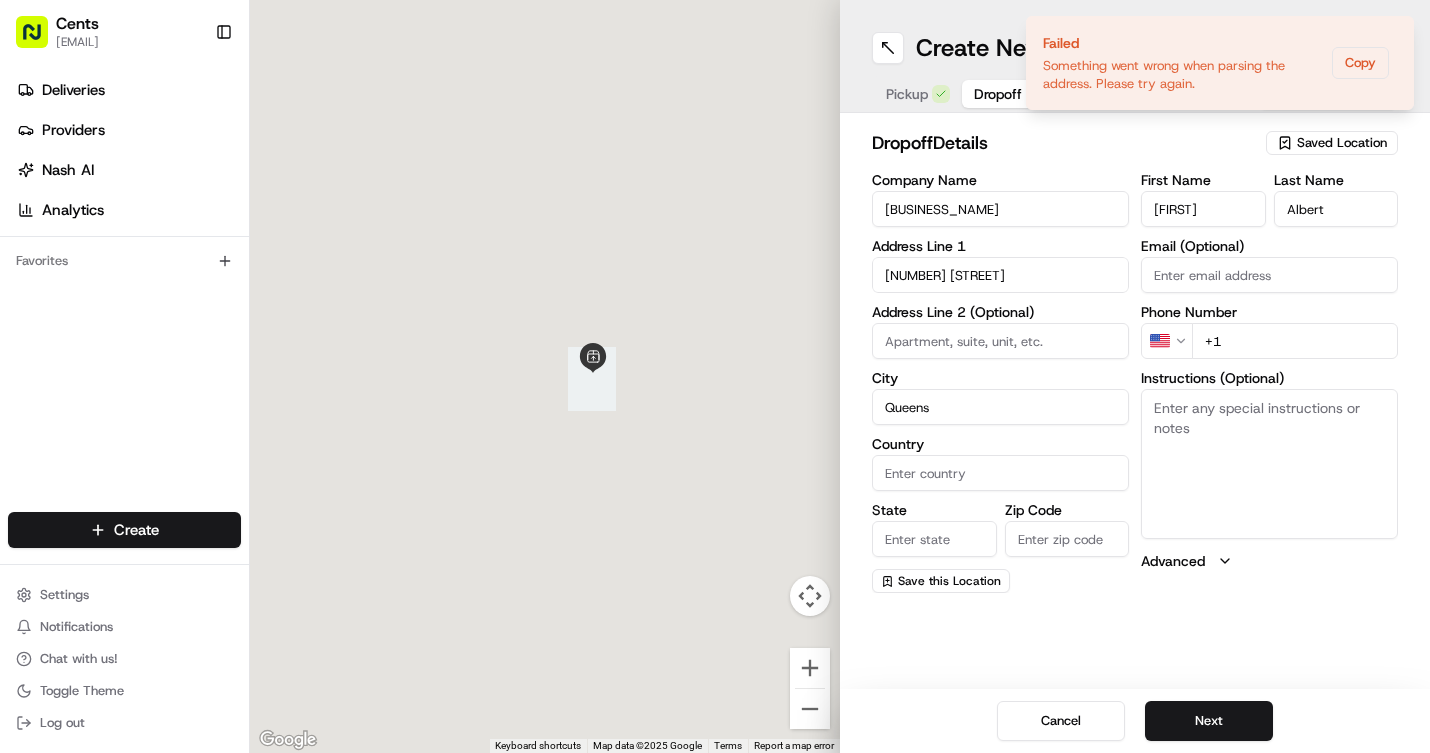 type on "Queens" 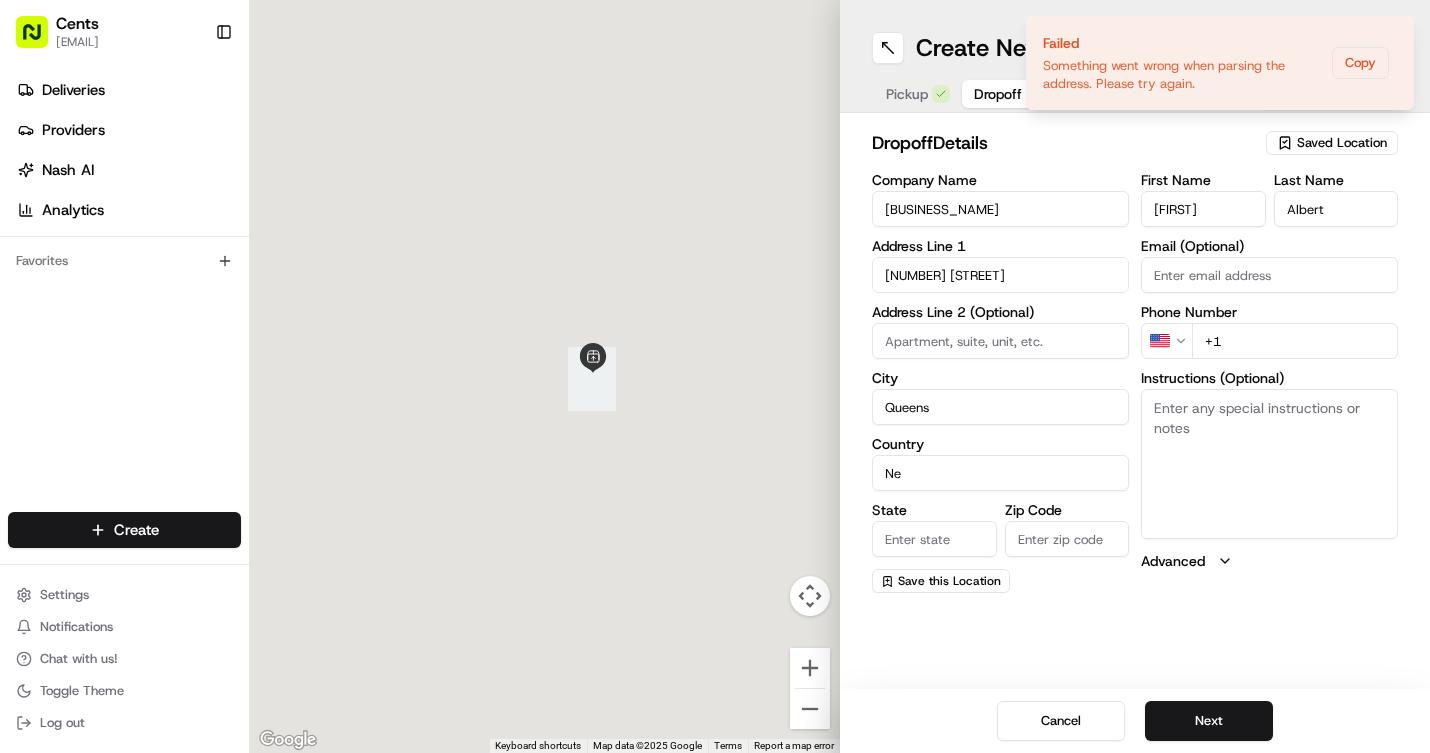 type on "N" 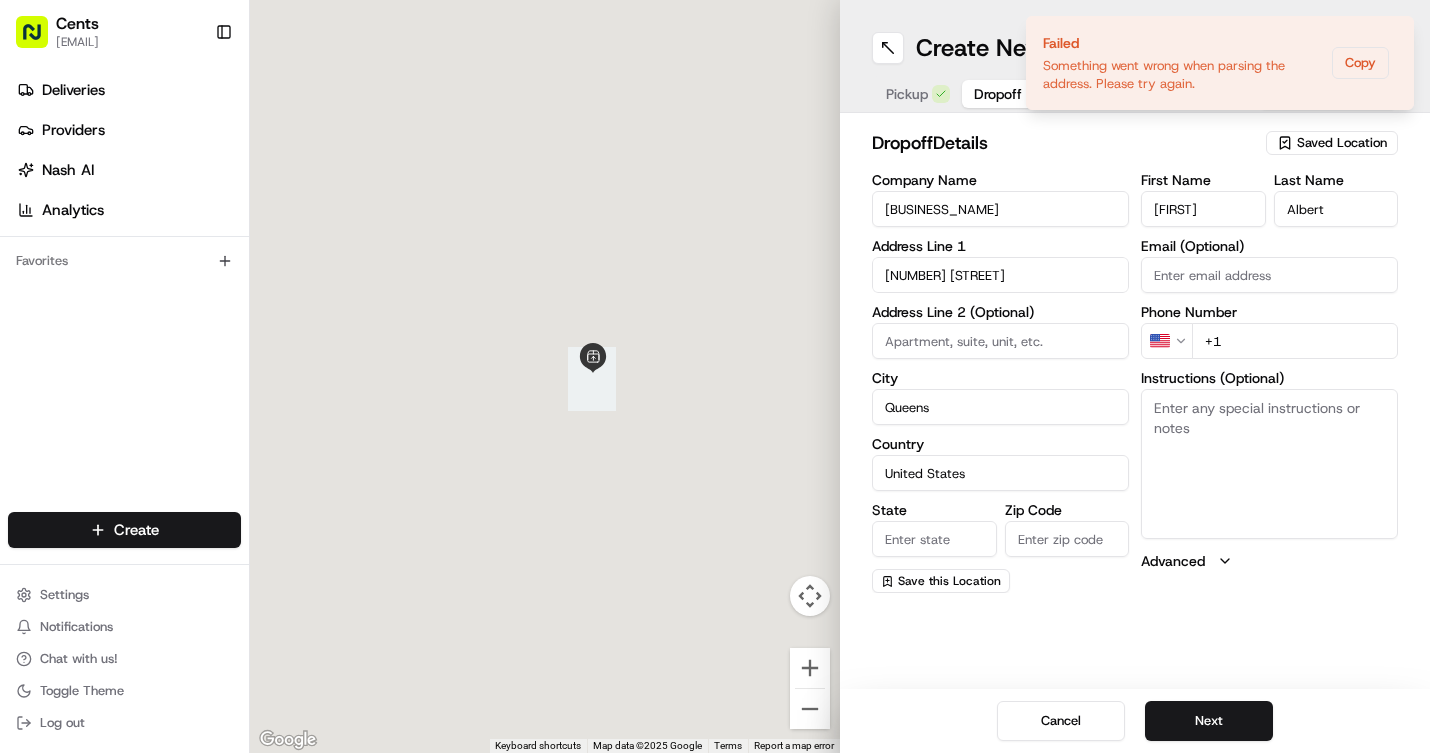 type on "United States" 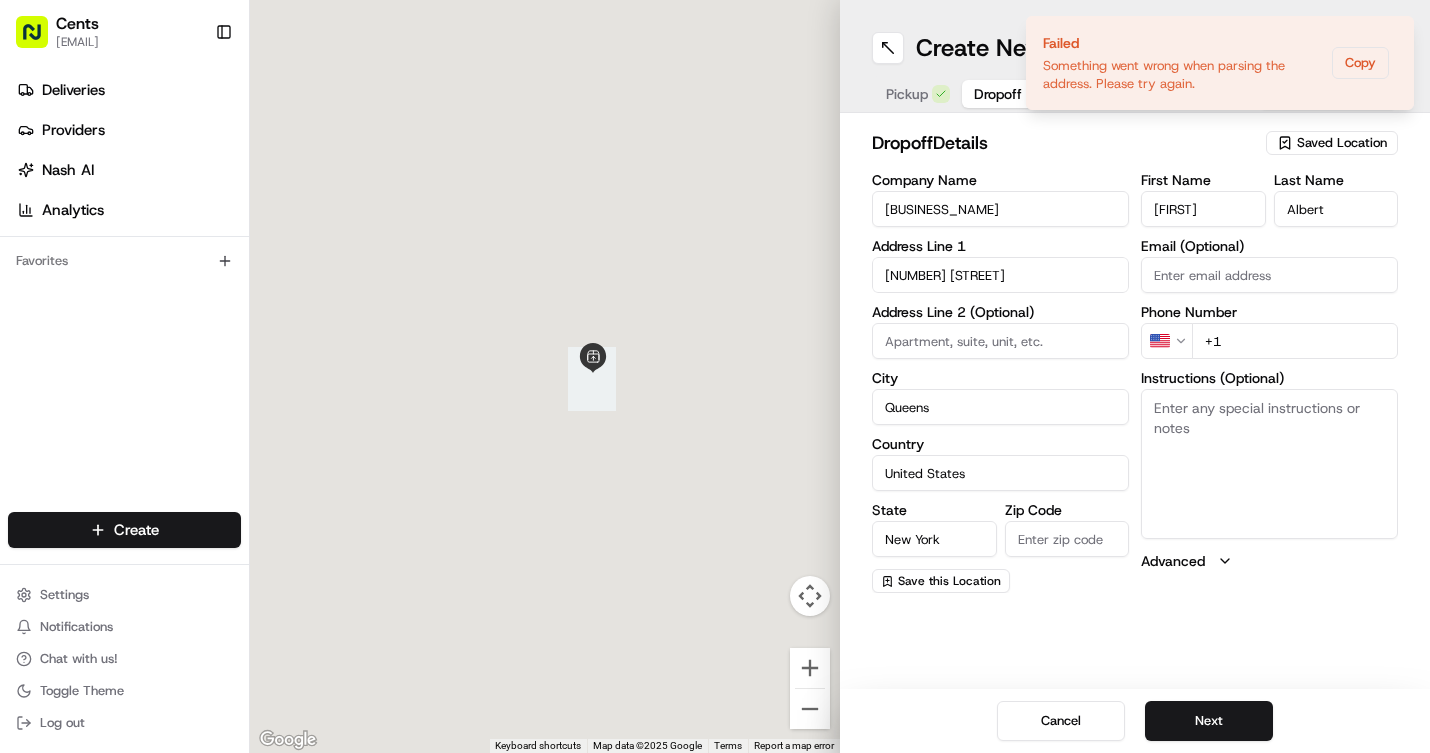 type on "New York" 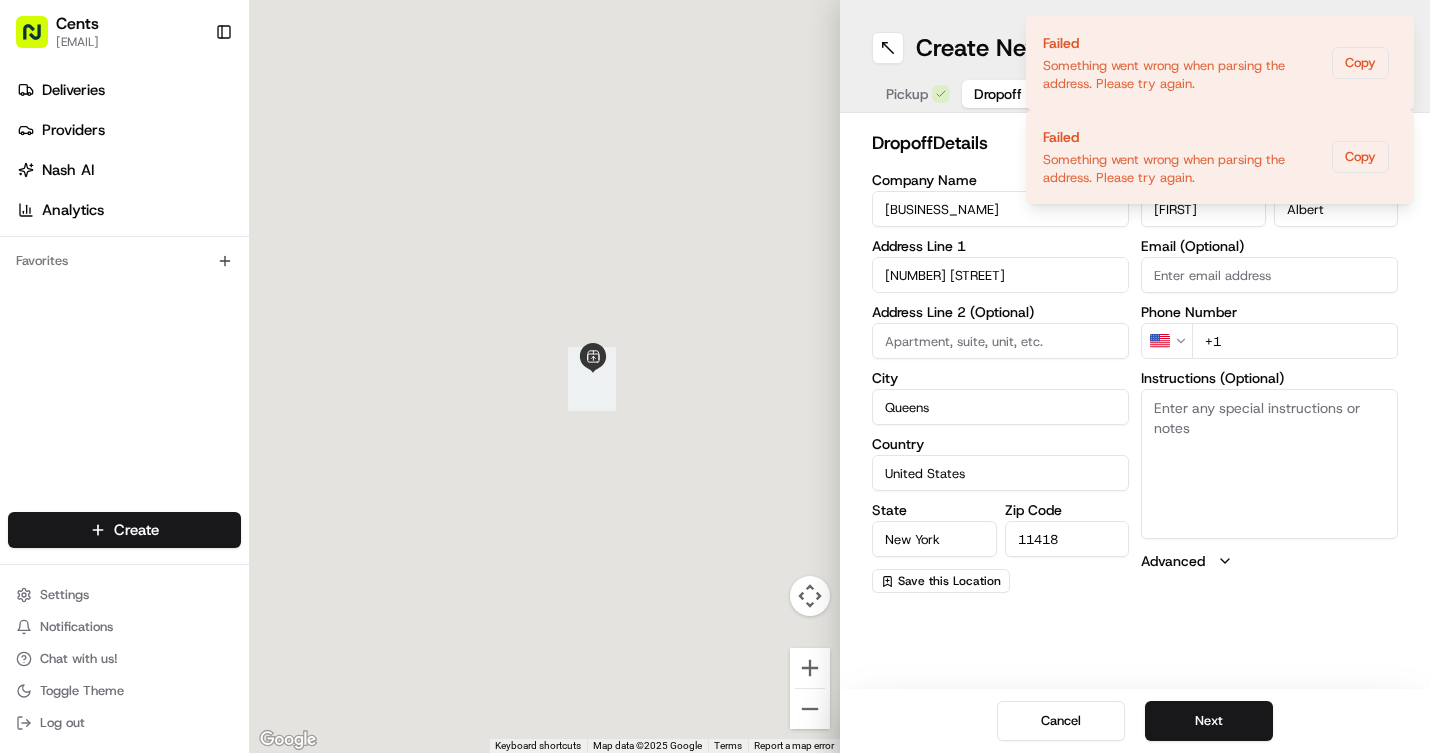type on "11418" 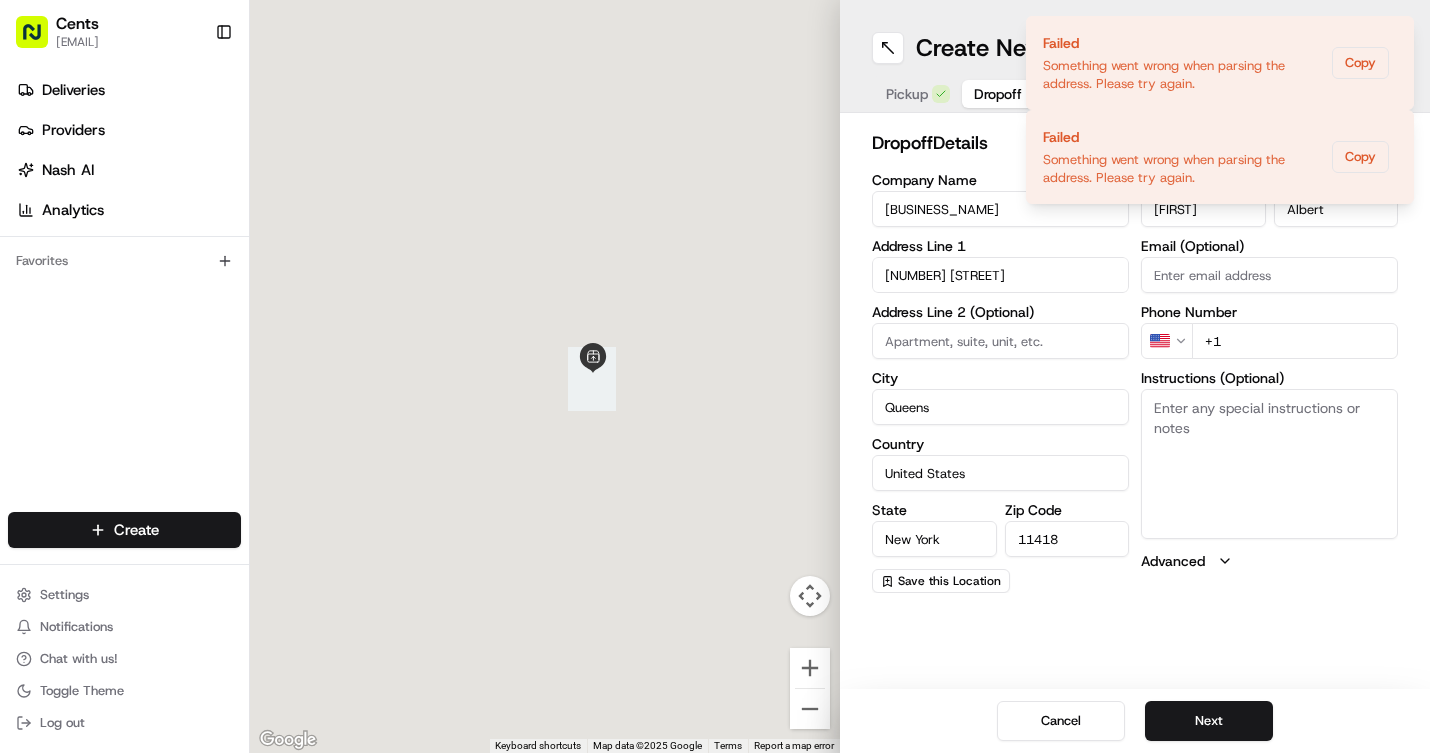 click on "+1" at bounding box center (1295, 341) 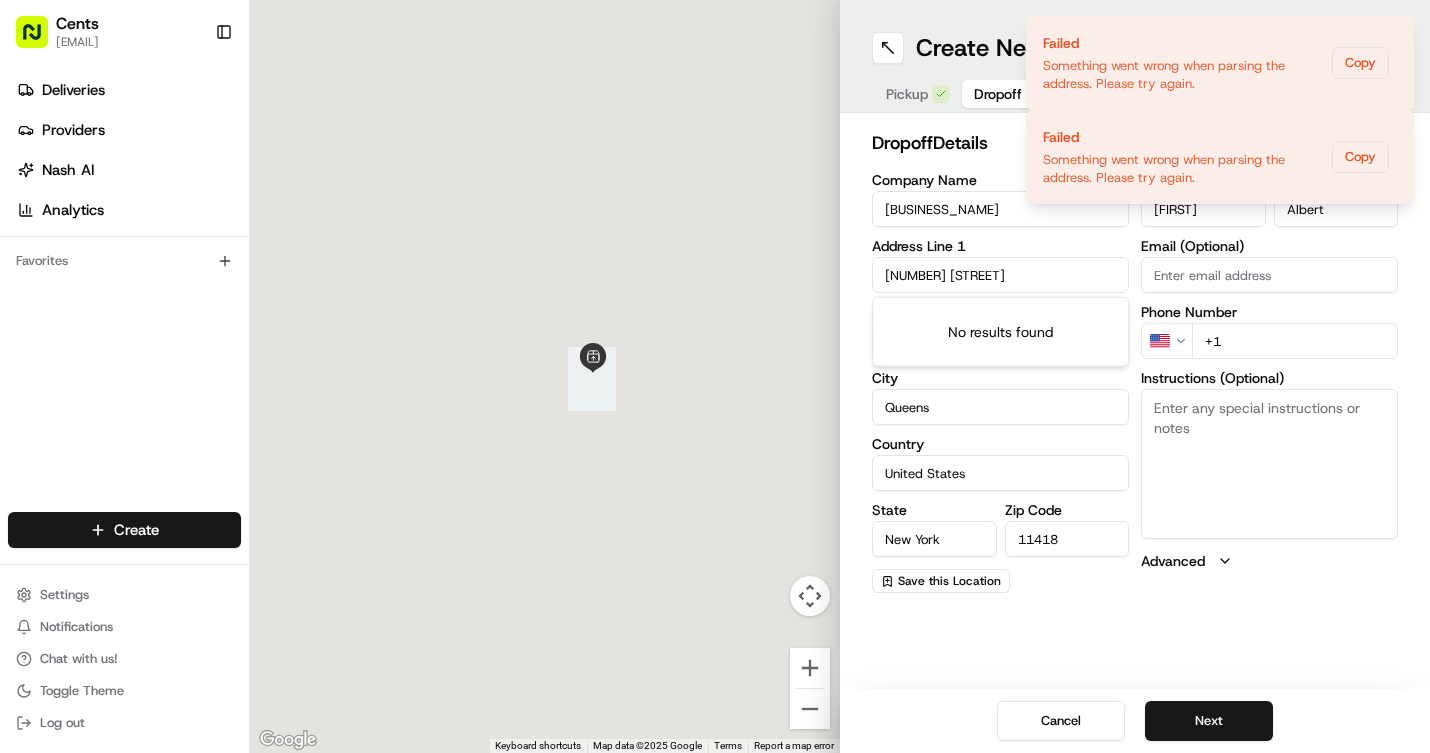click on "[NUMBER] [STREET] [STREET]" at bounding box center [1000, 275] 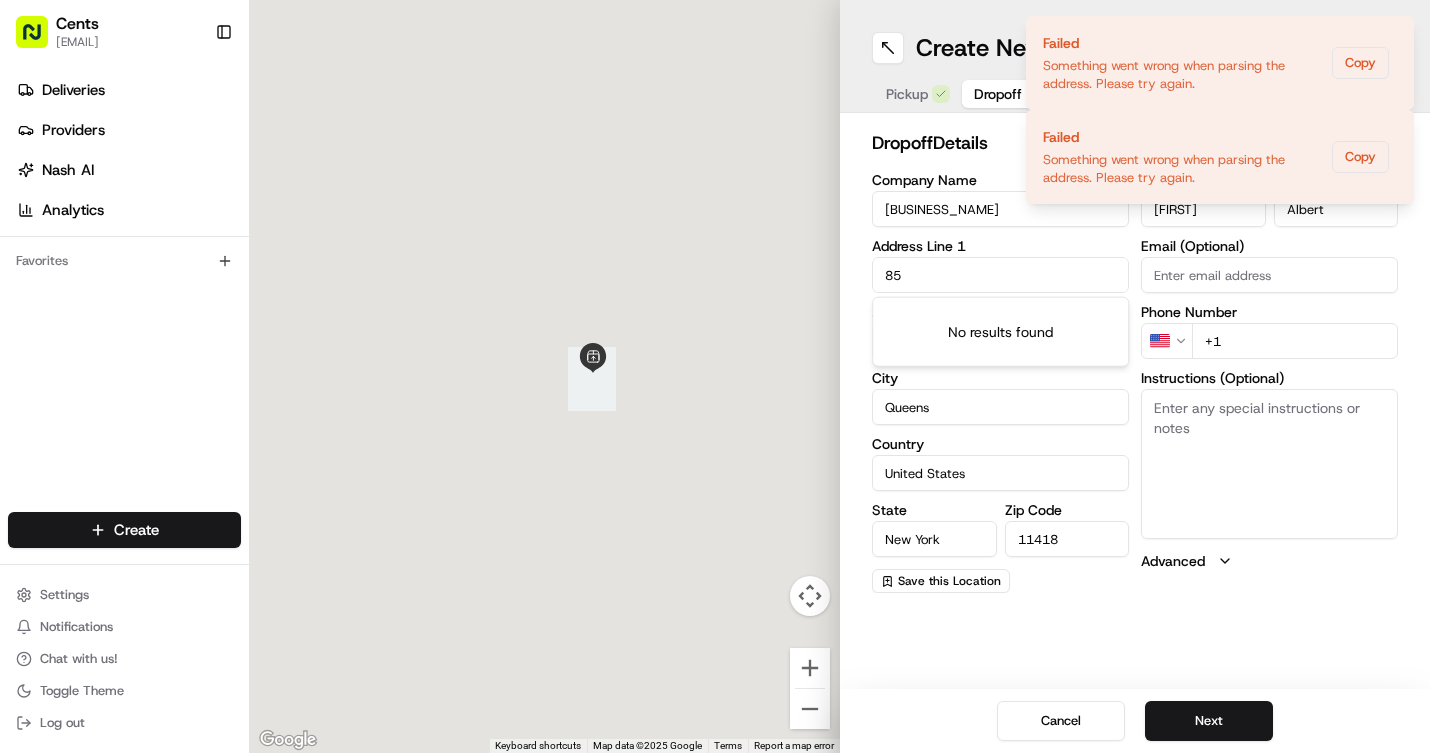 type on "8" 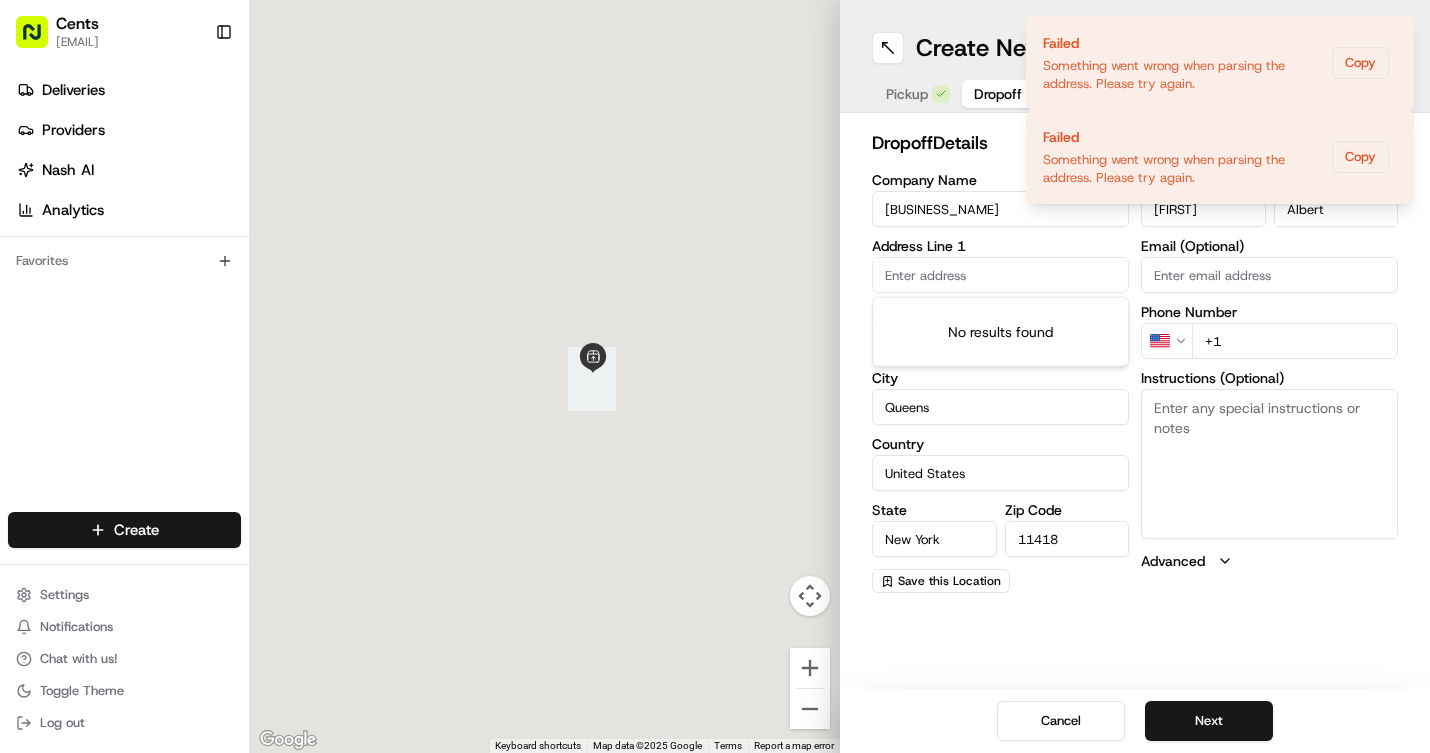 click at bounding box center (1000, 275) 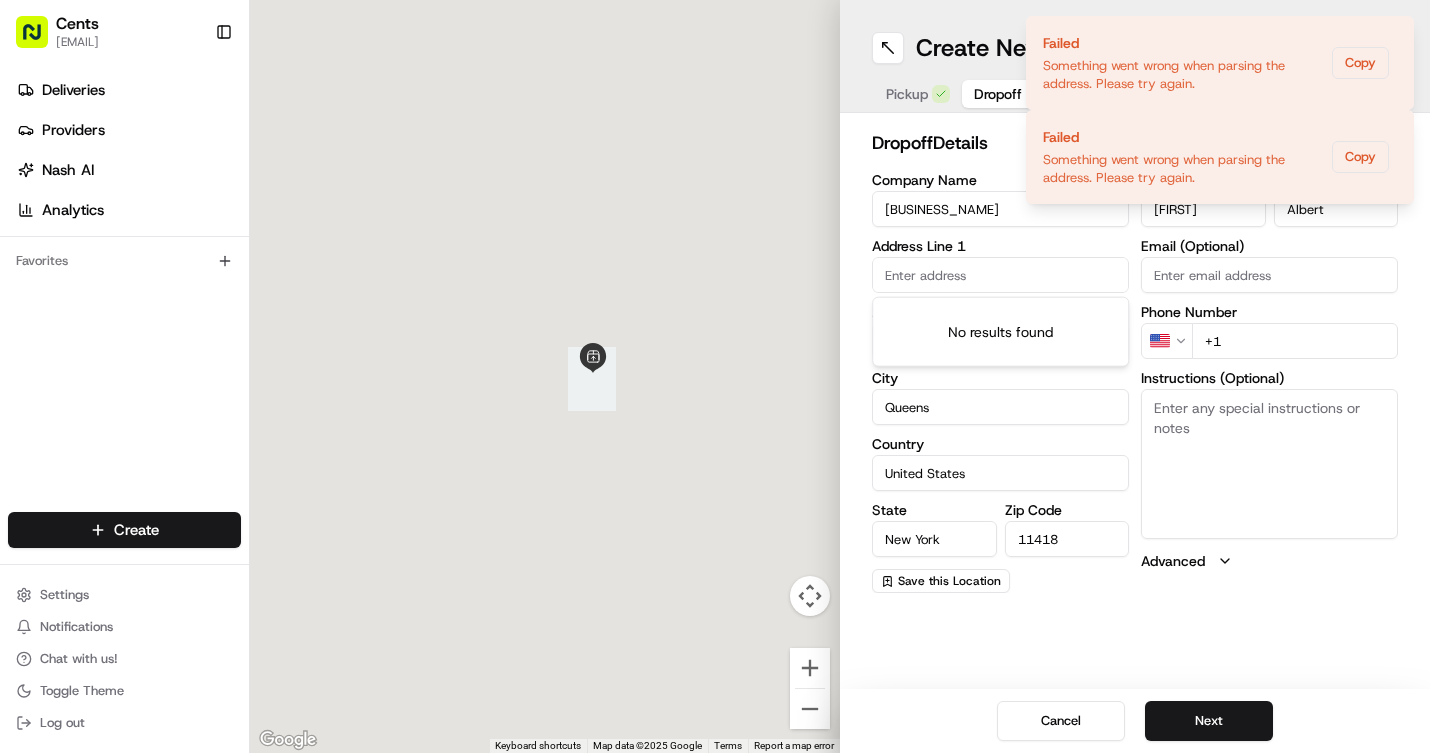 paste on "[NUMBER] [STREET] [STREET]" 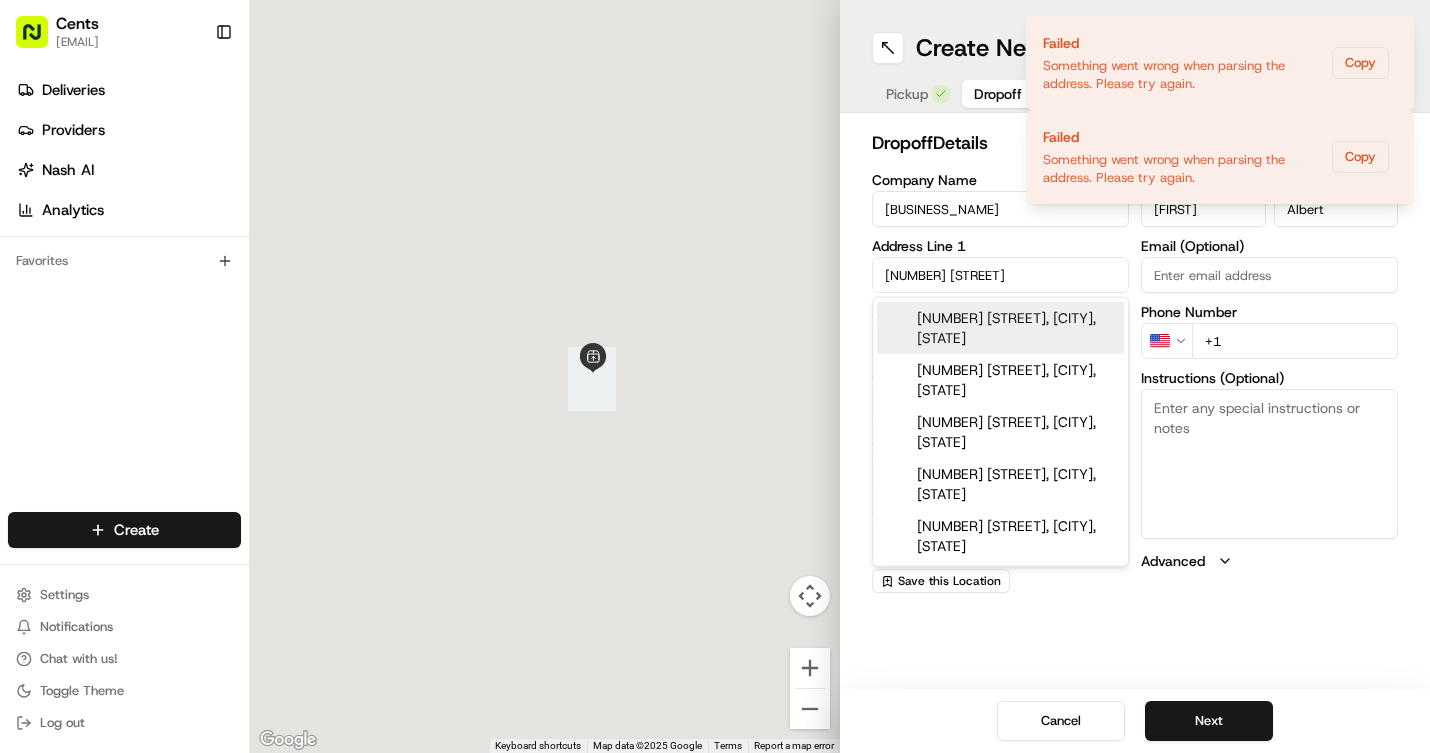 click on "[NUMBER] [STREET] [STREET], [CITY], [STATE]" at bounding box center [1000, 328] 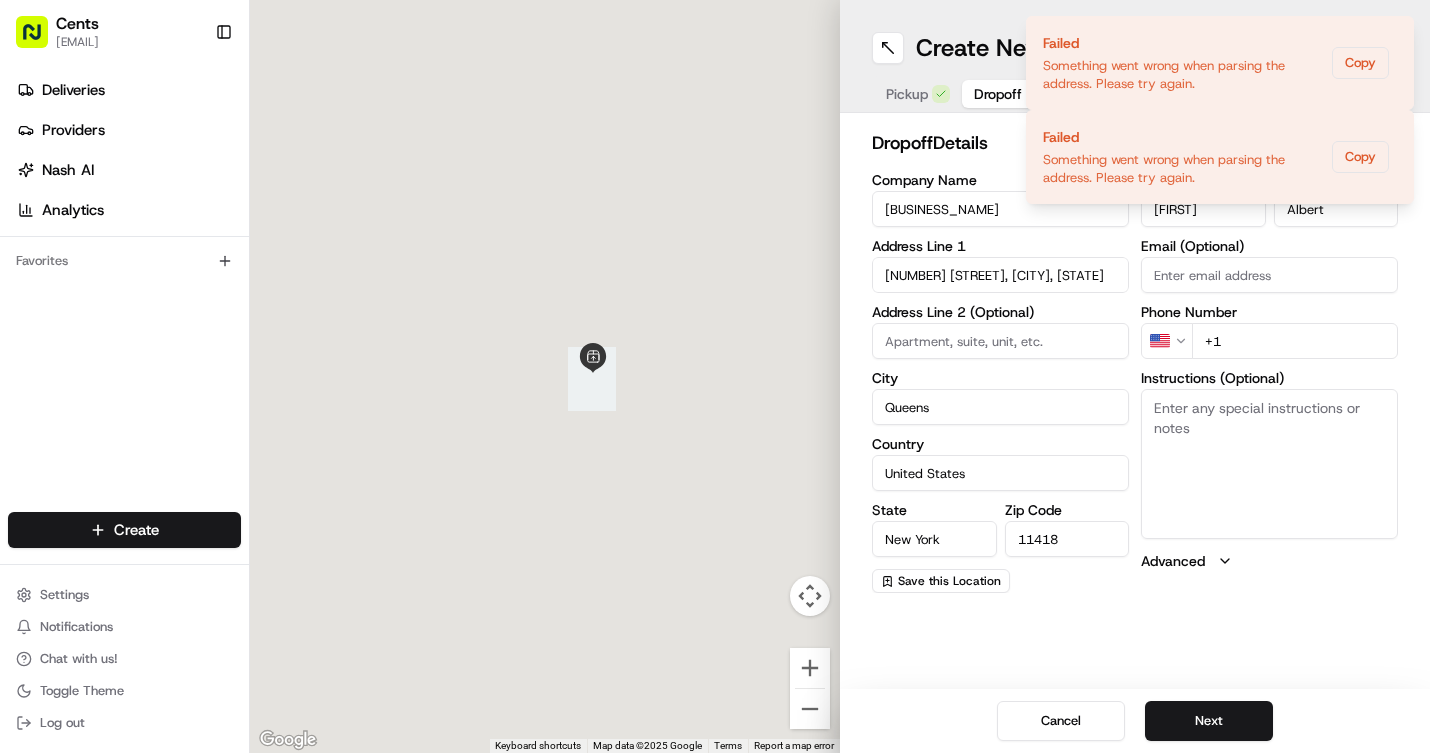 click on "Instructions (Optional)" at bounding box center (1269, 464) 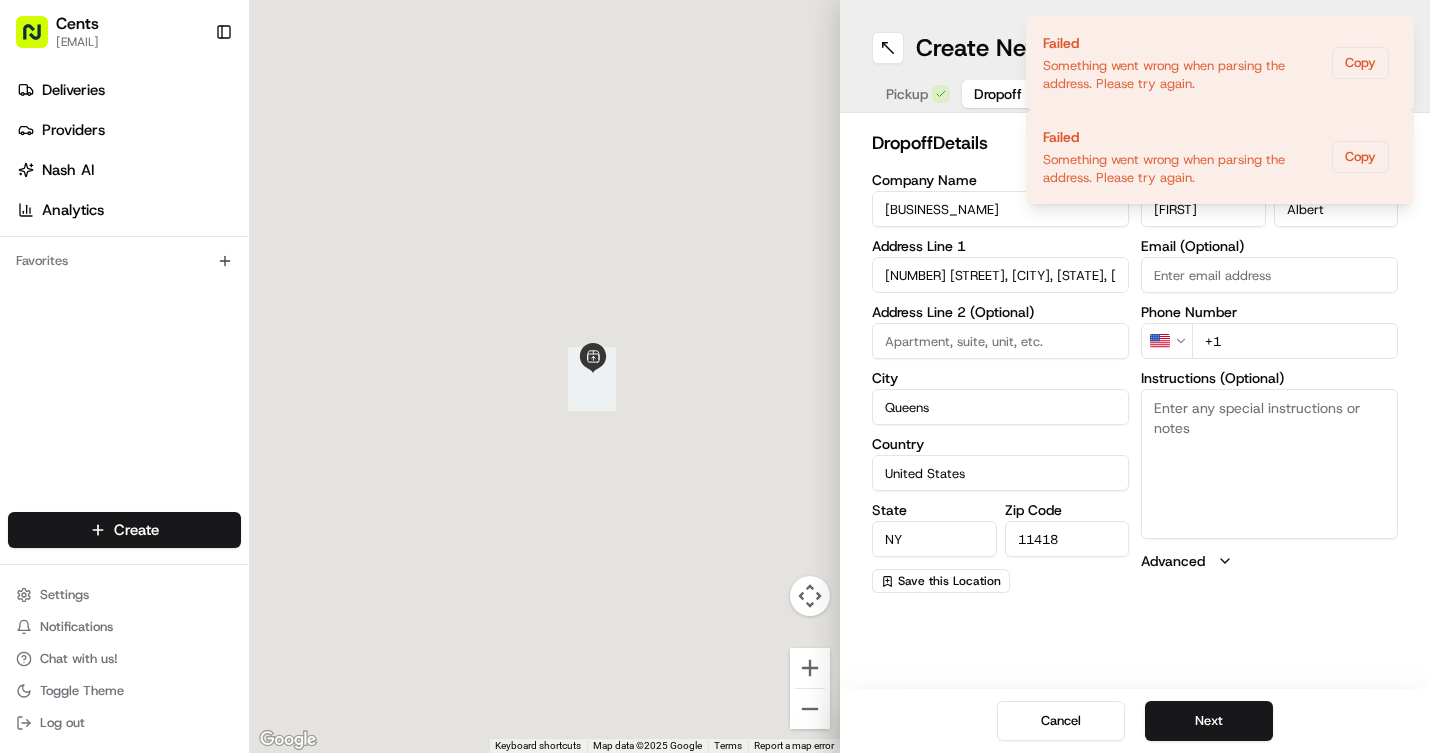 type on "[NUMBER] [STREET] [STREET]" 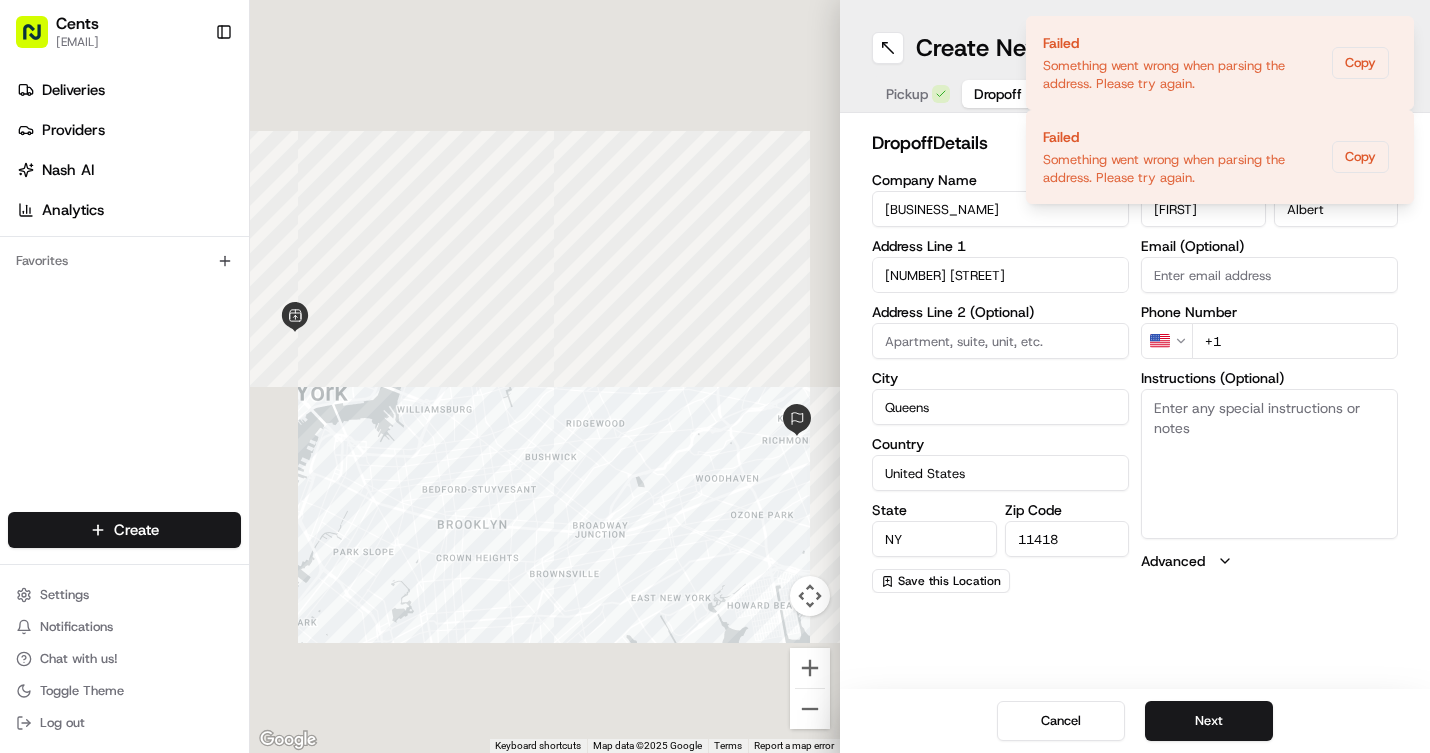 click on "Instructions (Optional)" at bounding box center [1269, 464] 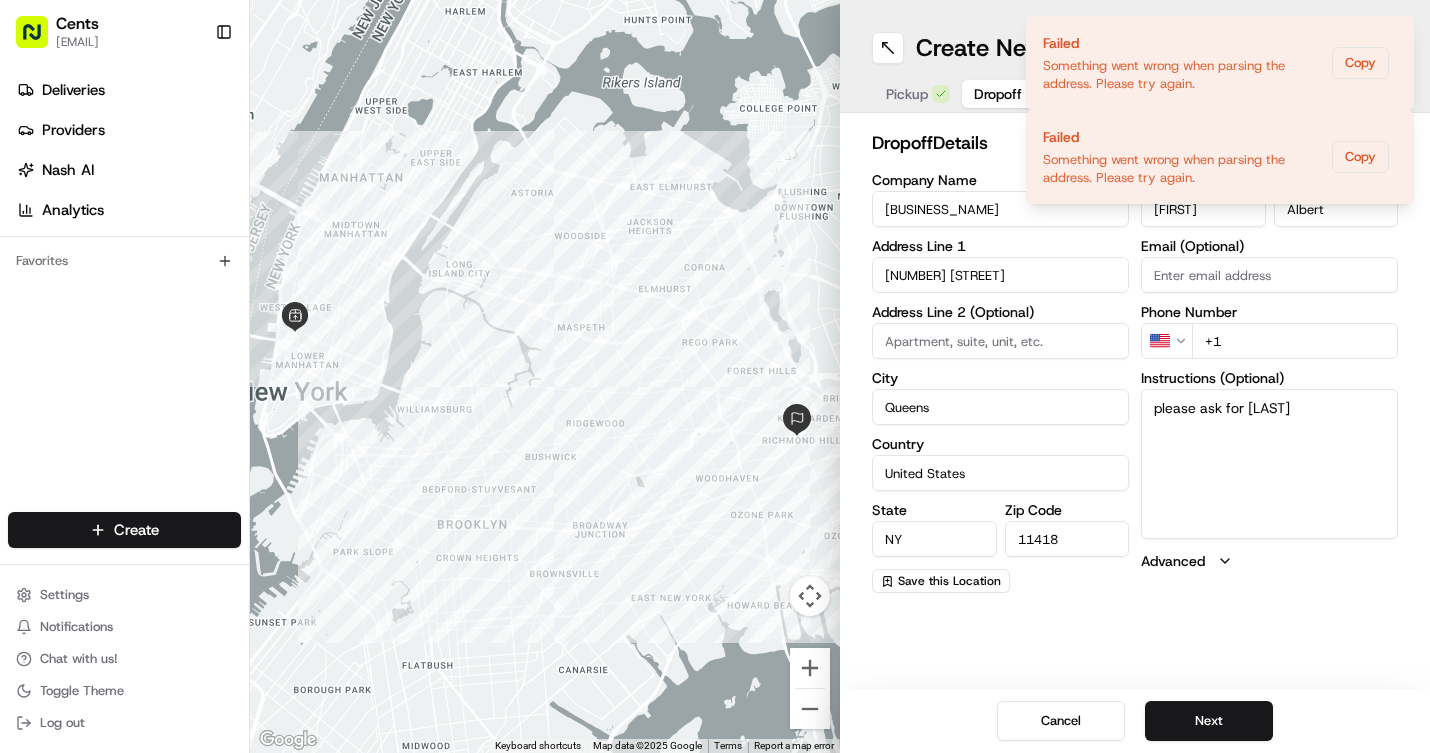 type on "please ask for ROSS" 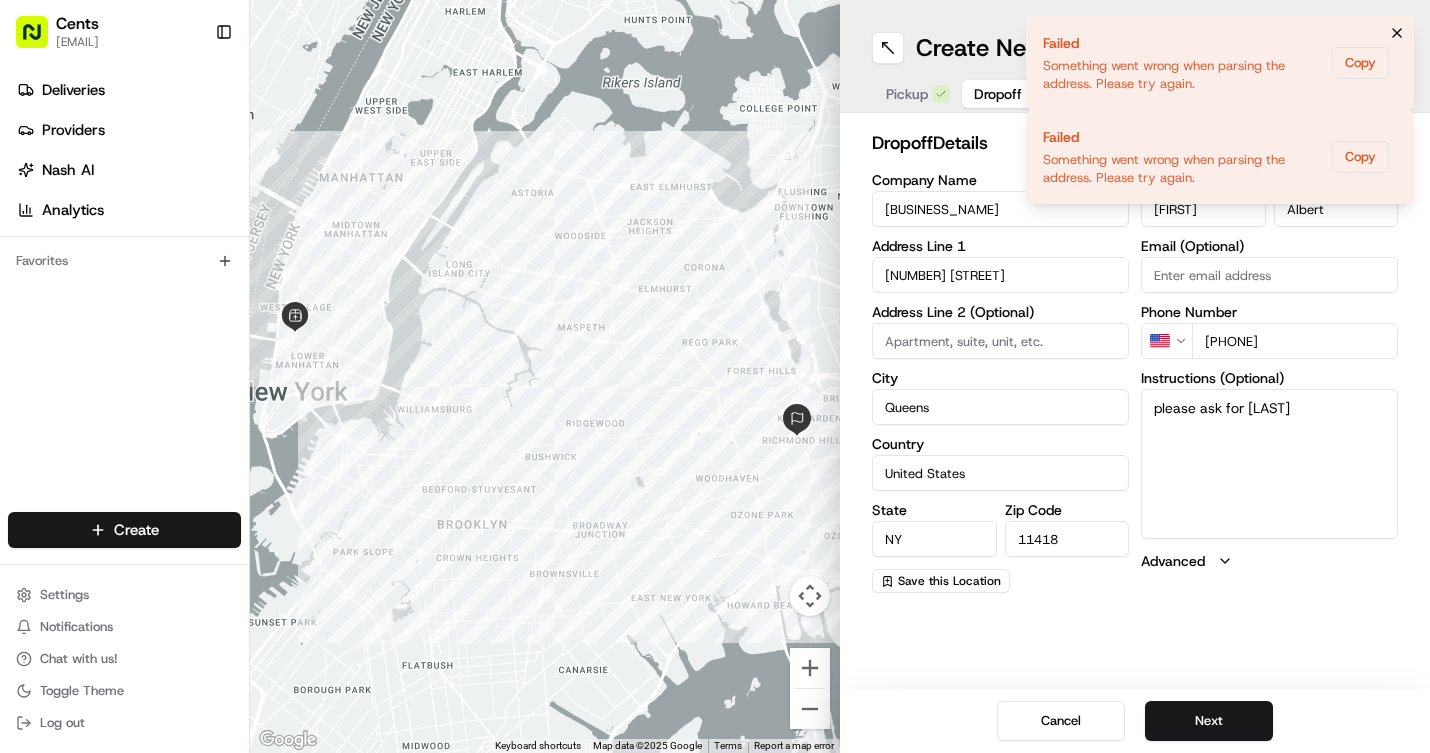 type on "[PHONE]" 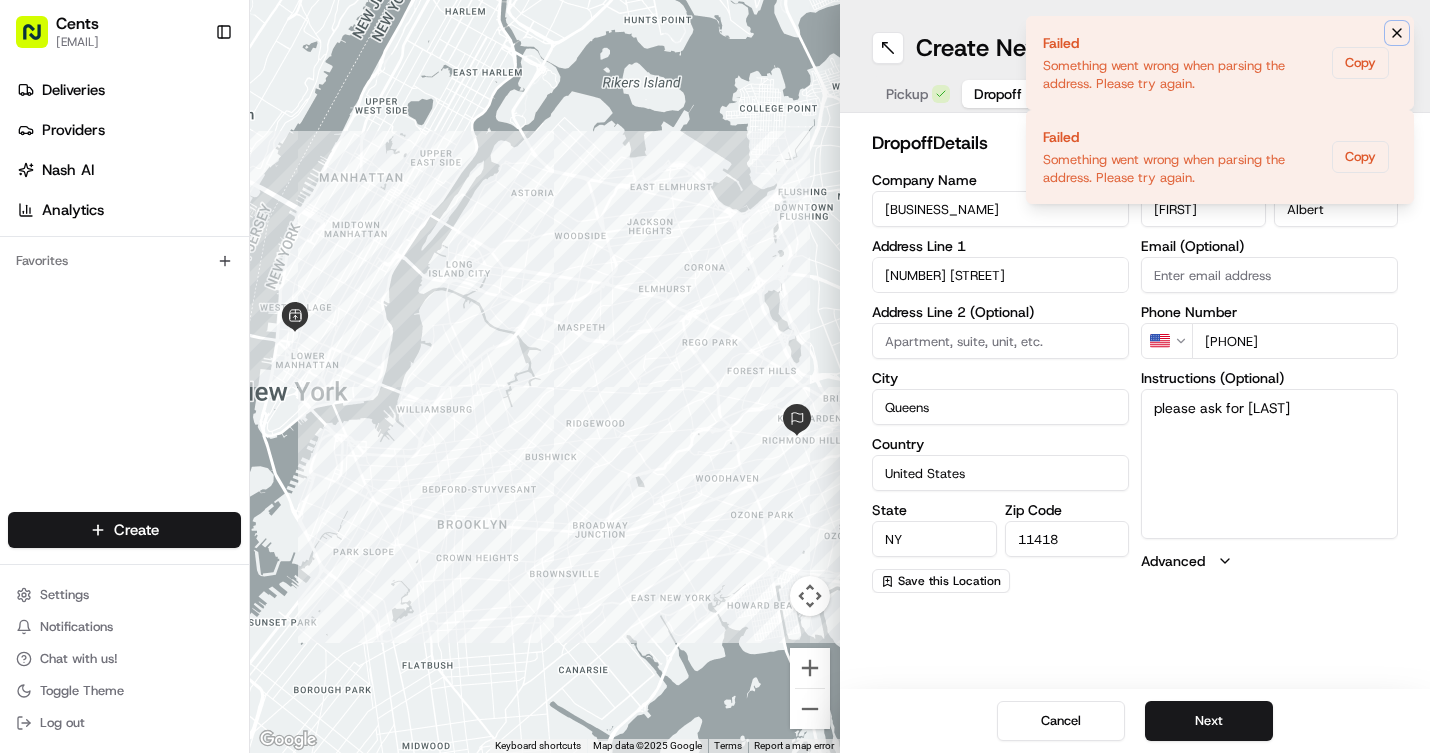 click 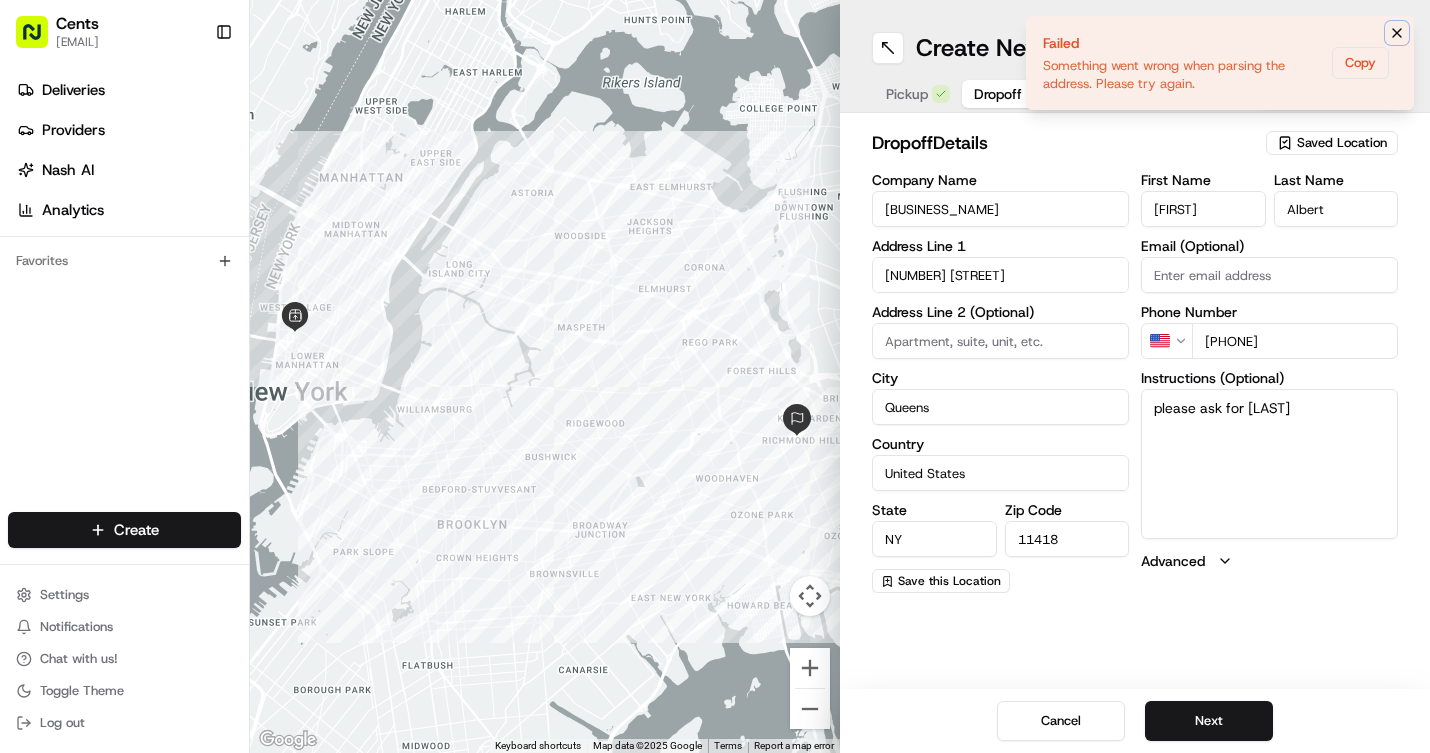 click 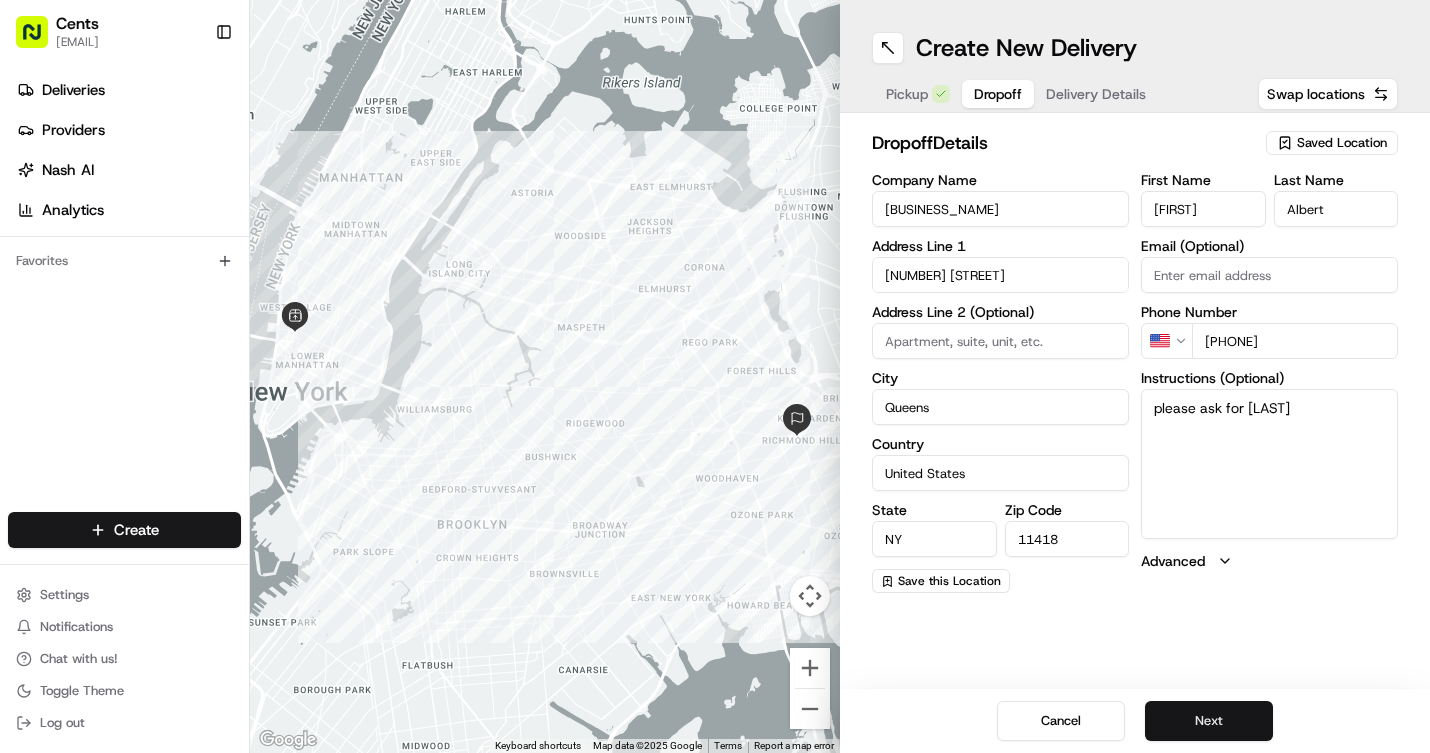 click on "Next" at bounding box center (1209, 721) 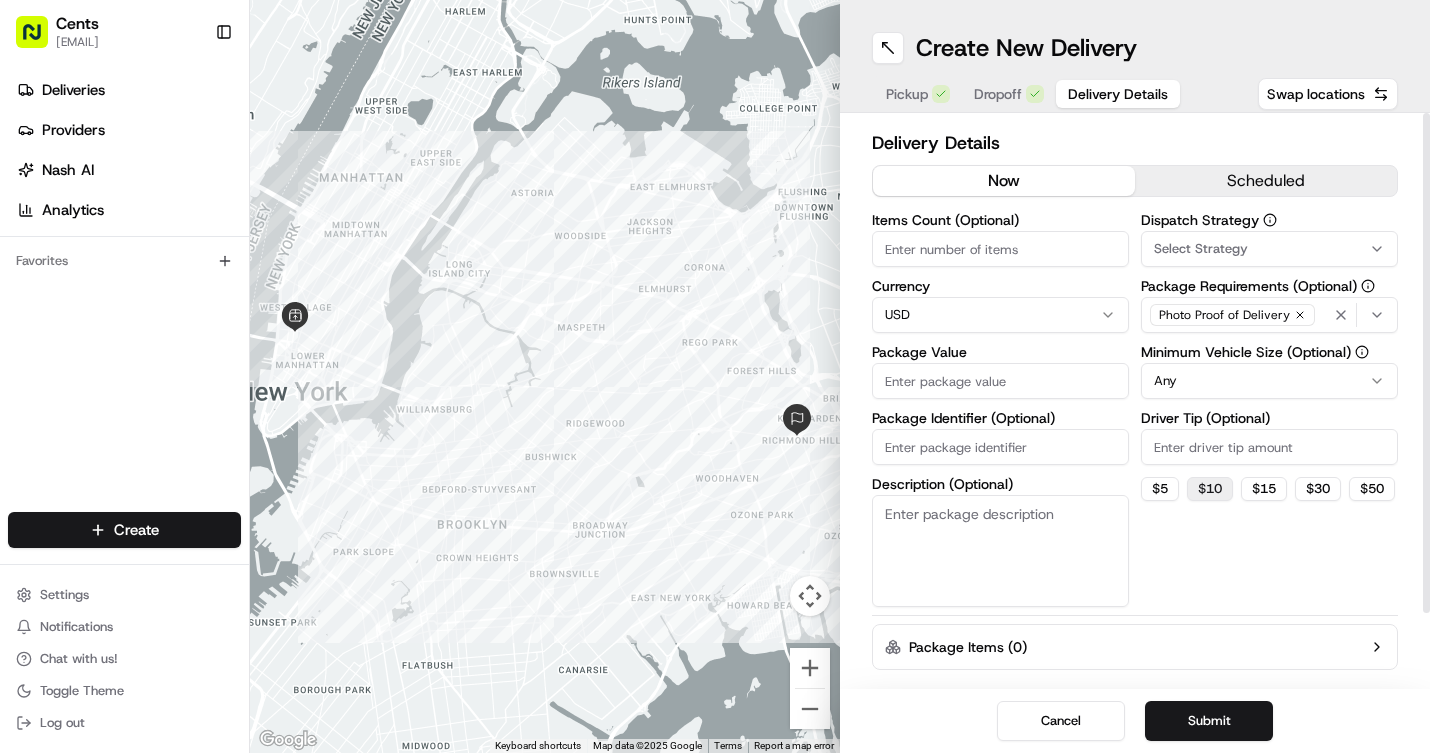 click on "$ 10" at bounding box center (1210, 489) 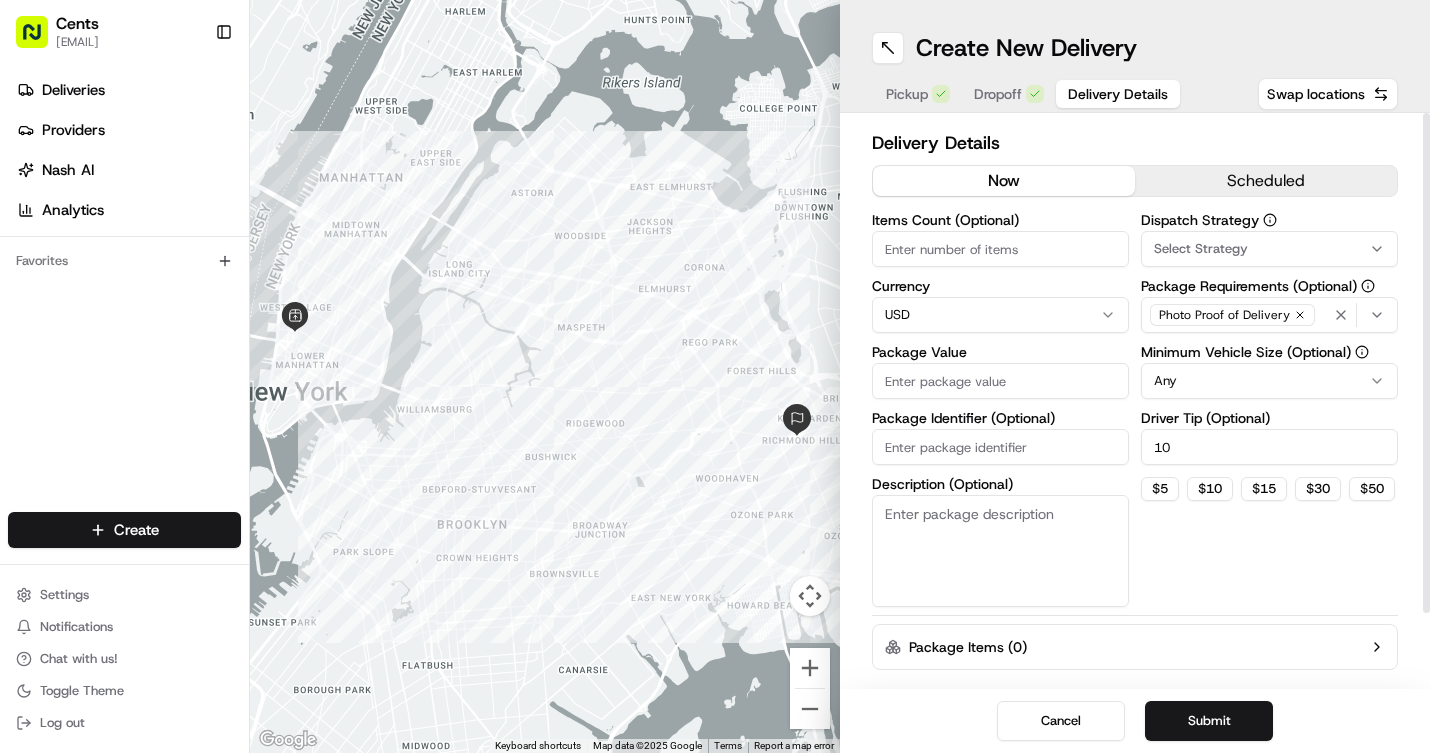 click on "Items Count (Optional)" at bounding box center (1000, 249) 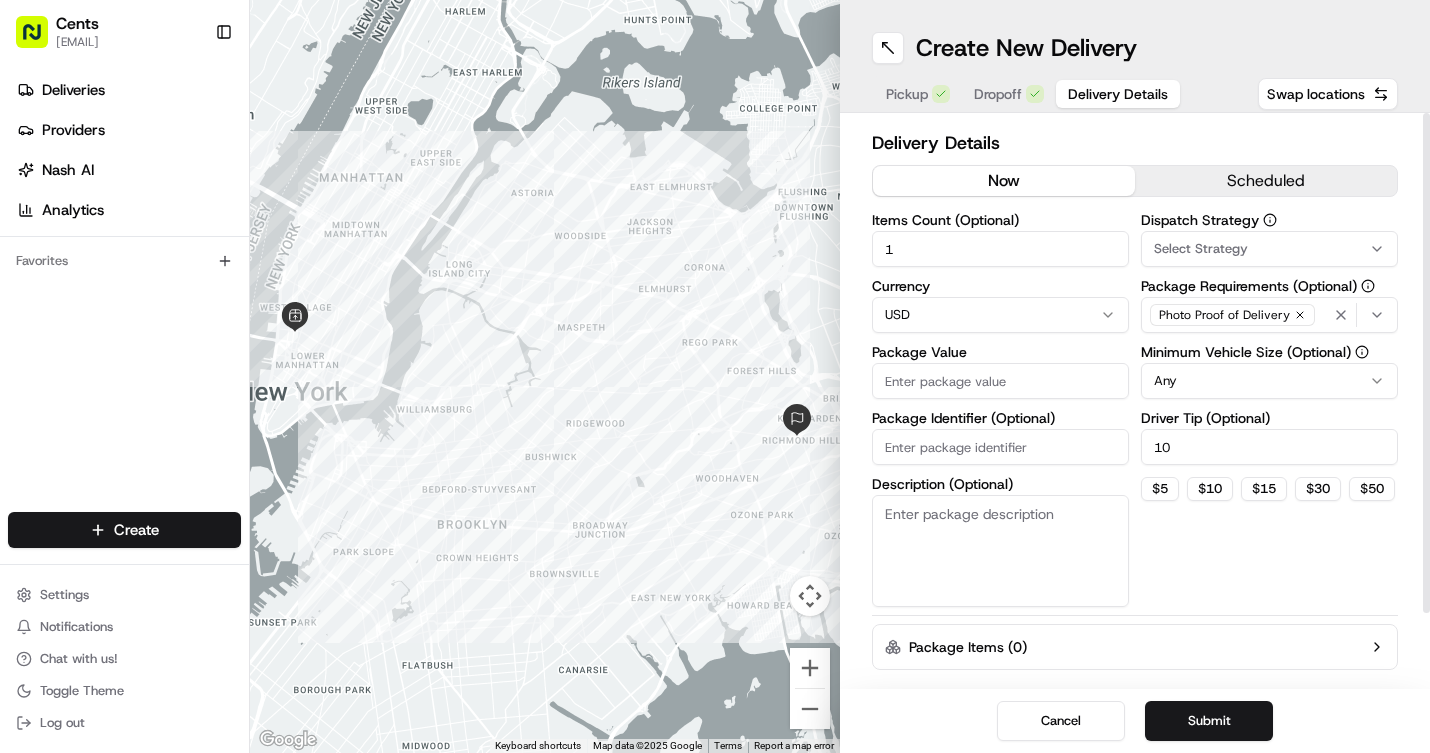 type on "1" 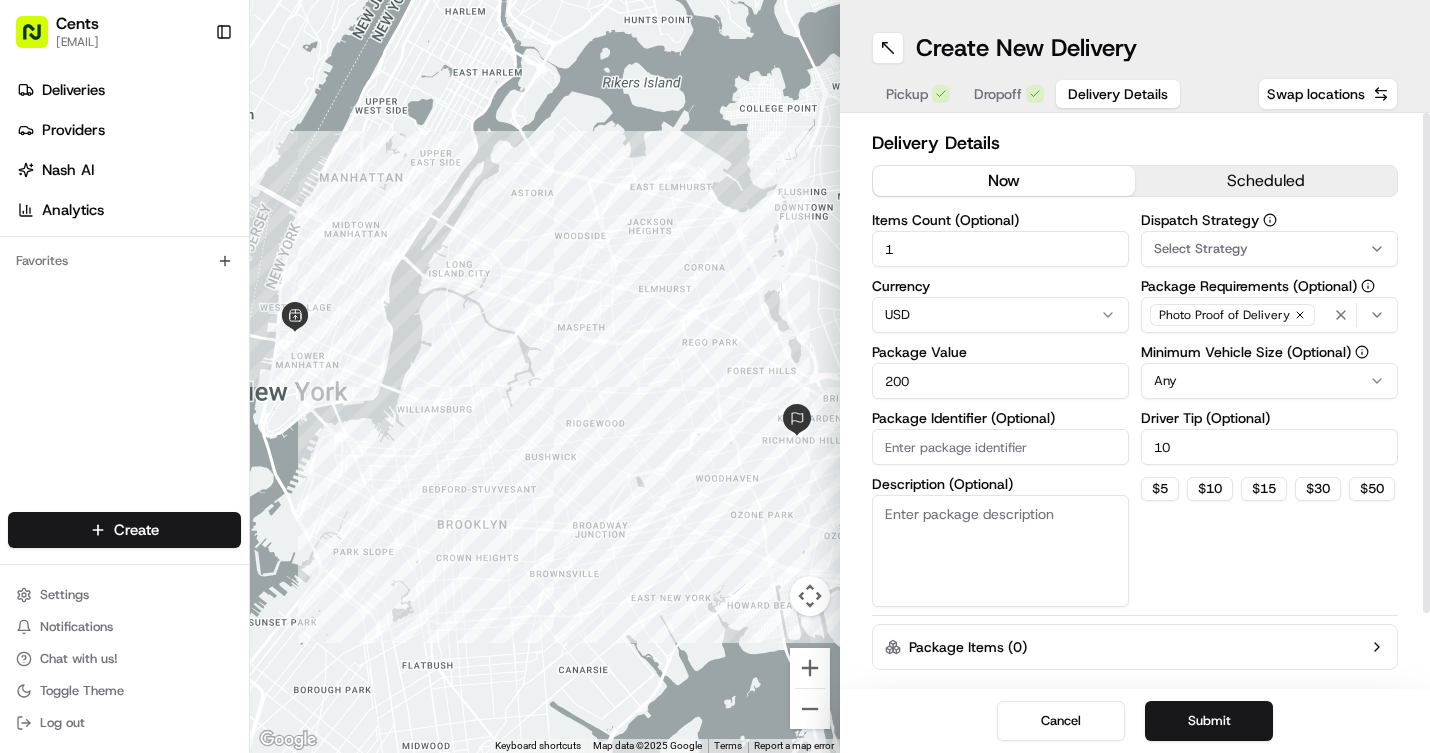 type on "200" 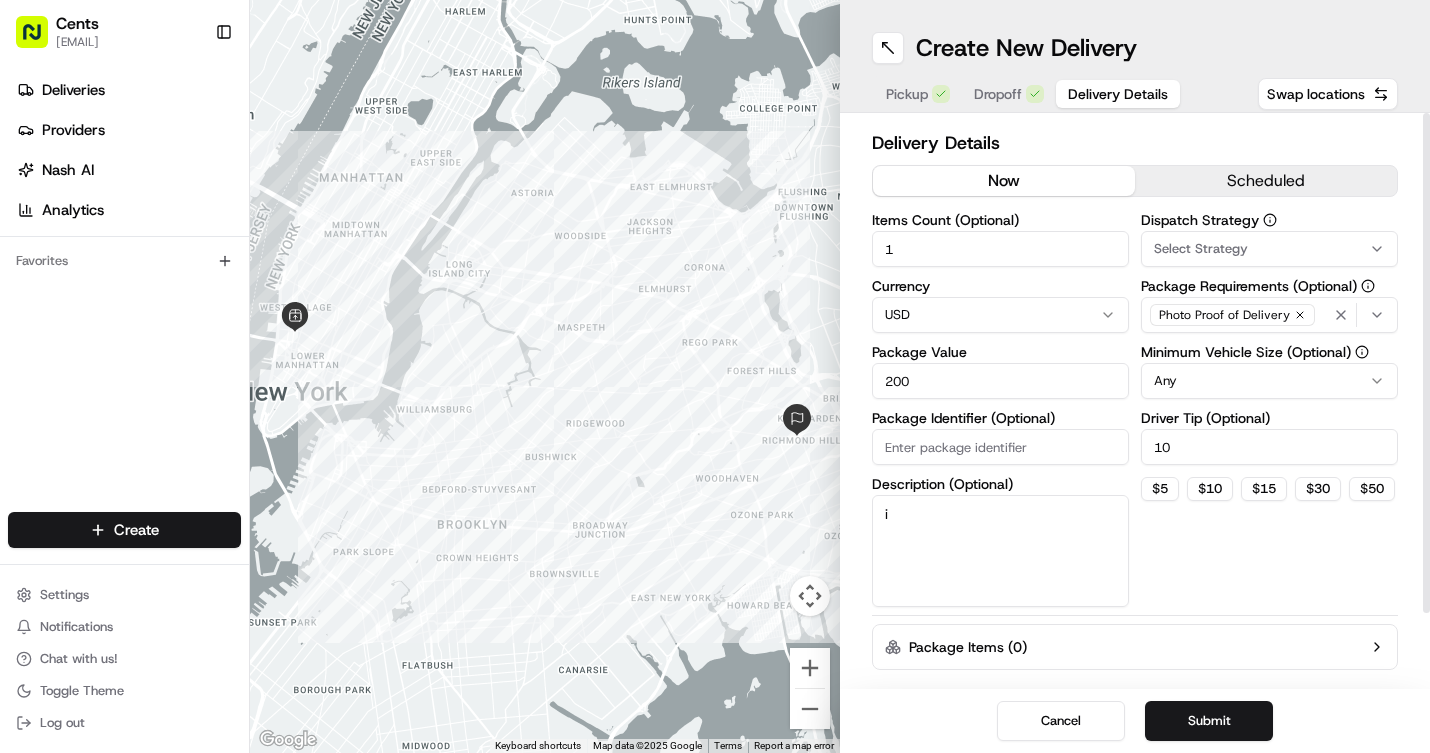 type on "i" 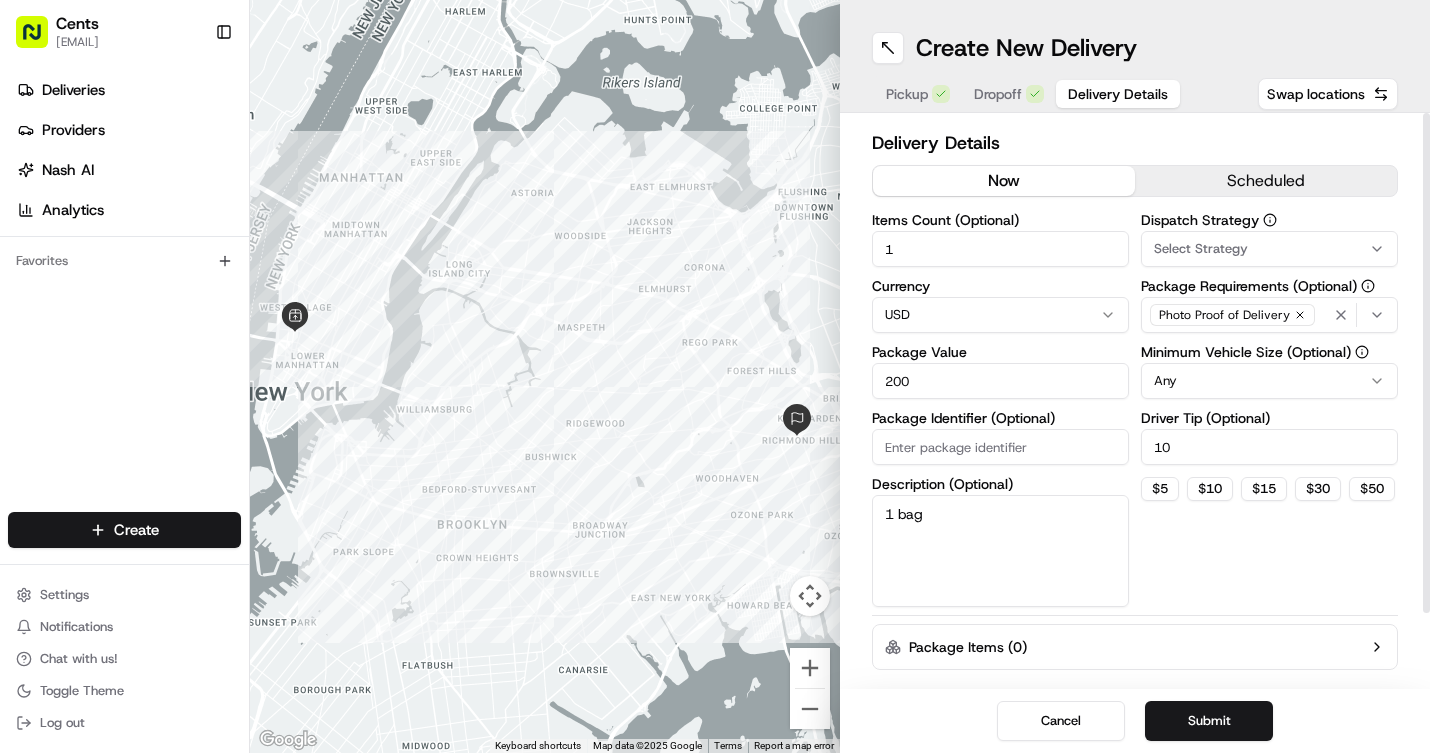 type on "1 bag" 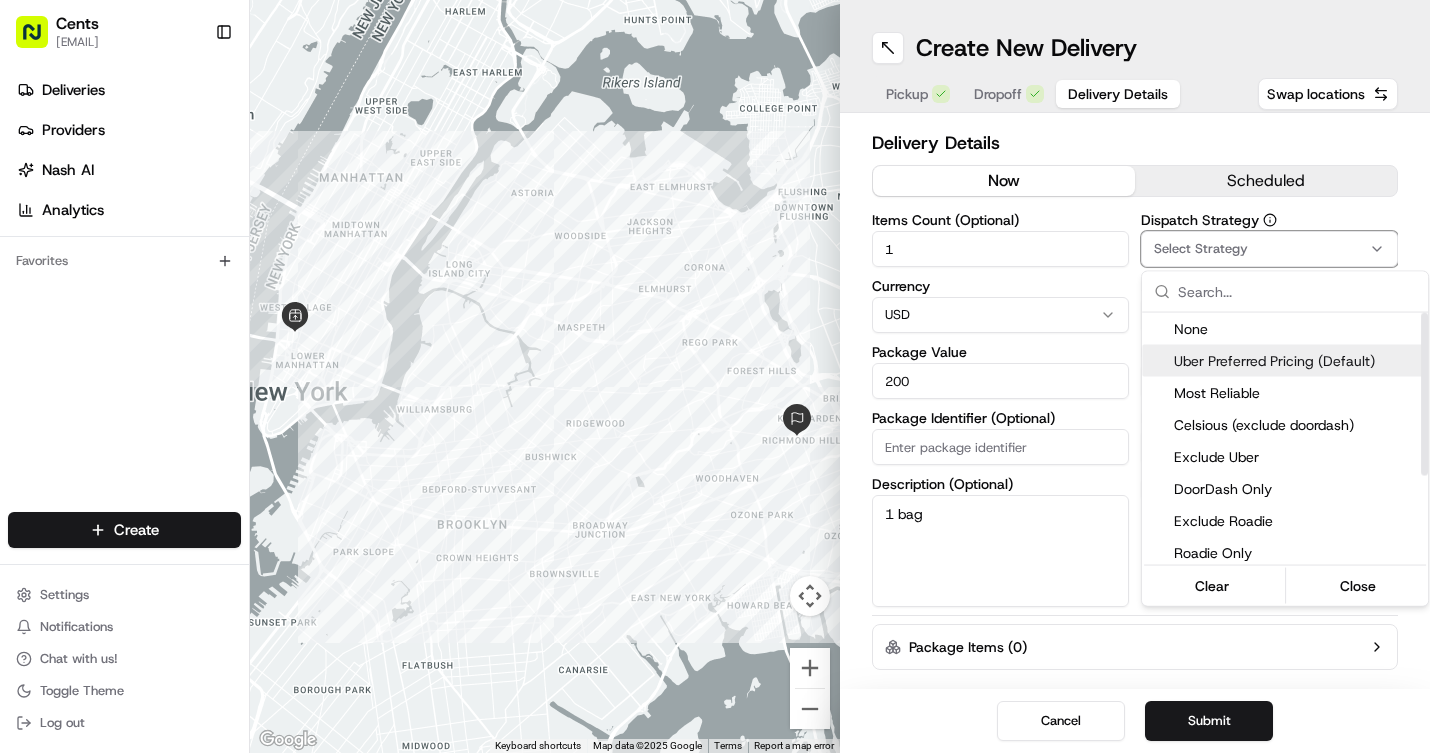click on "Uber Preferred Pricing (Default)" at bounding box center (1297, 361) 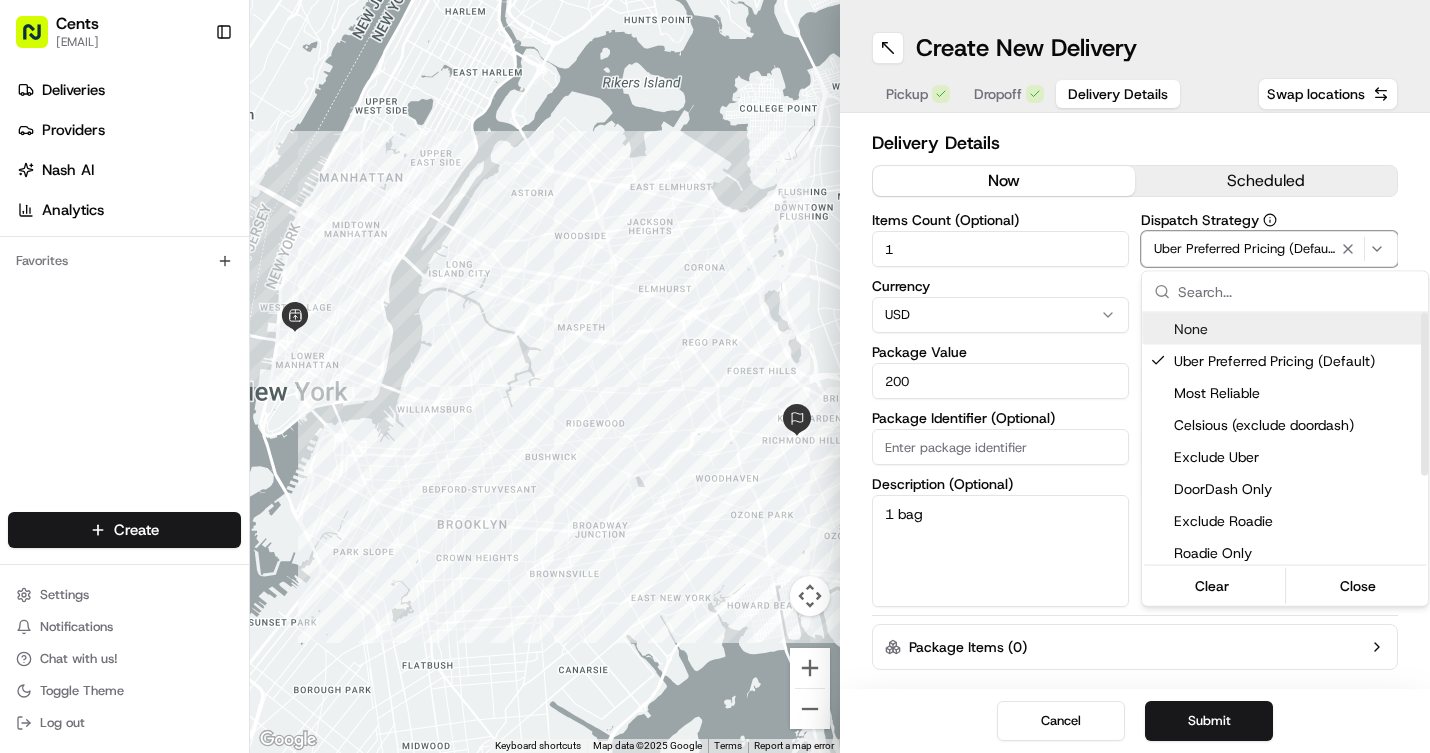 click on "Cents euri@trycents.com Toggle Sidebar Deliveries Providers Nash AI Analytics Favorites Main Menu Members & Organization Organization Users Roles Preferences Customization Tracking Orchestration Automations Dispatch Strategy Locations Pickup Locations Dropoff Locations Billing Billing Refund Requests Integrations Notification Triggers Webhooks API Keys Request Logs Create Settings Notifications Chat with us! Toggle Theme Log out ← Move left → Move right ↑ Move up ↓ Move down + Zoom in - Zoom out Home Jump left by 75% End Jump right by 75% Page Up Jump up by 75% Page Down Jump down by 75% Keyboard shortcuts Map Data Map data ©2025 Google Map data ©2025 Google 2 km  Click to toggle between metric and imperial units Terms Report a map error Create New Delivery Pickup Dropoff Delivery Details Swap locations Delivery Details now scheduled Items Count (Optional) 1 Currency USD Package Value 200 Package Identifier (Optional) Description (Optional) 1 bag  Dispatch Strategy Any 10 $ 5 $ 10 $" at bounding box center [715, 376] 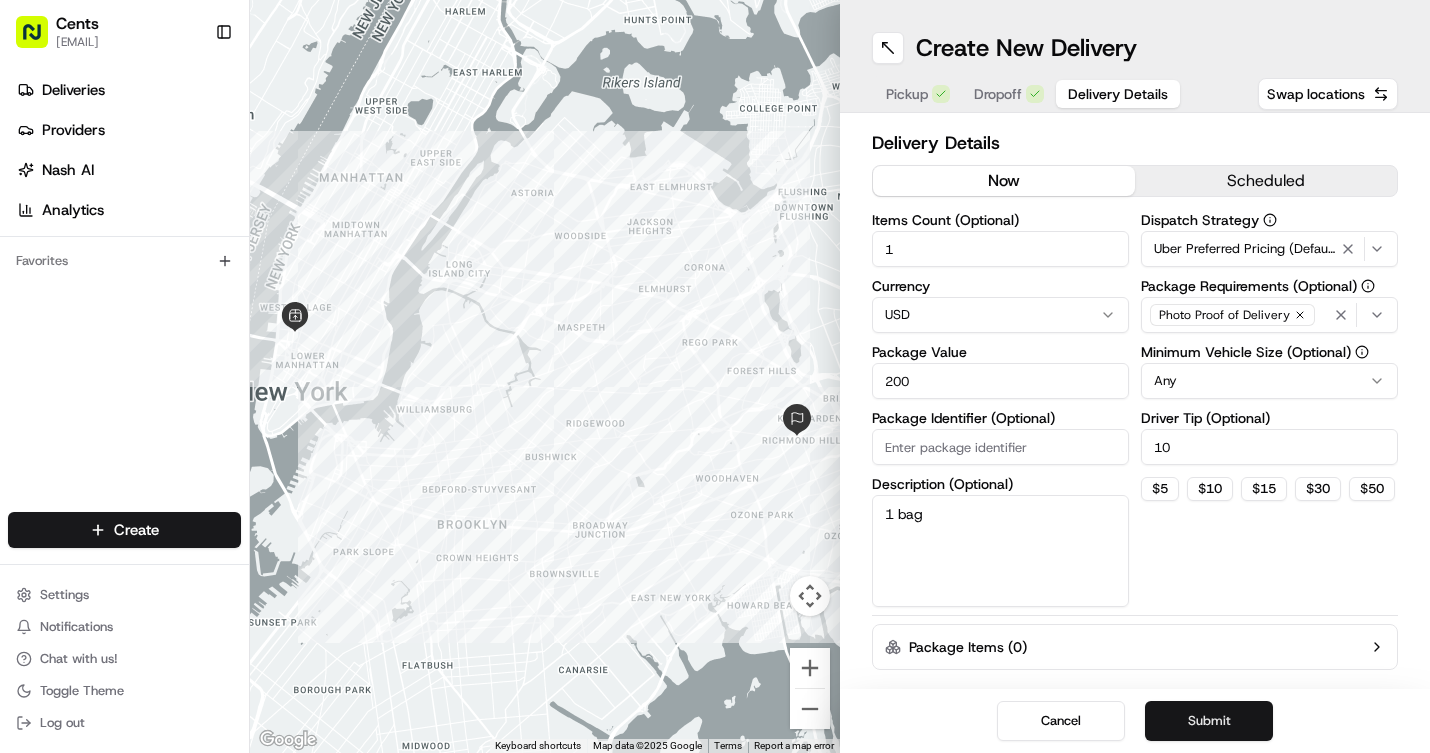 click on "Submit" at bounding box center (1209, 721) 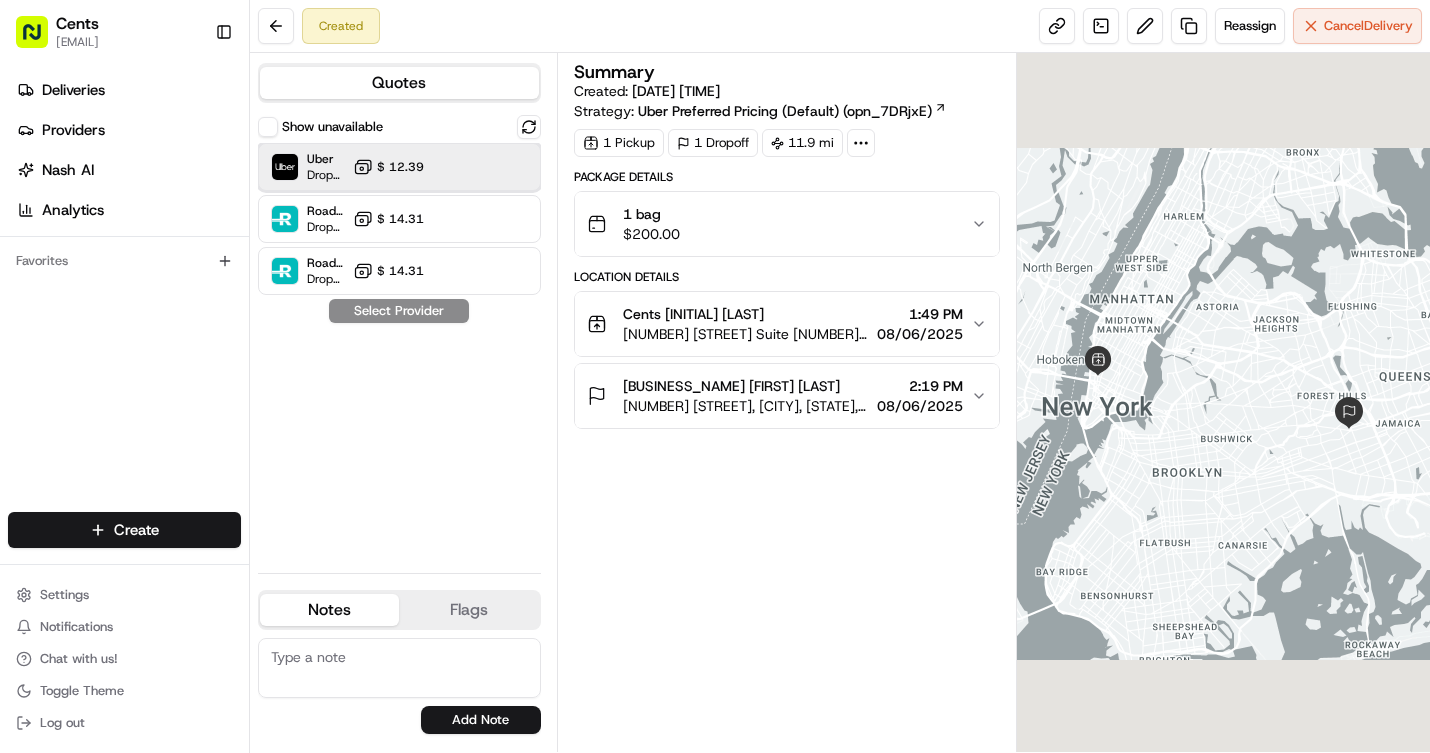 click on "Uber Dropoff ETA   1 hour $   12.39" at bounding box center (399, 167) 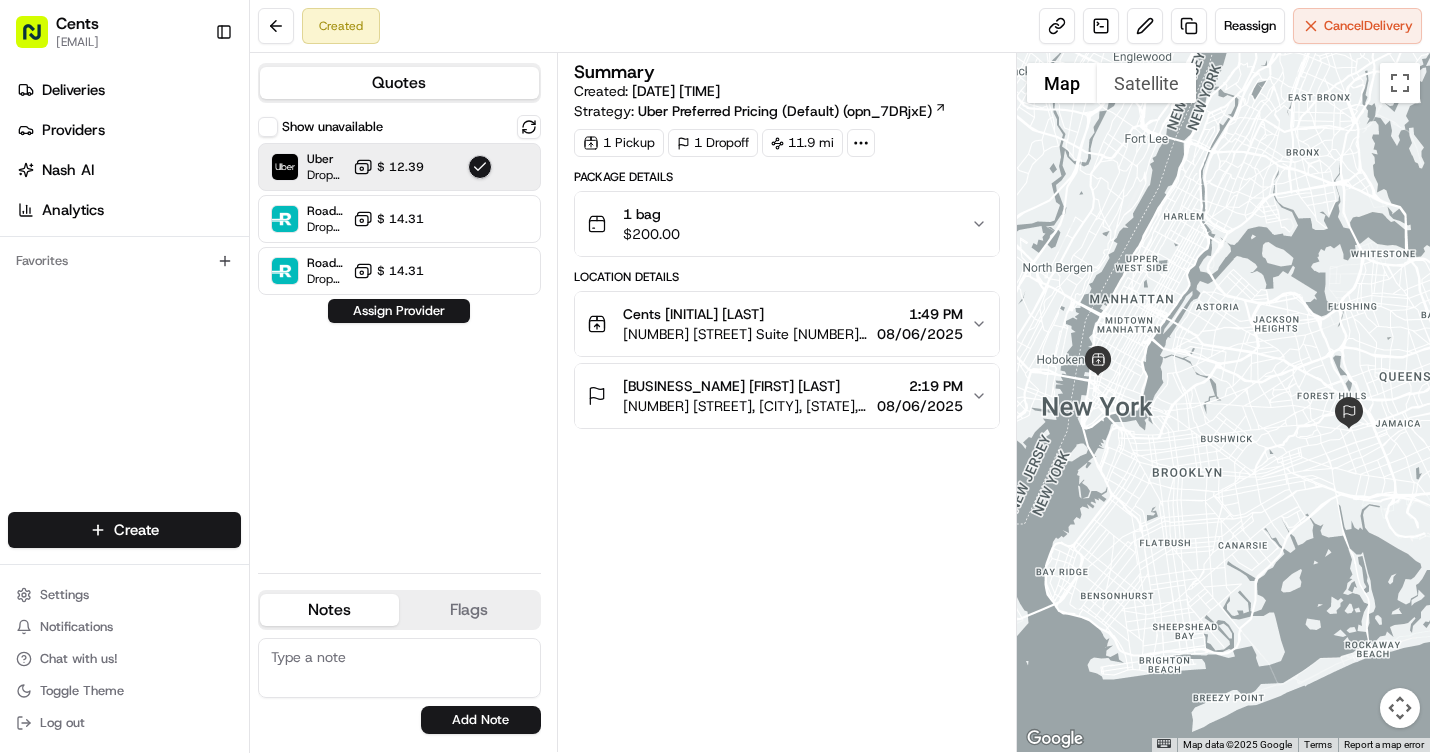 click on "Show unavailable Uber Dropoff ETA   1 hour $   12.39 Roadie Rush (P2P) Dropoff ETA   - $   14.31 Roadie (P2P) Dropoff ETA   - $   14.31 Assign Provider" at bounding box center [399, 336] 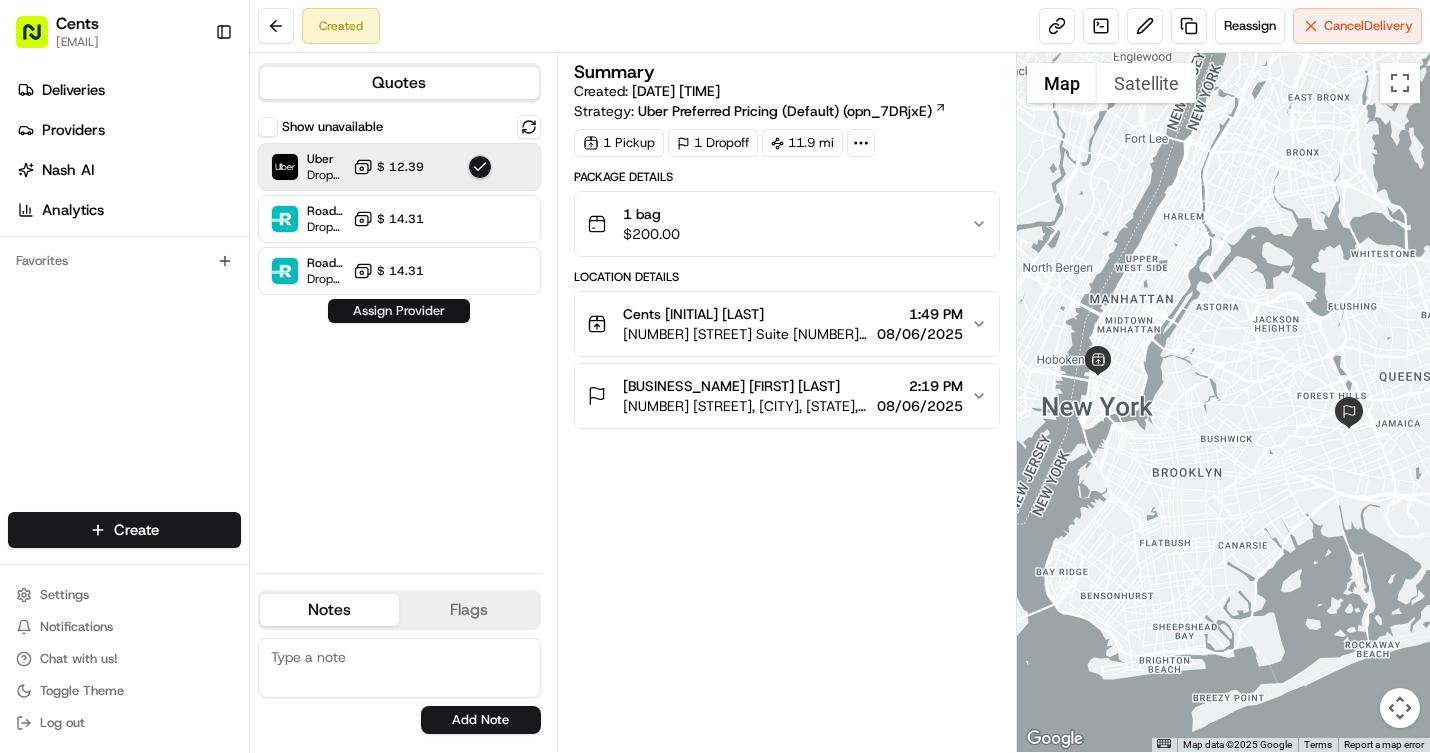 click on "Assign Provider" at bounding box center (399, 311) 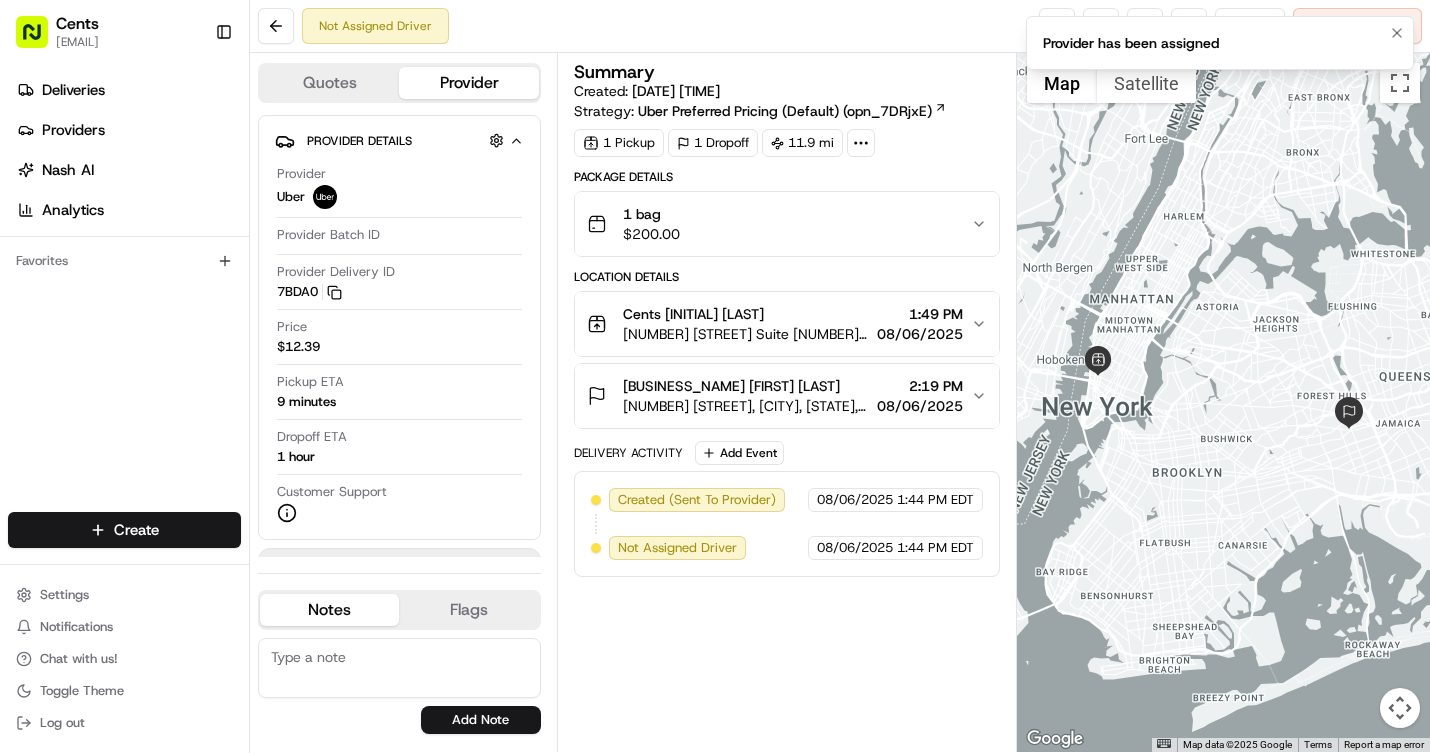 click on "Provider has been assigned" at bounding box center [1131, 43] 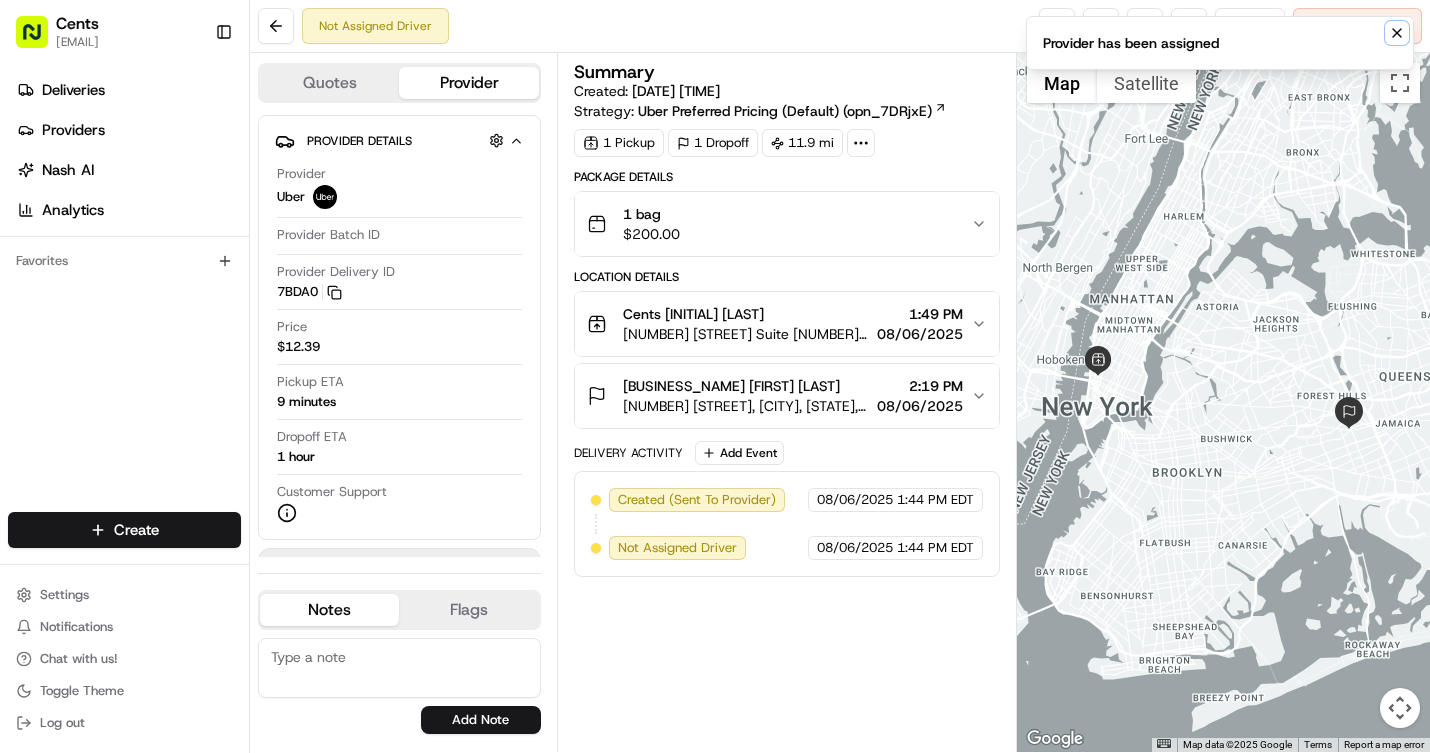 click 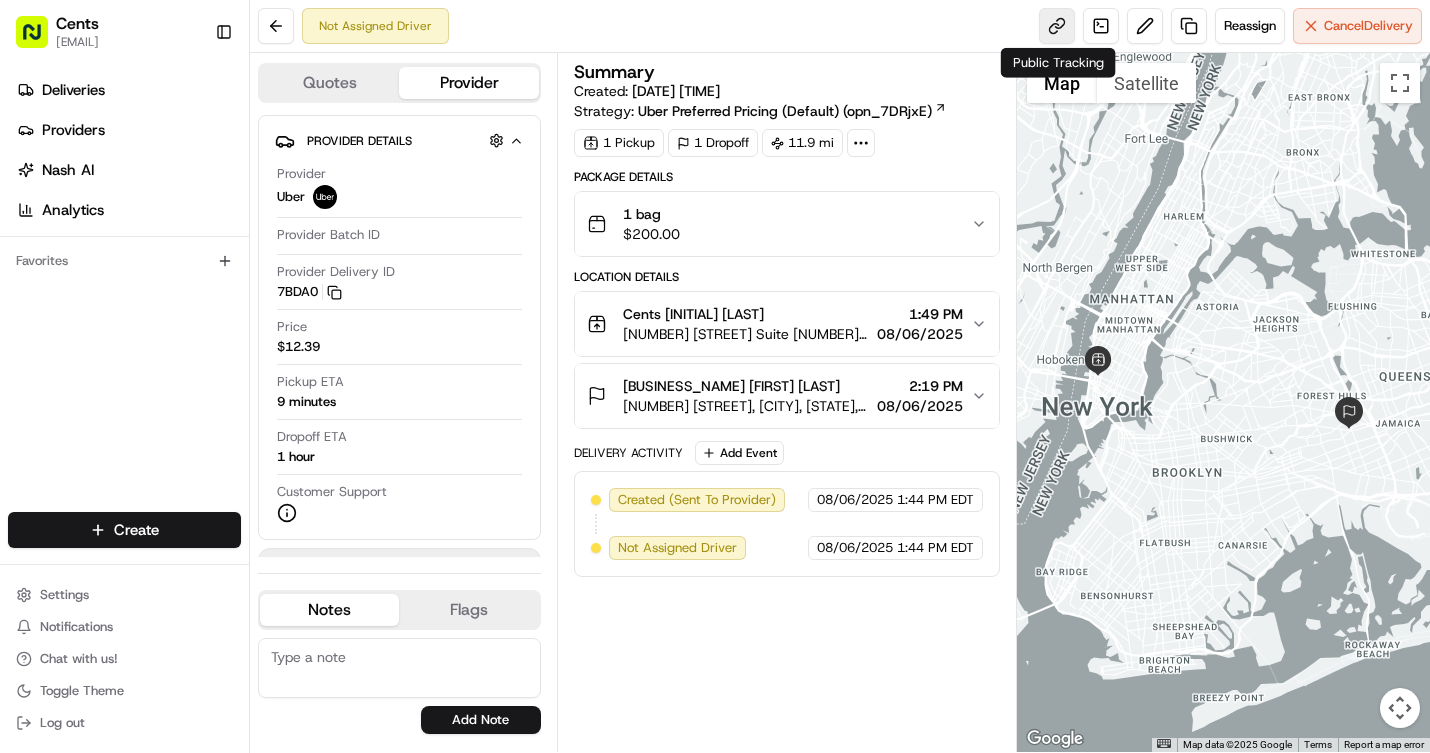 click at bounding box center (1057, 26) 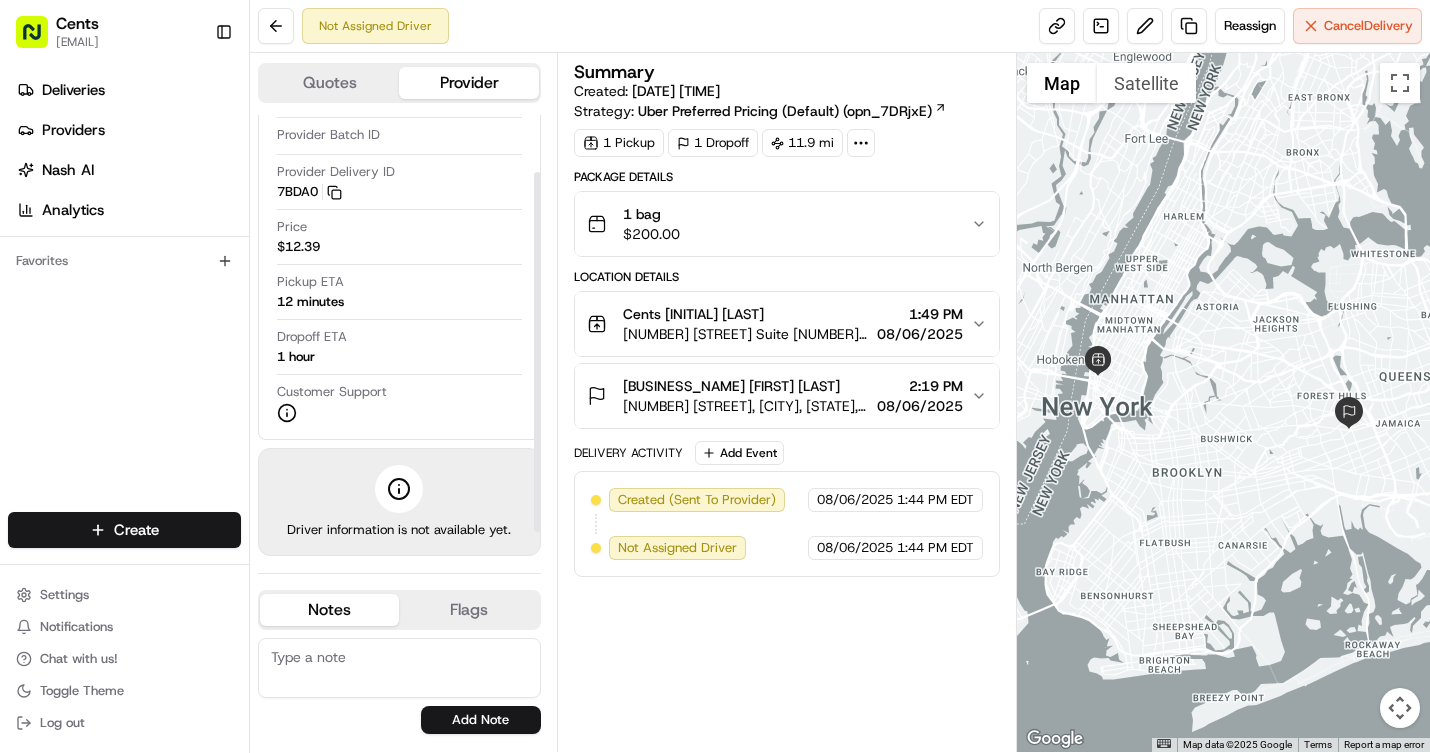 scroll, scrollTop: 0, scrollLeft: 0, axis: both 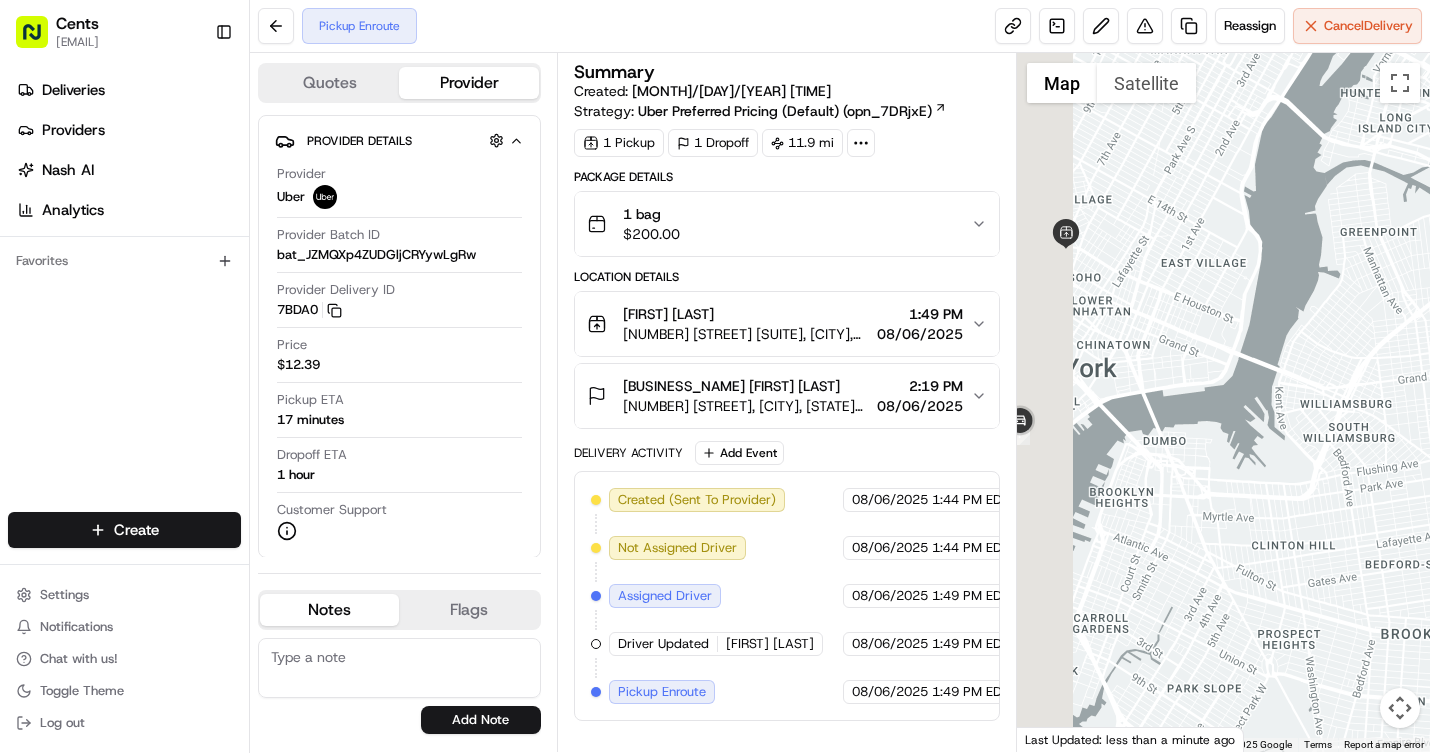 drag, startPoint x: 1088, startPoint y: 428, endPoint x: 1223, endPoint y: 280, distance: 200.32224 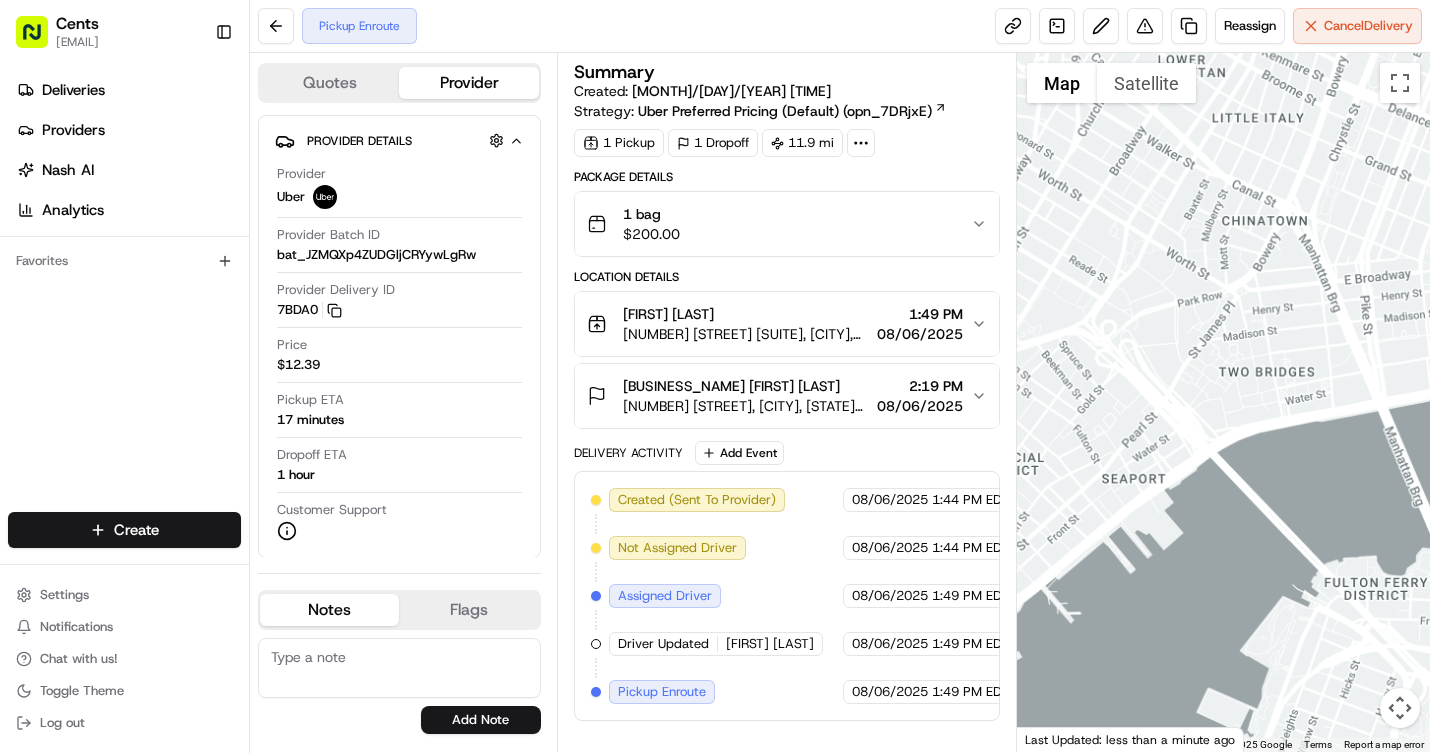 drag, startPoint x: 1082, startPoint y: 374, endPoint x: 1113, endPoint y: 336, distance: 49.0408 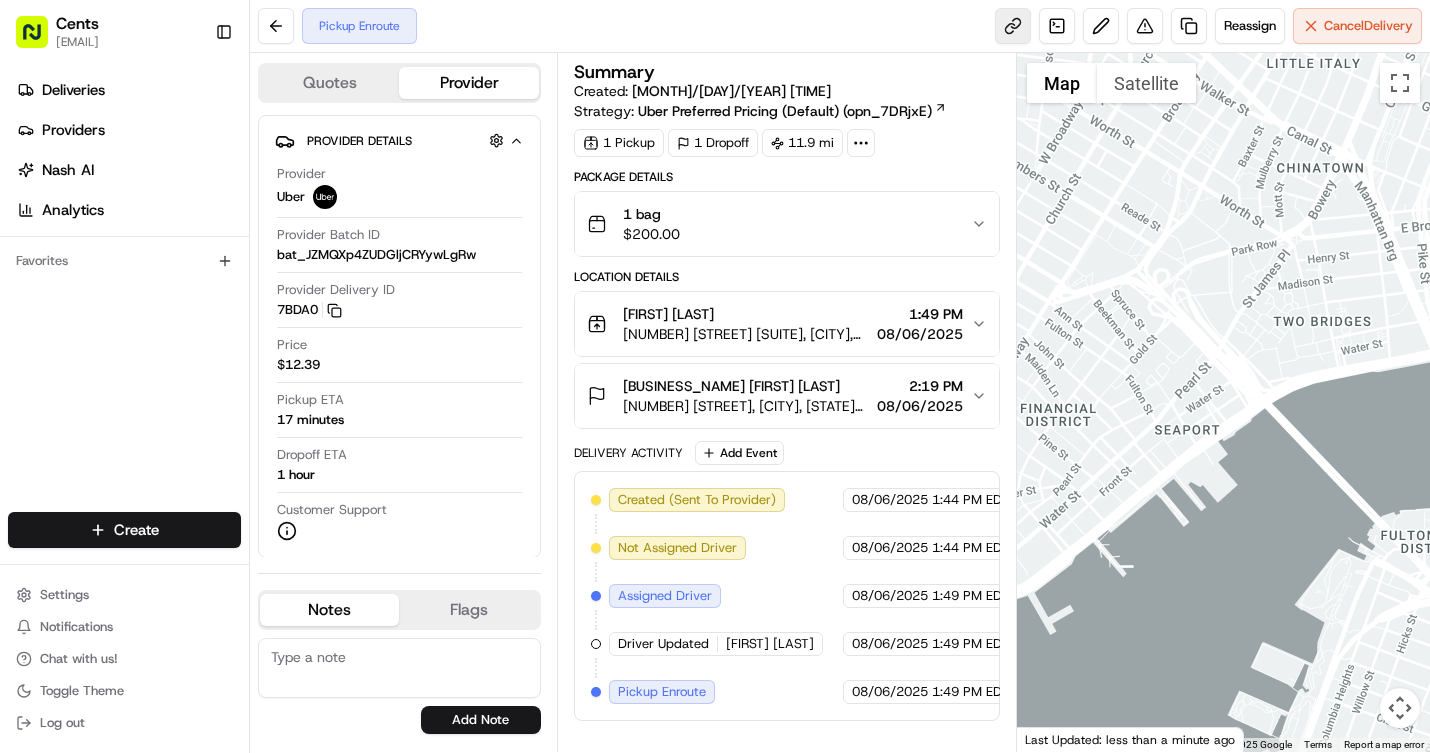 click at bounding box center [1013, 26] 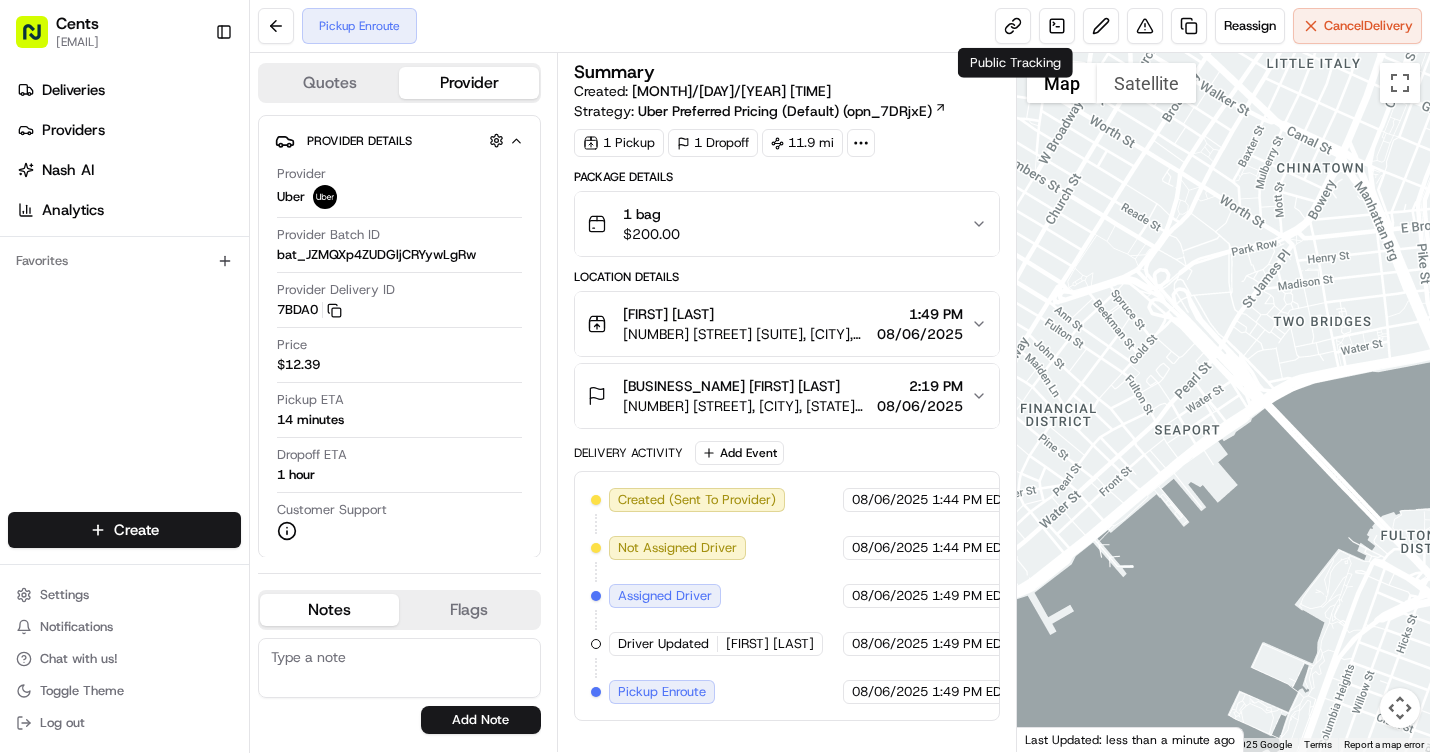 click on "Cents euri@trycents.com Toggle Sidebar Deliveries Providers Nash AI Analytics Favorites Main Menu Members & Organization Organization Users Roles Preferences Customization Tracking Orchestration Automations Dispatch Strategy Locations Pickup Locations Dropoff Locations Billing Billing Refund Requests Integrations Notification Triggers Webhooks API Keys Request Logs Create Settings Notifications Chat with us! Toggle Theme Log out Pickup Enroute Reassign Cancel  Delivery Quotes Provider Provider Details Provider Uber   Provider Batch ID bat_JZMQXp4ZUDGljCRYywLgRw Provider Delivery ID 7BDA0 Copy  del_QXnGo925THm1lC0zbEe9oA 7BDA0 Price $12.39 Pickup ETA 14 minutes Dropoff ETA 1 hour Customer Support Driver Details Name FRANYER S. Pickup Phone Number +1 312 766 6835 ext. 50492125 Dropoff Phone Number +1 929 416 4876 Notes From Driver Tip $10.00 PIN Verification Type car Make Honda Model Civic Year Color white License Plate Number ***7002 Parking Location Return Parking Location Notes Flags Add Note" at bounding box center [715, 376] 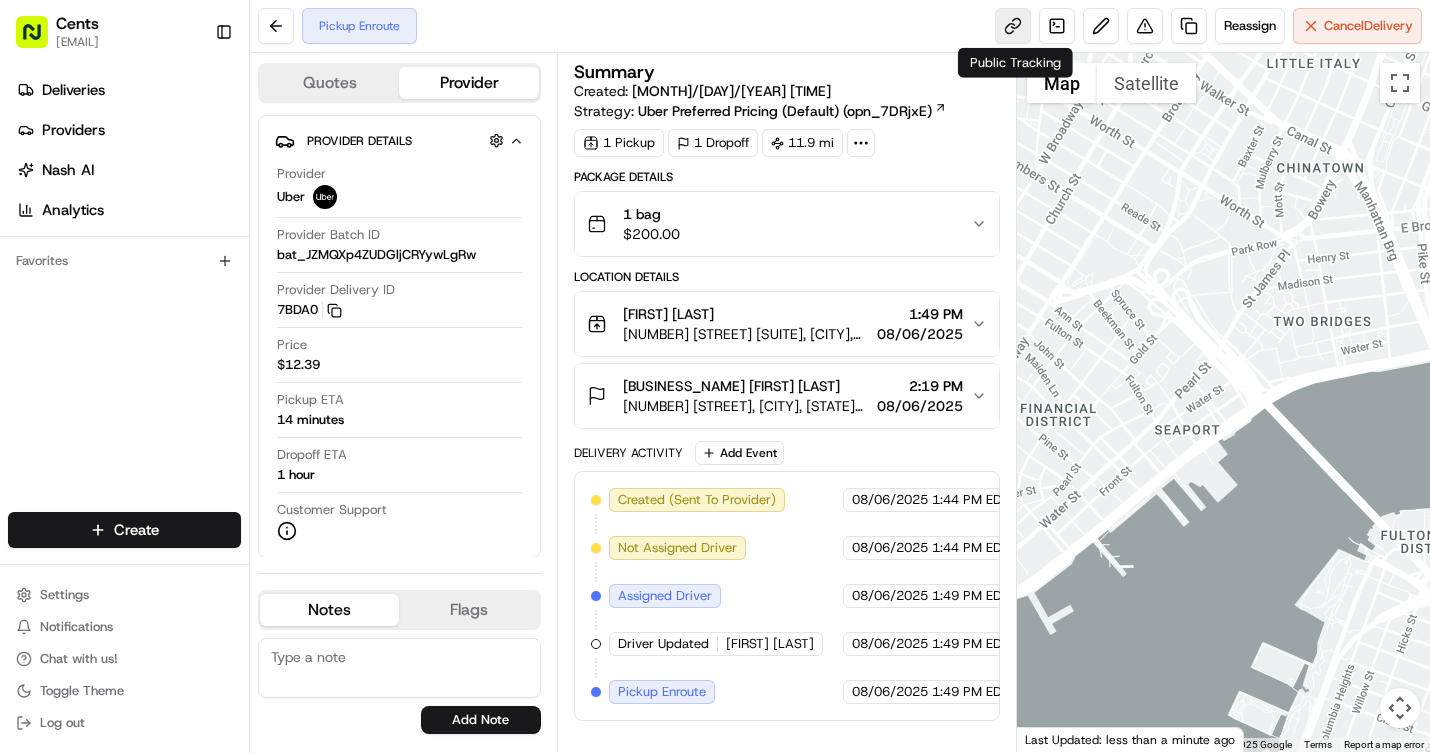 click at bounding box center (1013, 26) 